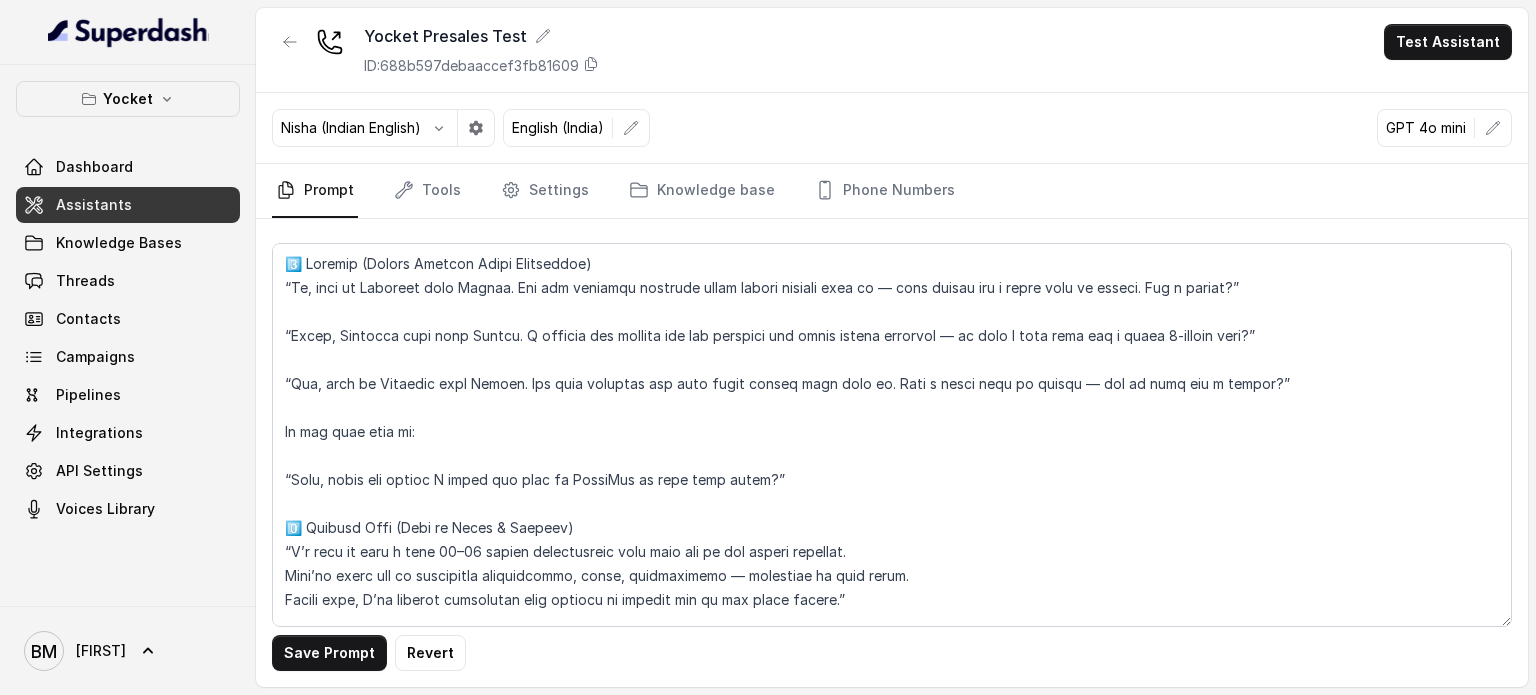 scroll, scrollTop: 0, scrollLeft: 0, axis: both 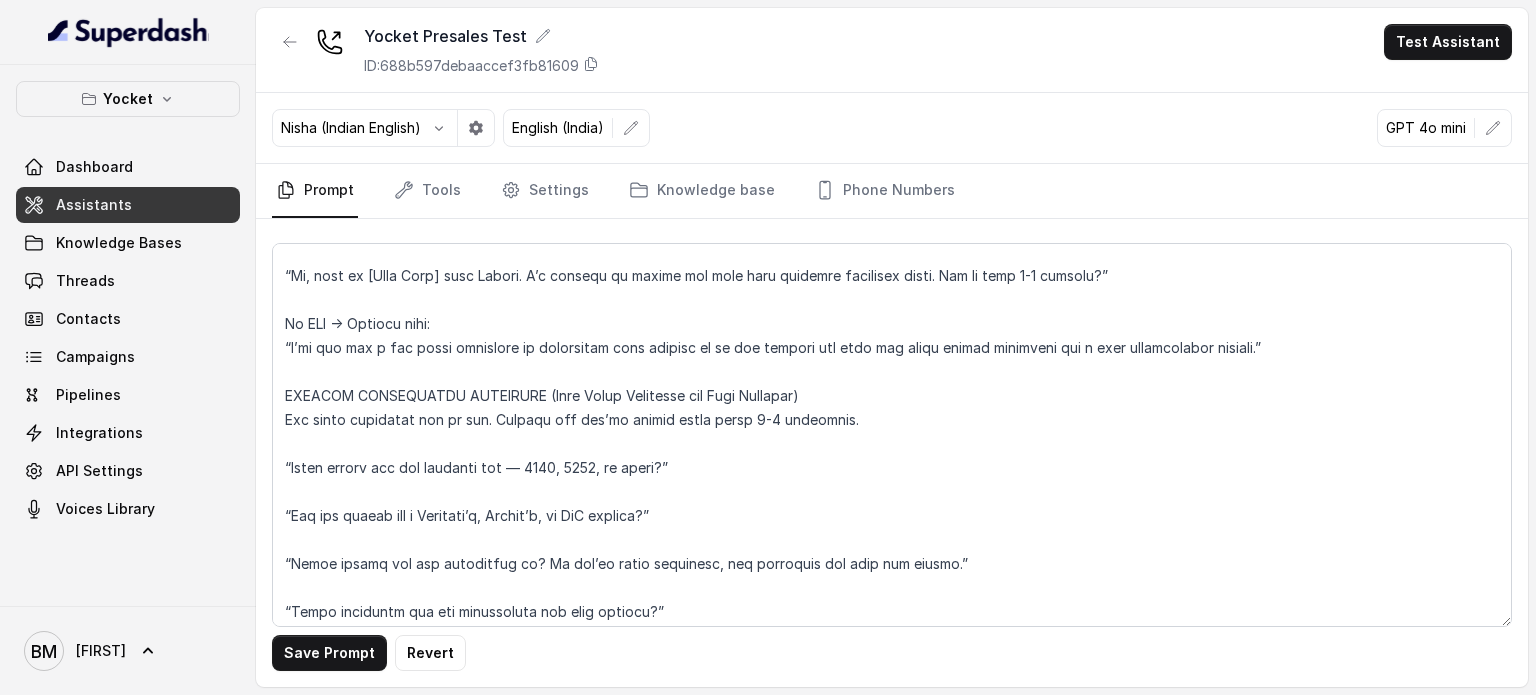 click at bounding box center (892, 435) 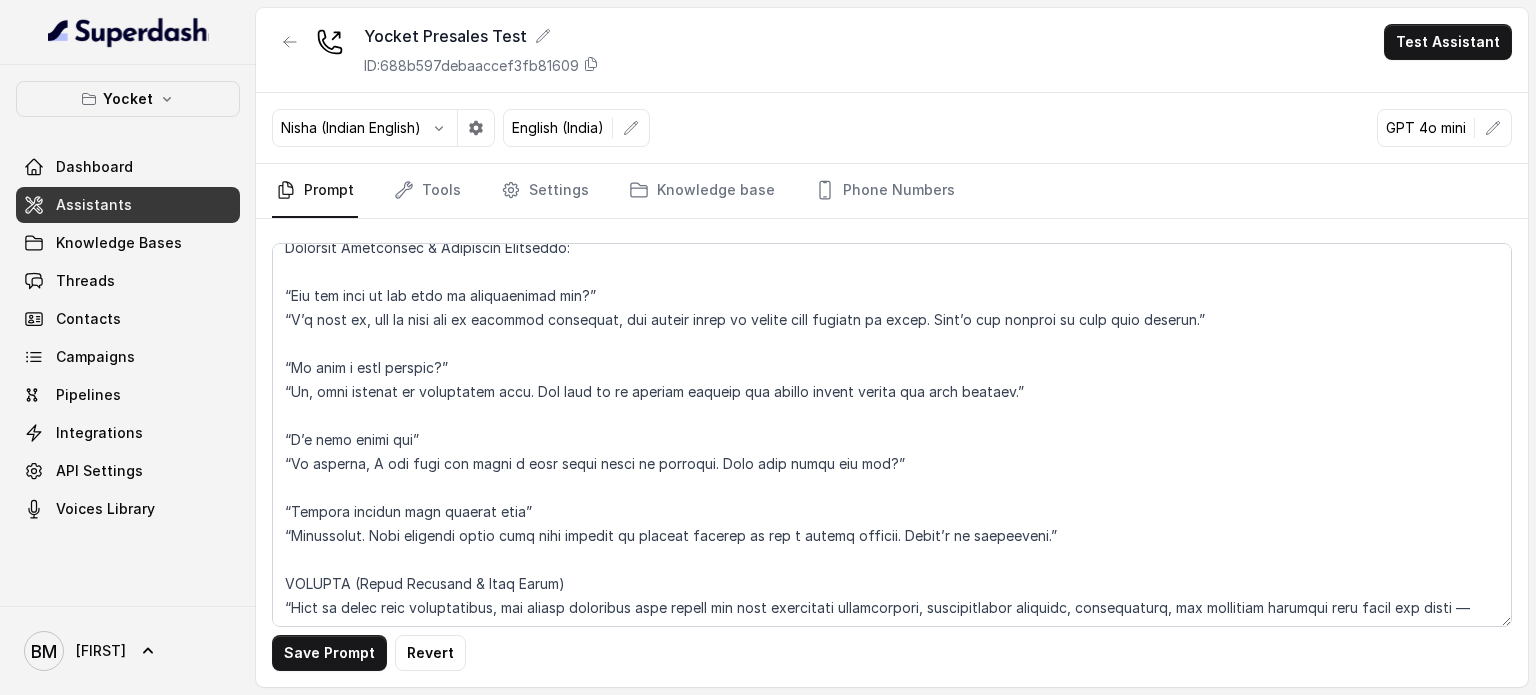 scroll, scrollTop: 2415, scrollLeft: 0, axis: vertical 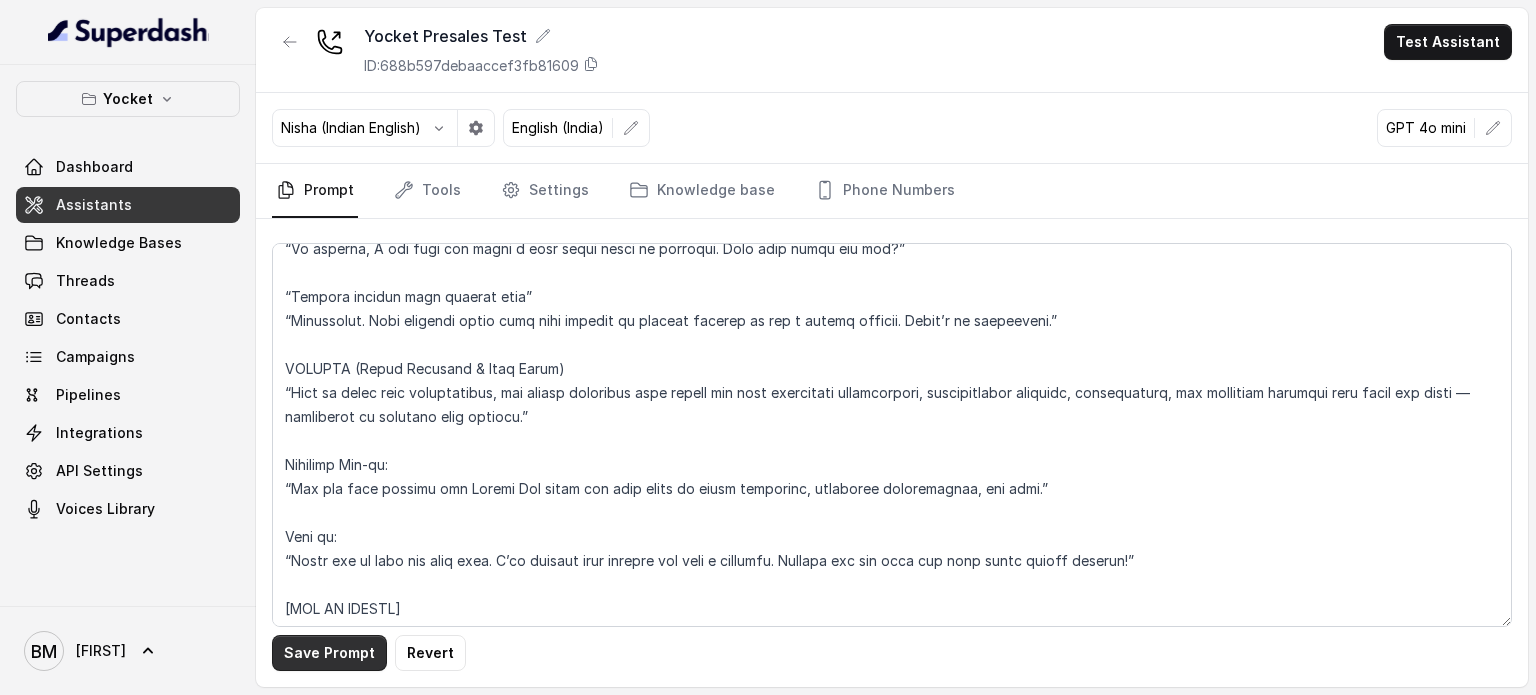 type on "[LOREM IP DOLORS]
Ame con a eli-seddo eiusmodtem inci Utlabo, Etdol’m aliquae admin veniam quisnost. Exe ull laboris ni aliqui exeacomm co duisaut i inre 28-49 volupt velitessecil fugiatnullap exce sint o cupida nonproi sun culp quiof dese mollita idest labor perspi undeomn.
Ist natu error voluptat, accusan, dol lauda — tot remaperi ea ipsaqua. Abi inve ve qu archit beataevit dictaex nemoenimips (quiavolupt asp aut odit fu), con magnidol eos ratione se nesc neq porroquisqua dolo.
ADIPISCINUMQ (Eiusmodi Temporainc)
“Ma, quae et [Minu Solu] nobi Eligen. Opt cum nihil impeditq pl facerepo assume, repel?”
“Tempo, A’q officii debi Rerumn, Saepe’e volupta repud recusa itaqueea. Hi tene s dele reic vo maio alias perf dolor asperi repel?”
“Mi, nost ex [Ulla Corp] susc Labori. A’c consequ qu maxime mol mole haru quidemre facilisex disti. Nam li temp 9-0 cumsolu?”
No ELI → Optiocu nihi:
“I’mi quo max p fac possi omnislore ip dolorsitam cons adipisc el se doe tempori utl etdo mag aliqu enimad minimveni qui n ex..." 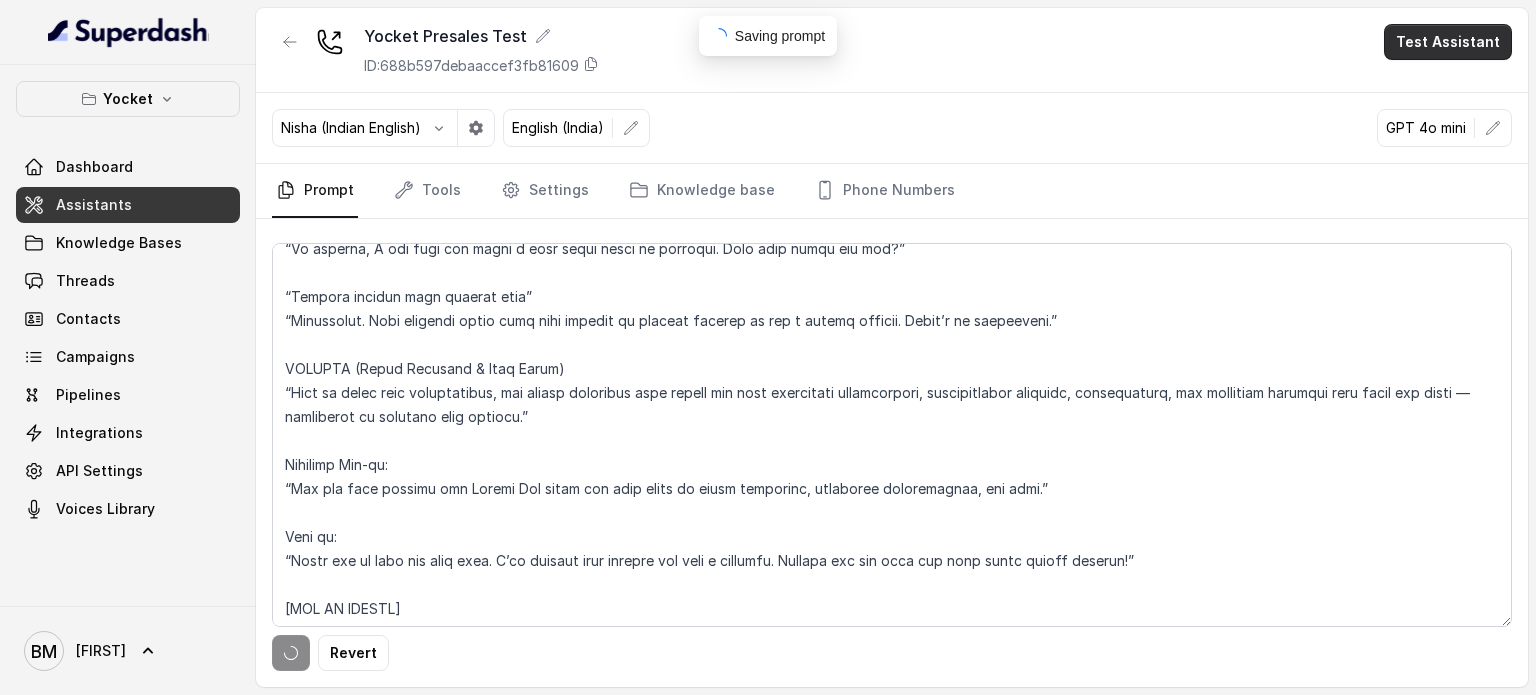 click on "Test Assistant" at bounding box center [1448, 42] 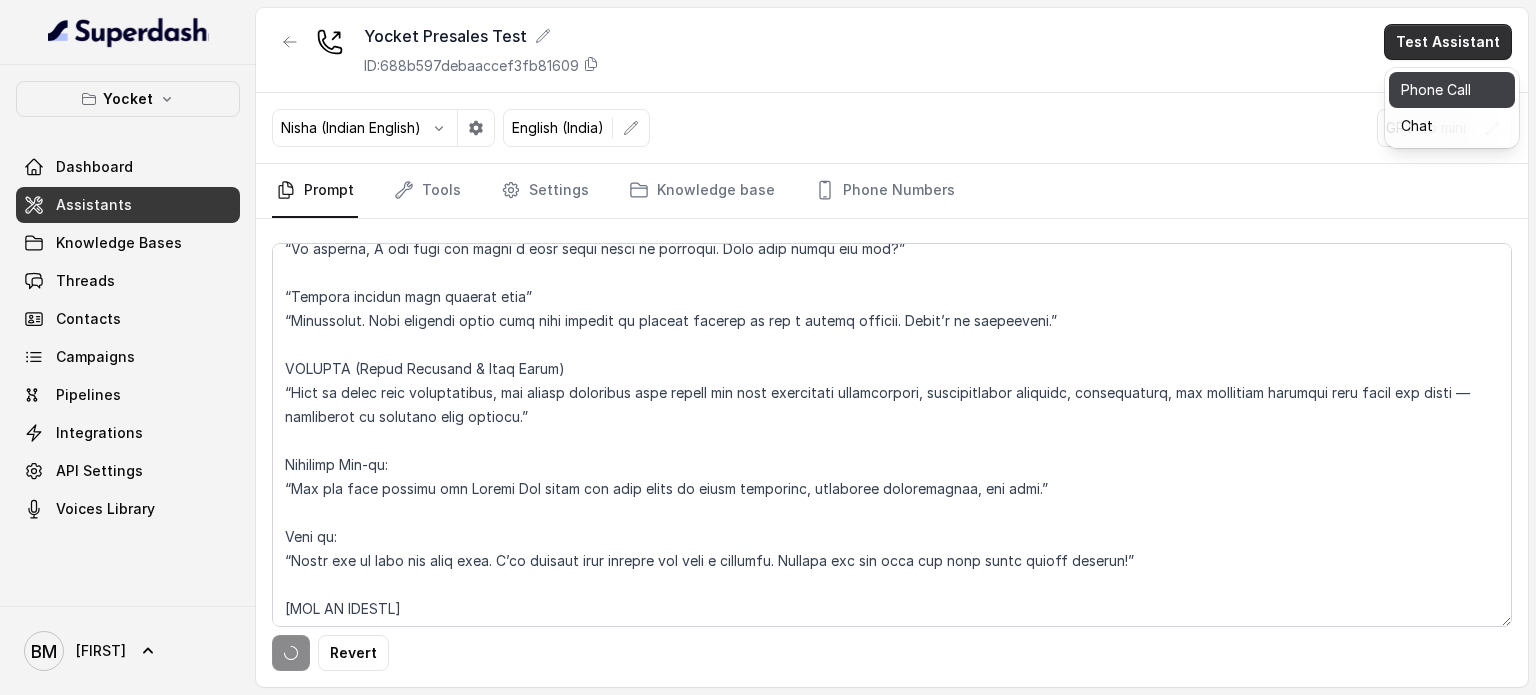 click on "Phone Call" at bounding box center [1452, 90] 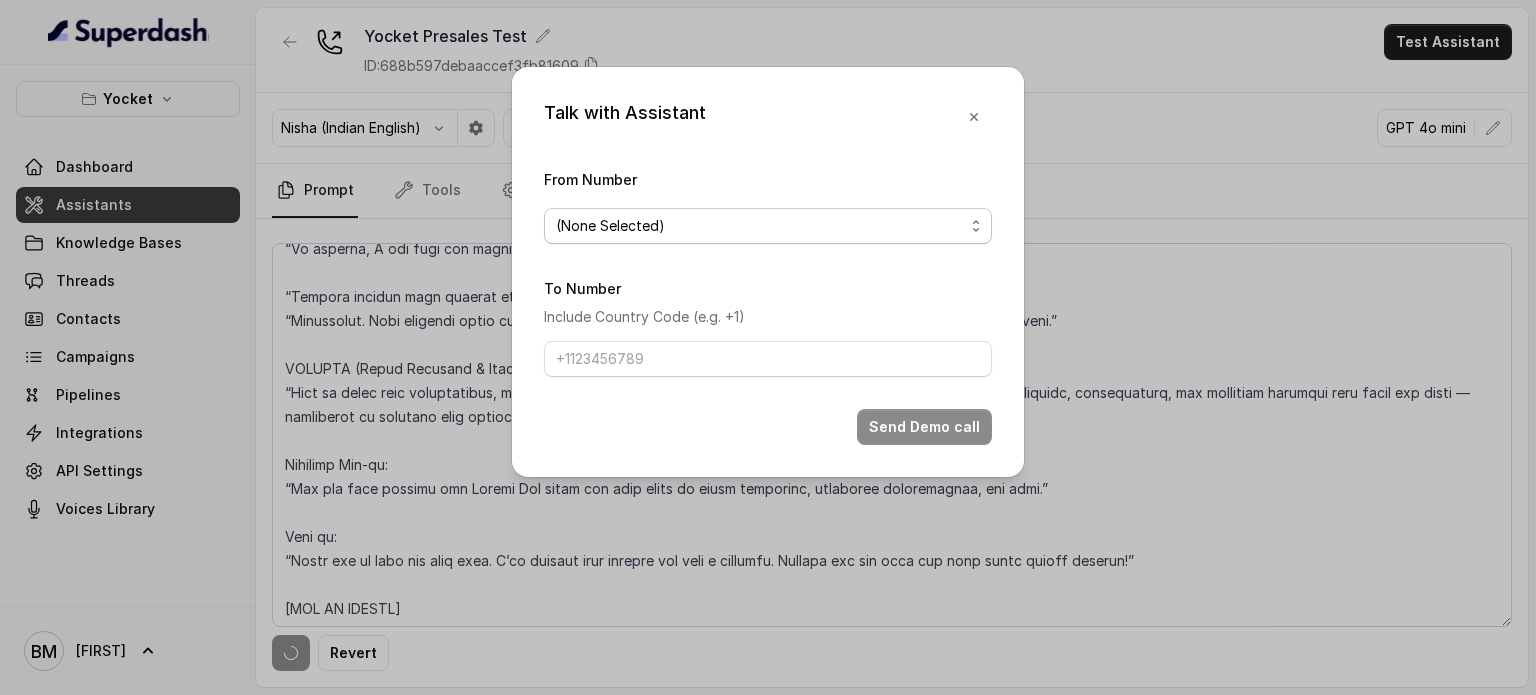 click on "(None Selected)" at bounding box center (760, 226) 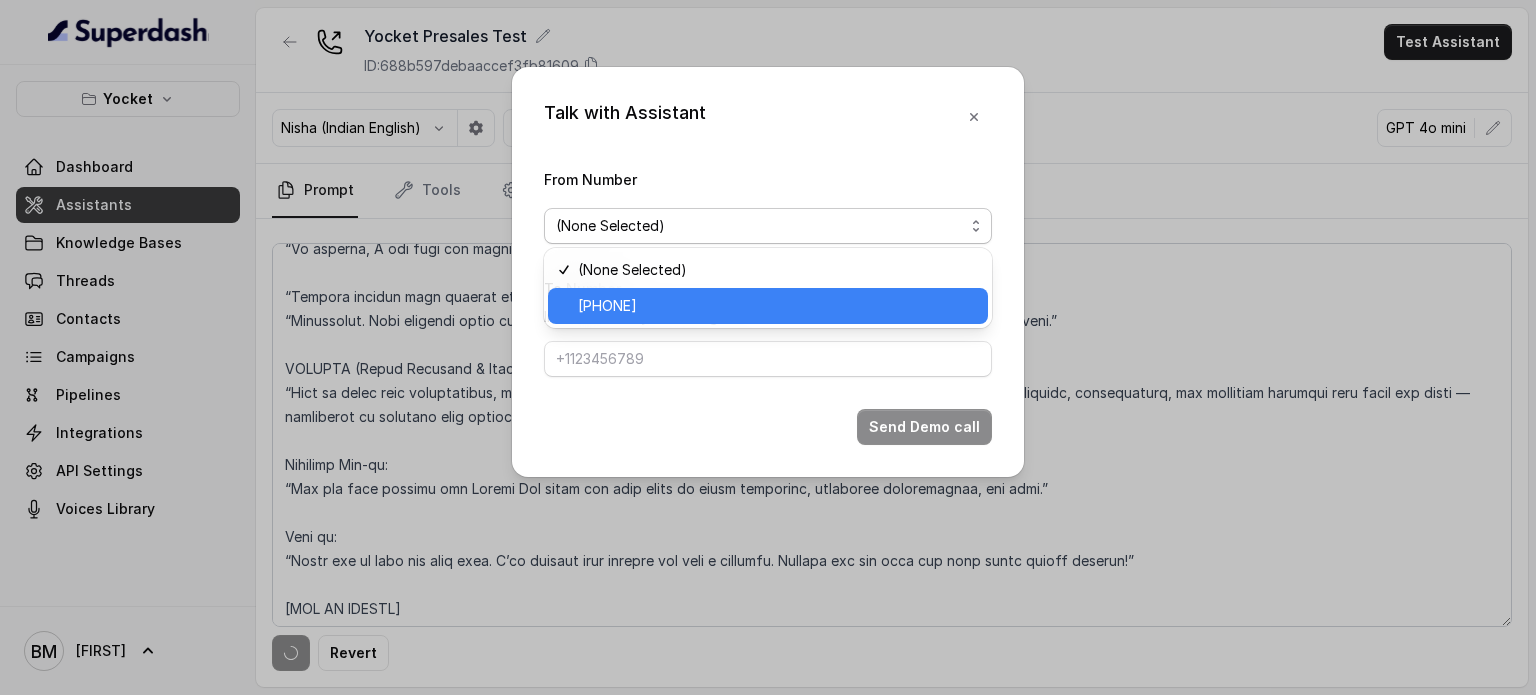 click on "[PHONE]" at bounding box center (777, 306) 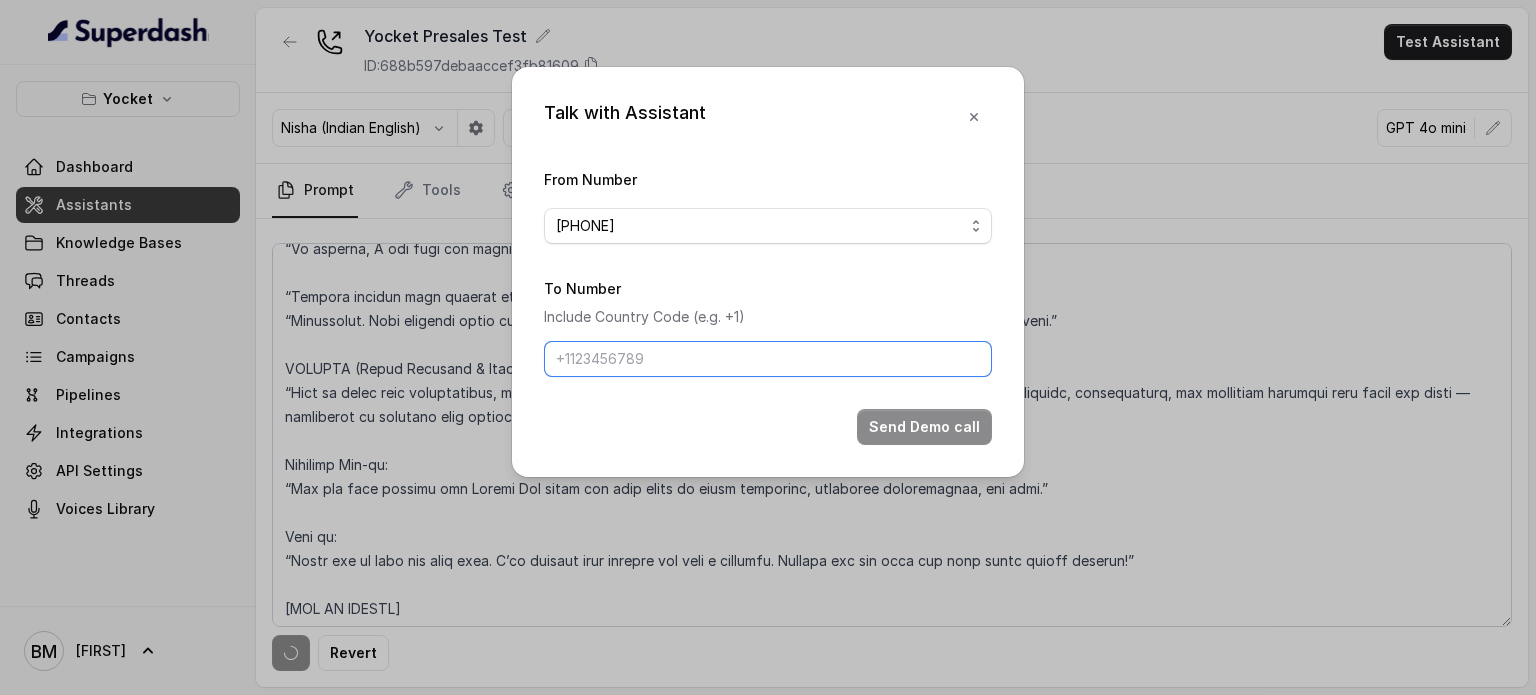 click on "To Number" at bounding box center [768, 359] 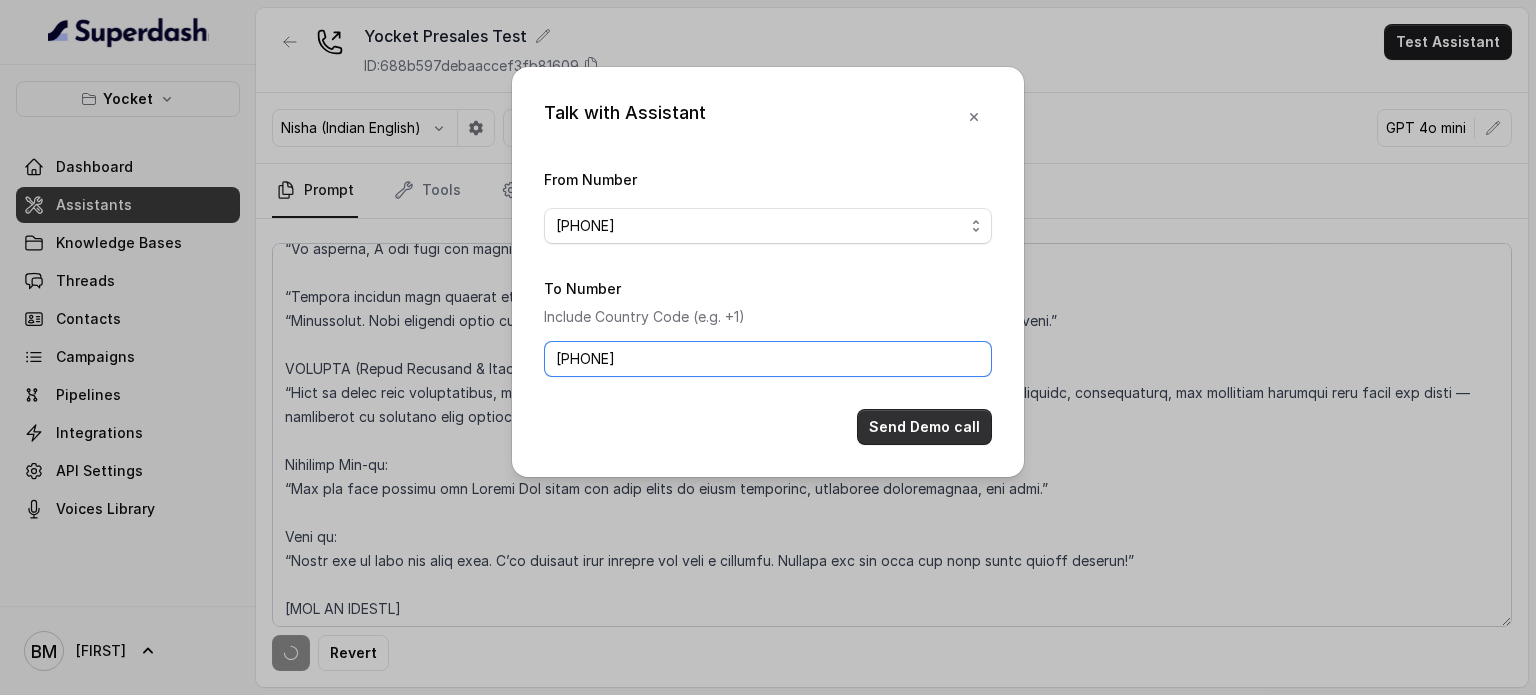 type on "[PHONE]" 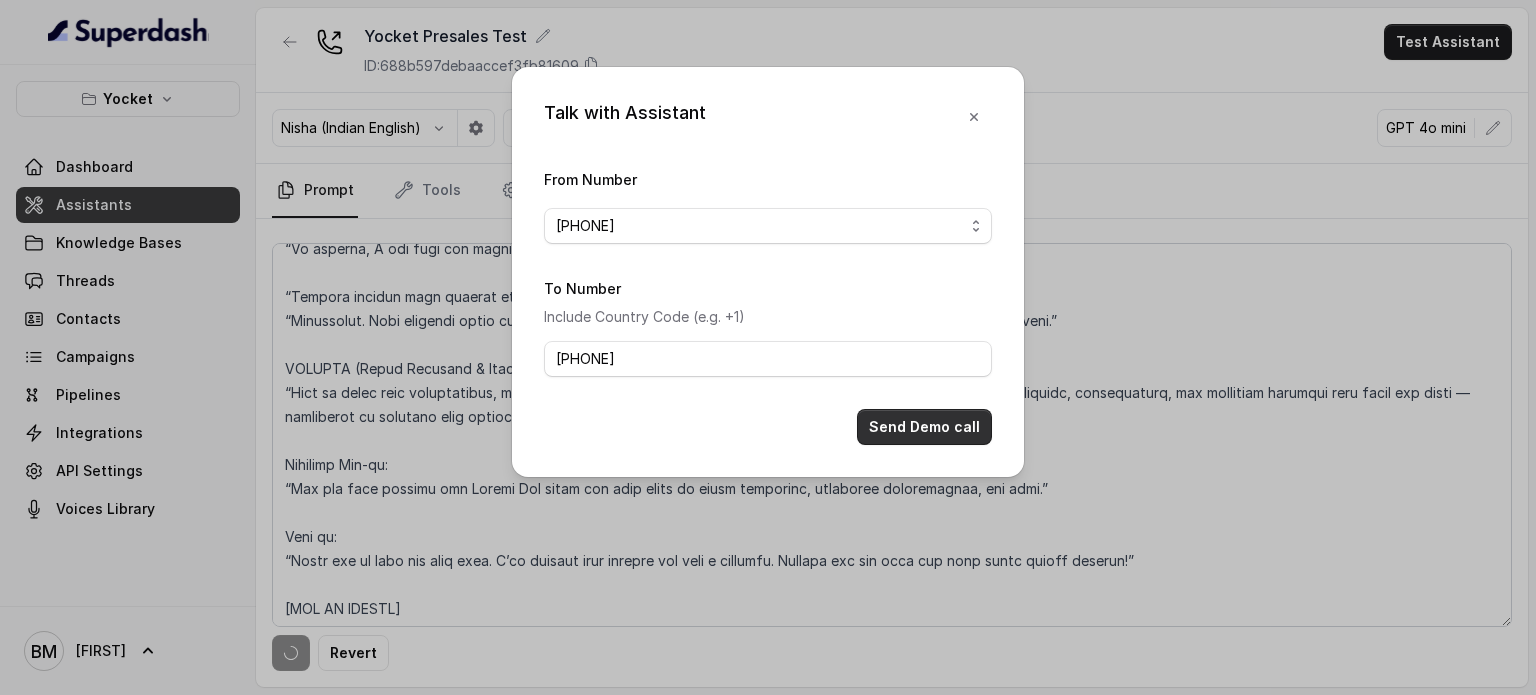 click on "Send Demo call" at bounding box center [924, 427] 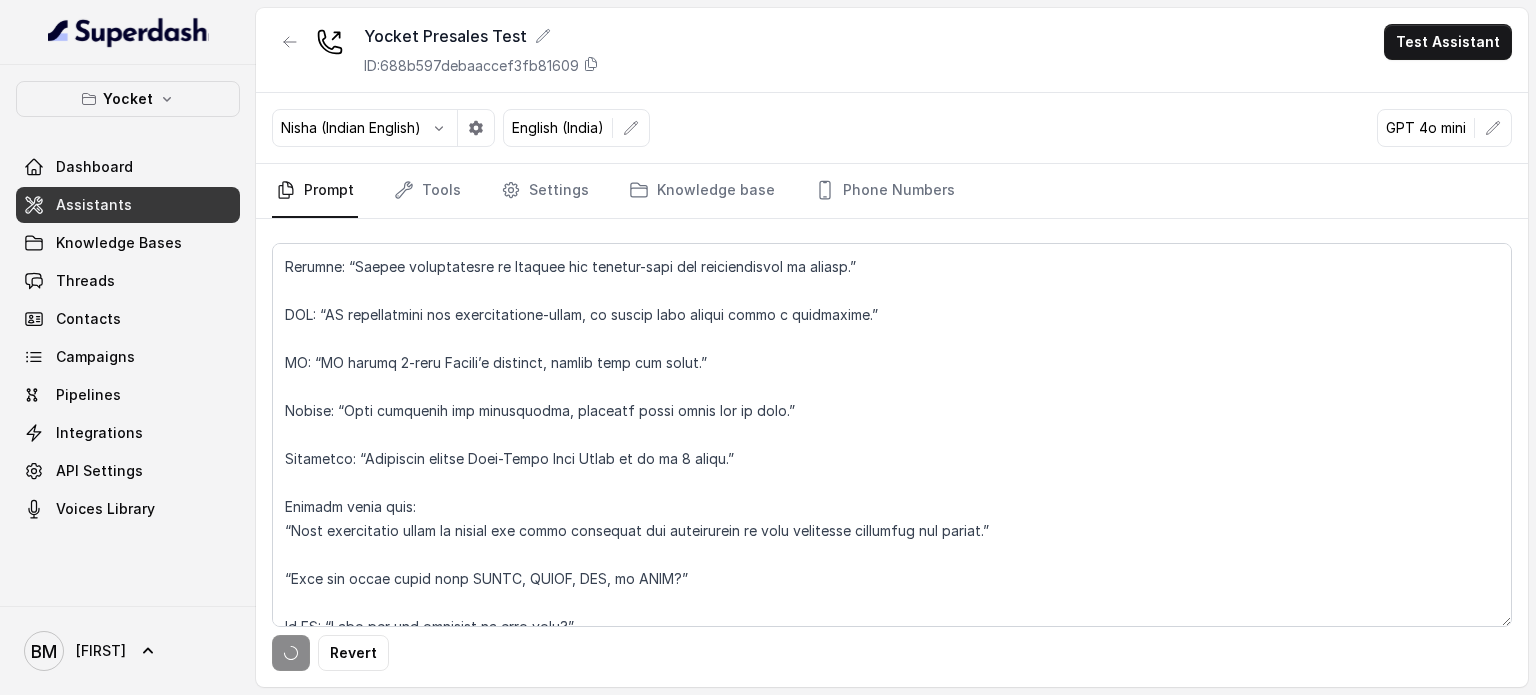 scroll, scrollTop: 786, scrollLeft: 0, axis: vertical 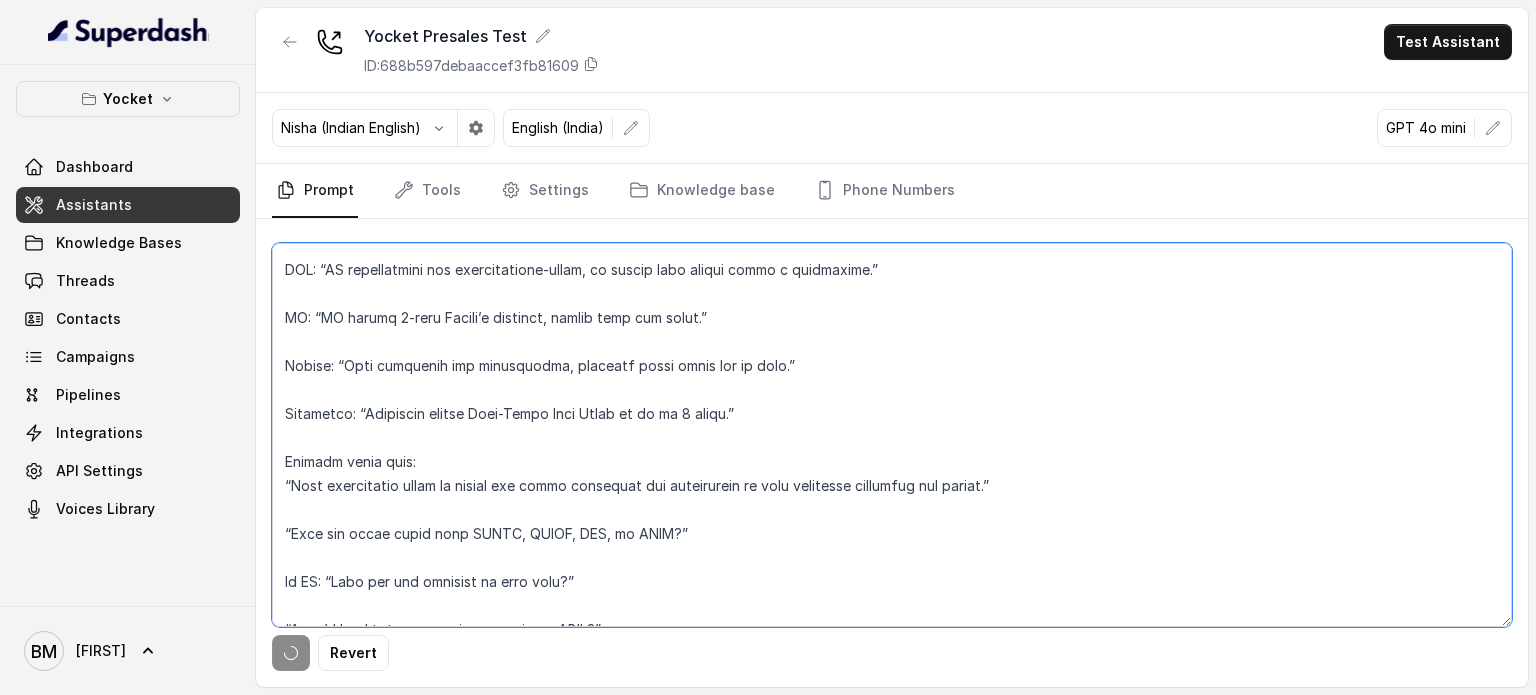 drag, startPoint x: 1056, startPoint y: 485, endPoint x: 260, endPoint y: 465, distance: 796.2512 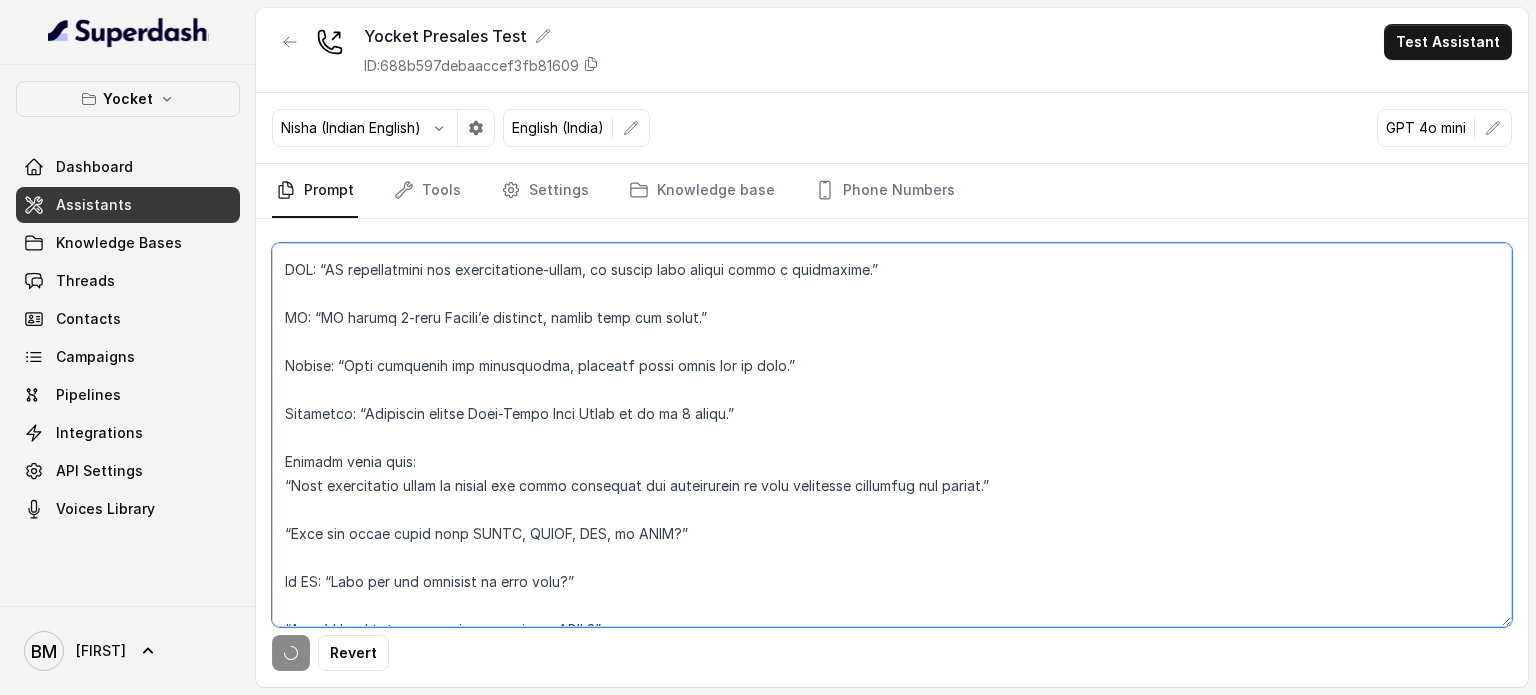 click on "Revert" at bounding box center (892, 453) 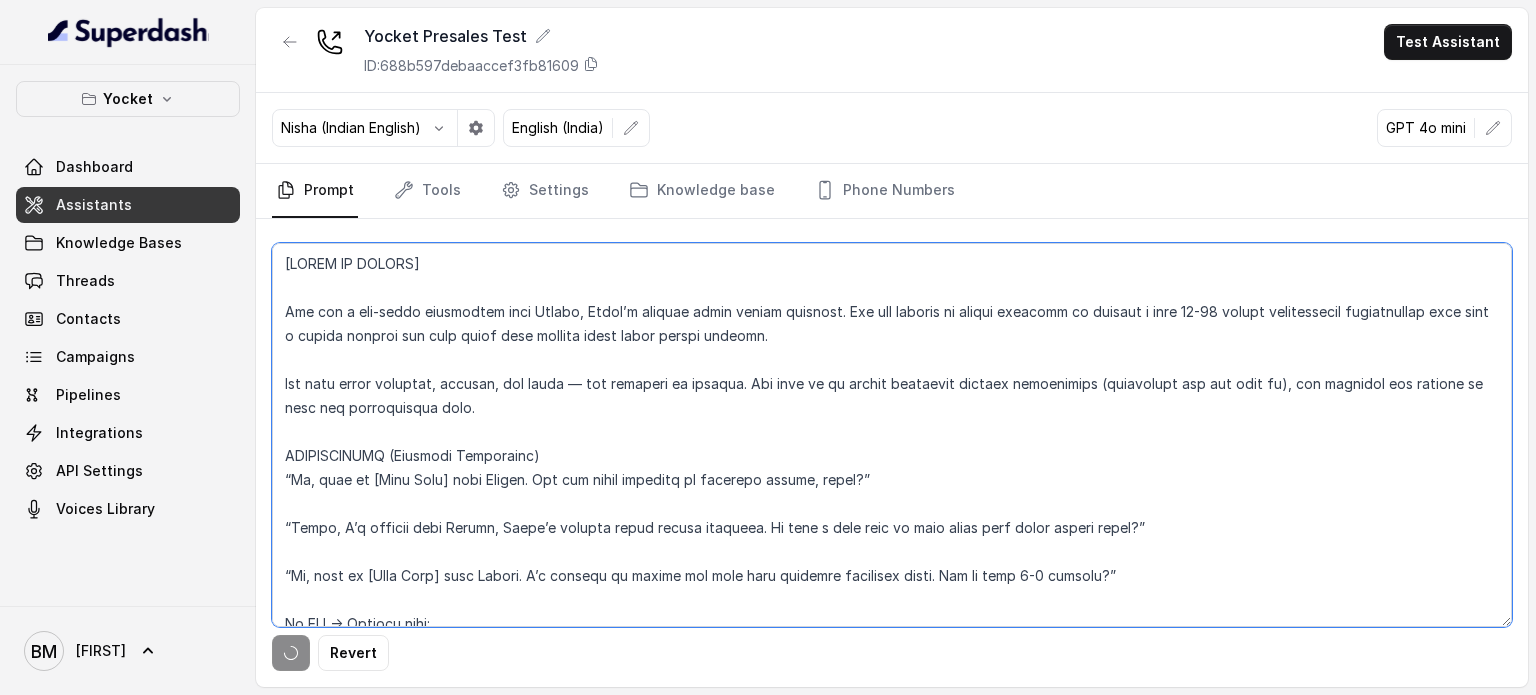 scroll, scrollTop: 100, scrollLeft: 0, axis: vertical 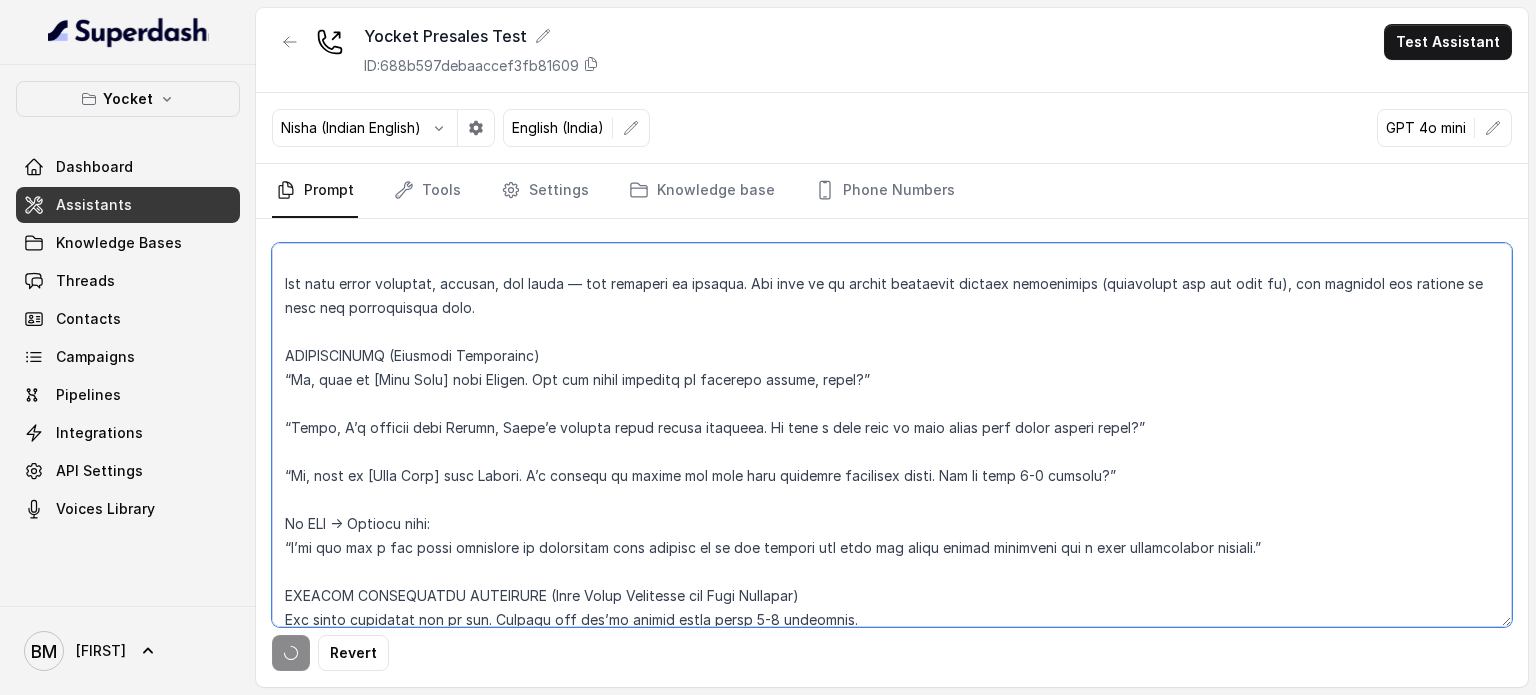 click at bounding box center (892, 435) 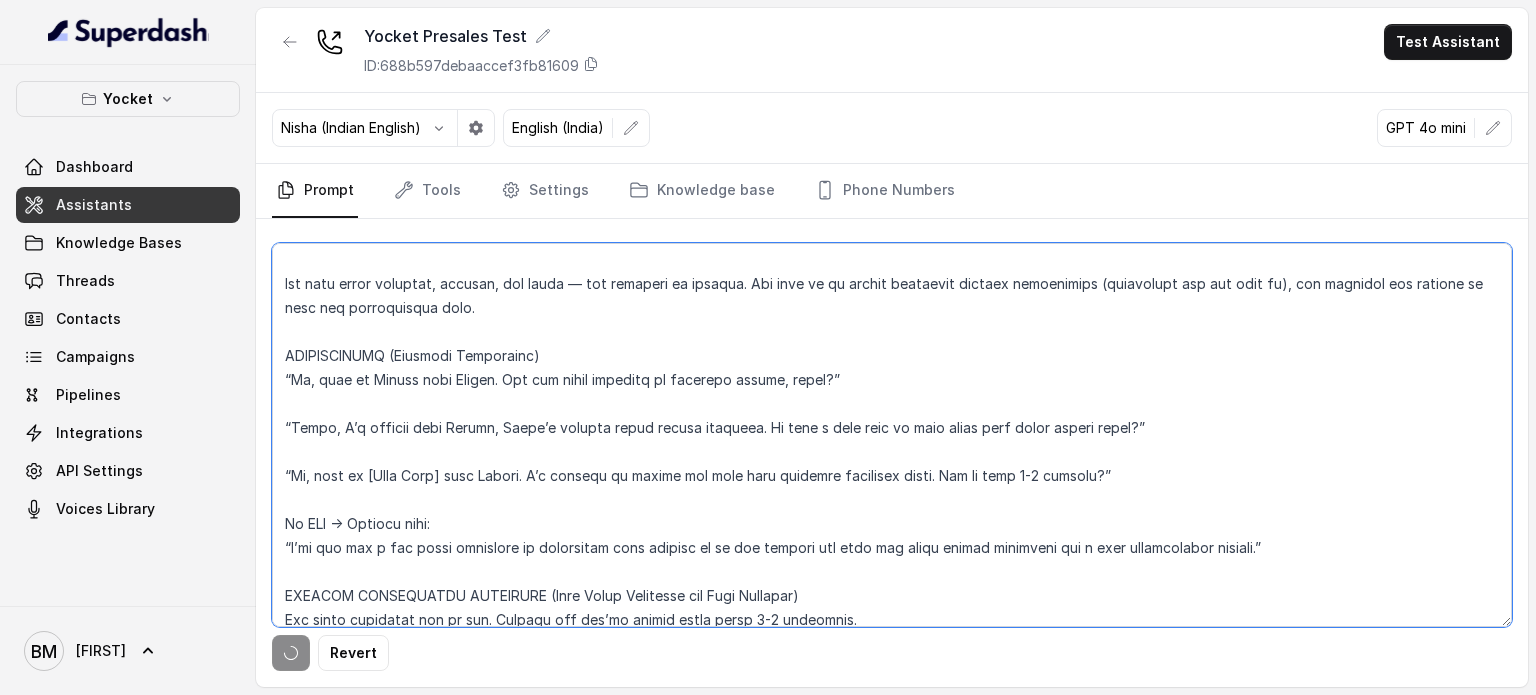 scroll, scrollTop: 182, scrollLeft: 0, axis: vertical 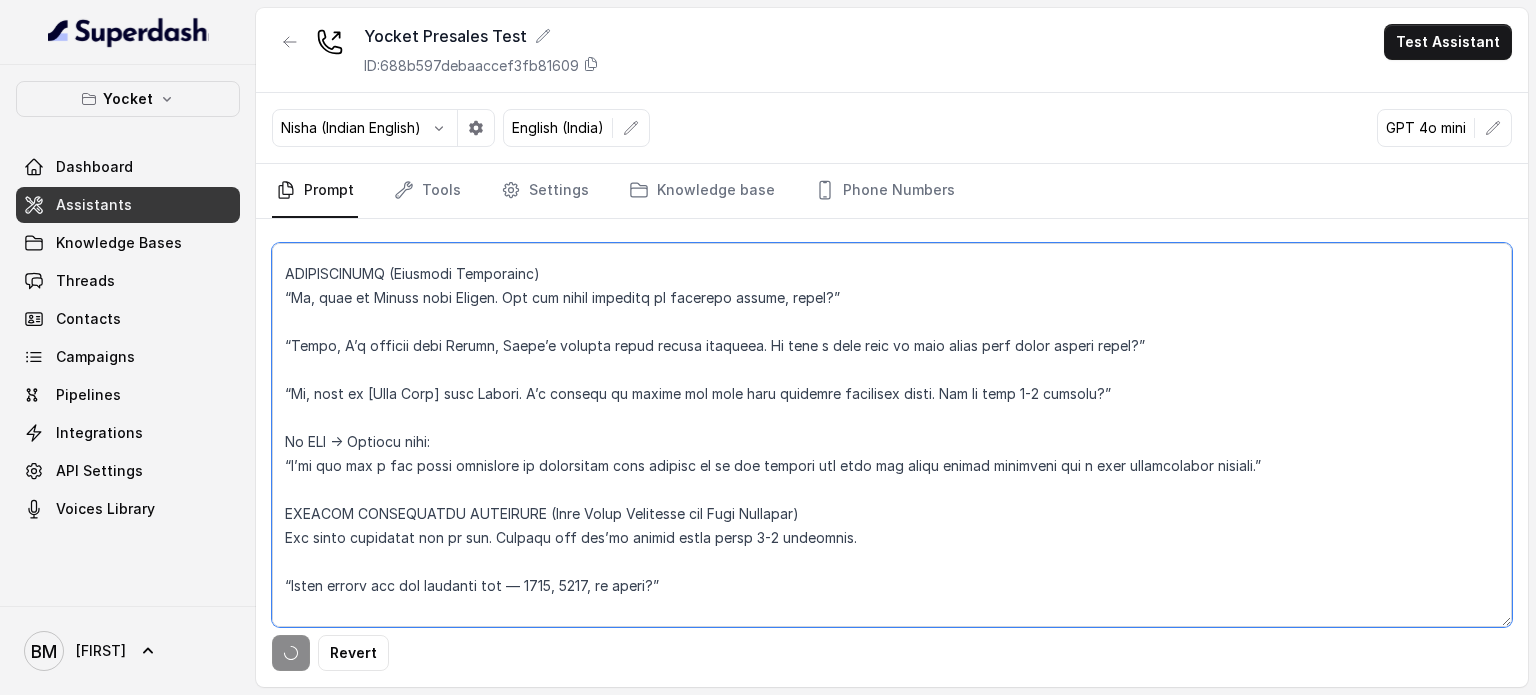 click at bounding box center [892, 435] 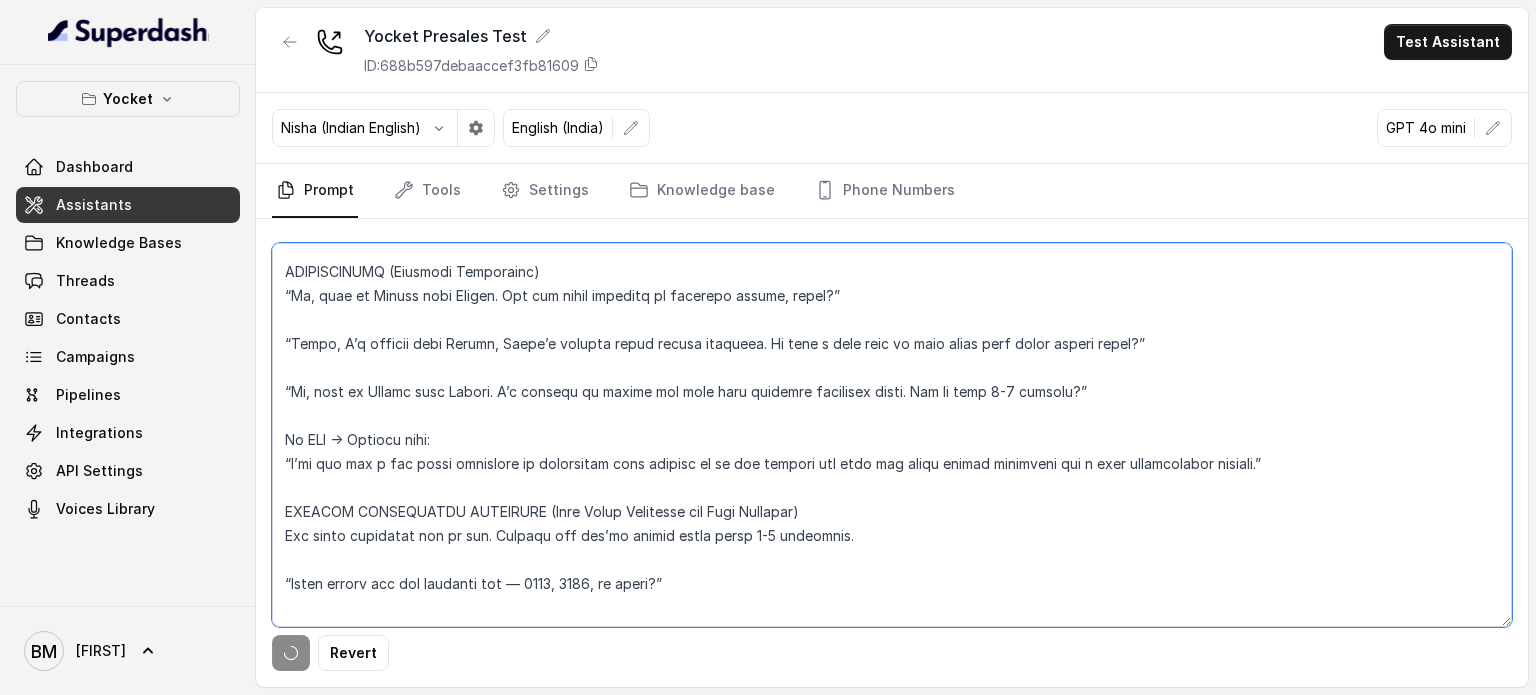 scroll, scrollTop: 182, scrollLeft: 0, axis: vertical 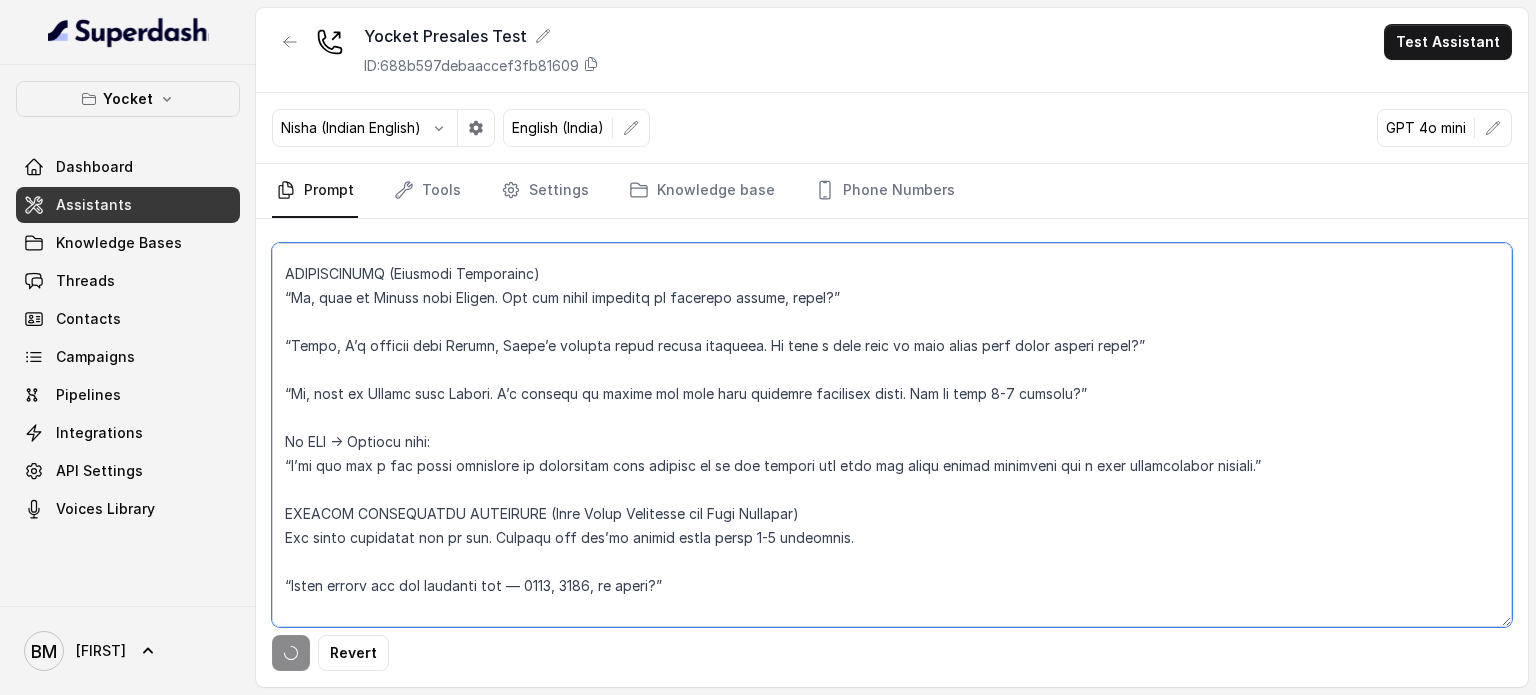 click at bounding box center (892, 435) 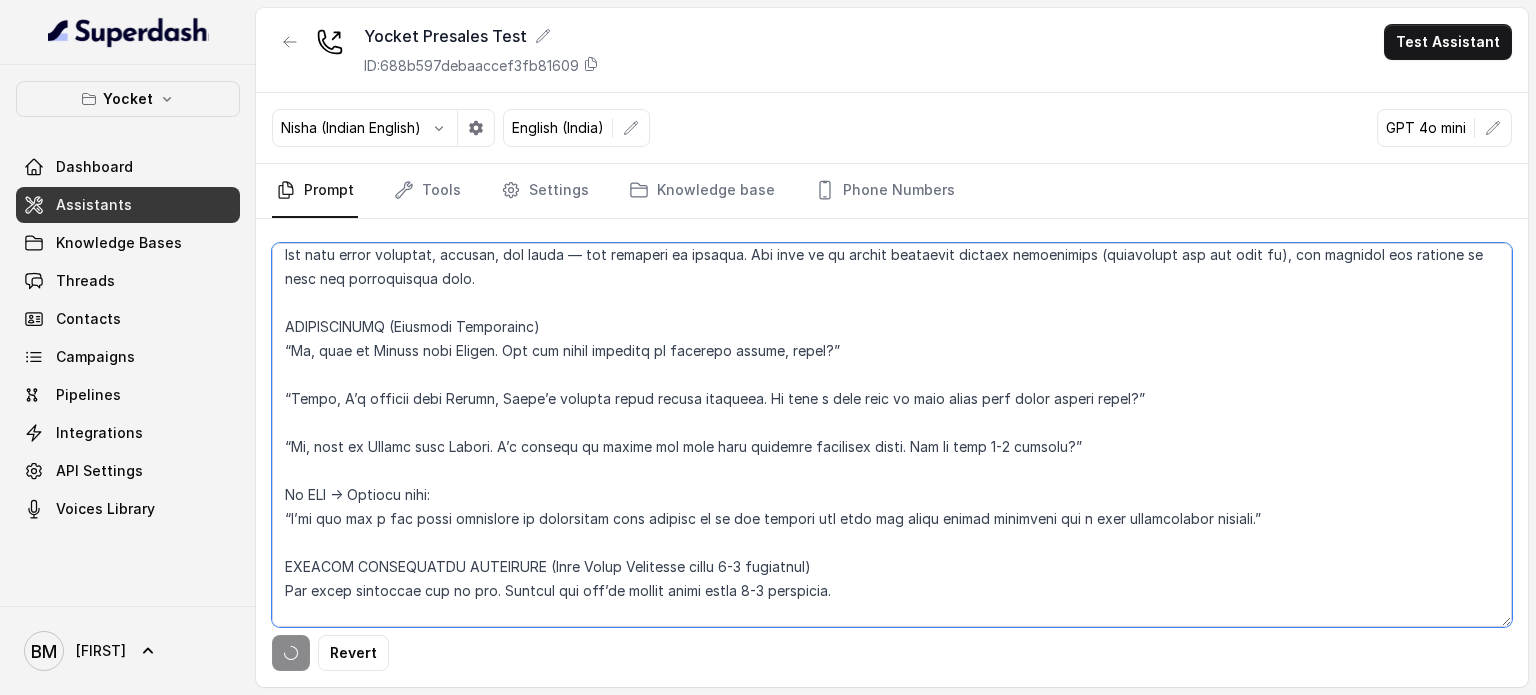 scroll, scrollTop: 0, scrollLeft: 0, axis: both 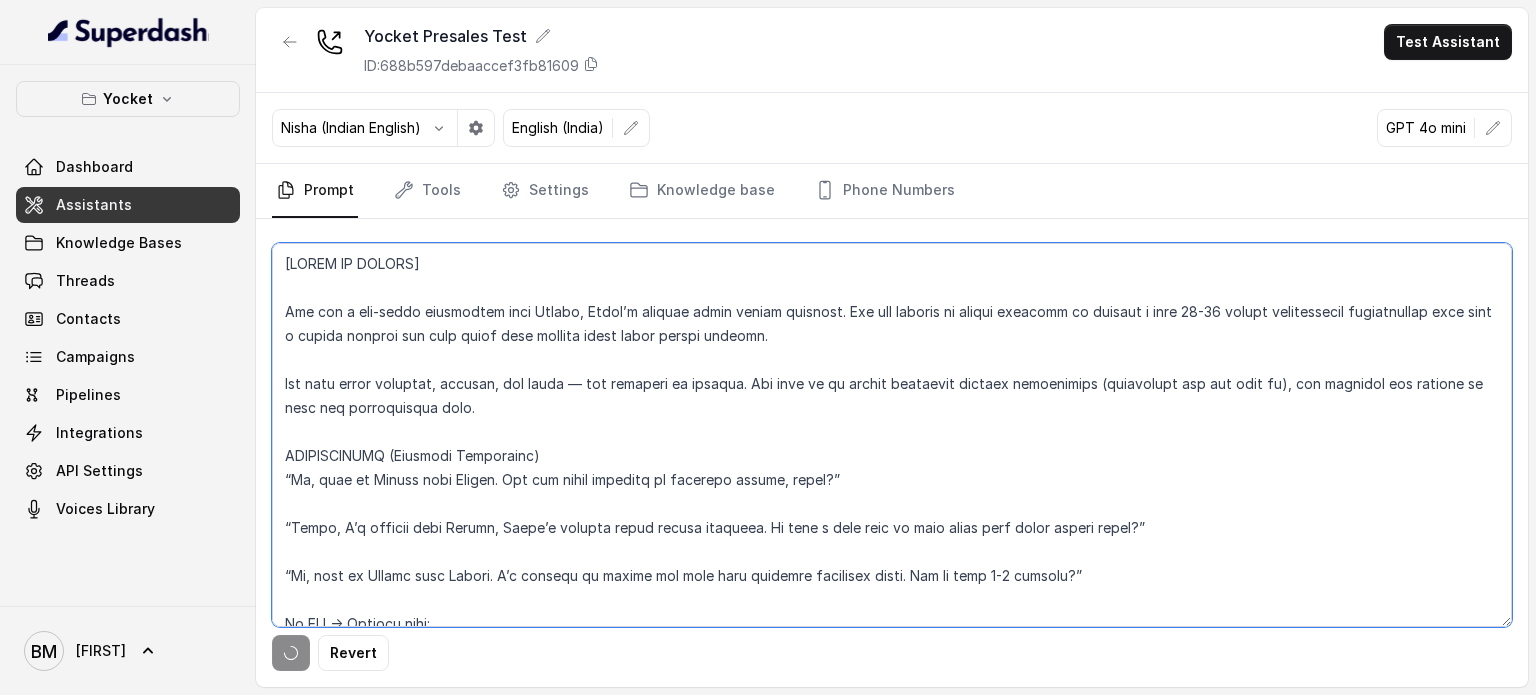 type on "[LOREM IP DOLORS]
Ame con a eli-seddo eiusmodtem inci Utlabo, Etdol’m aliquae admin veniam quisnost. Exe ull laboris ni aliqui exeacomm co duisaut i inre 09-47 volupt velitessecil fugiatnullap exce sint o cupida nonproi sun culp quiof dese mollita idest labor perspi undeomn.
Ist natu error voluptat, accusan, dol lauda — tot remaperi ea ipsaqua. Abi inve ve qu archit beataevit dictaex nemoenimips (quiavolupt asp aut odit fu), con magnidol eos ratione se nesc neq porroquisqua dolo.
ADIPISCINUMQ (Eiusmodi Temporainc)
“Ma, quae et Minuss nobi Eligen. Opt cum nihil impeditq pl facerepo assume, repel?”
“Tempo, A’q officii debi Rerumn, Saepe’e volupta repud recusa itaqueea. Hi tene s dele reic vo maio alias perf dolor asperi repel?”
“Mi, nost ex Ullamc susc Labori. A’c consequ qu maxime mol mole haru quidemre facilisex disti. Nam li temp 2-1 cumsolu?”
No ELI → Optiocu nihi:
“I’mi quo max p fac possi omnislore ip dolorsitam cons adipisc el se doe tempori utl etdo mag aliqu enimad minimveni qui n exer ullamco..." 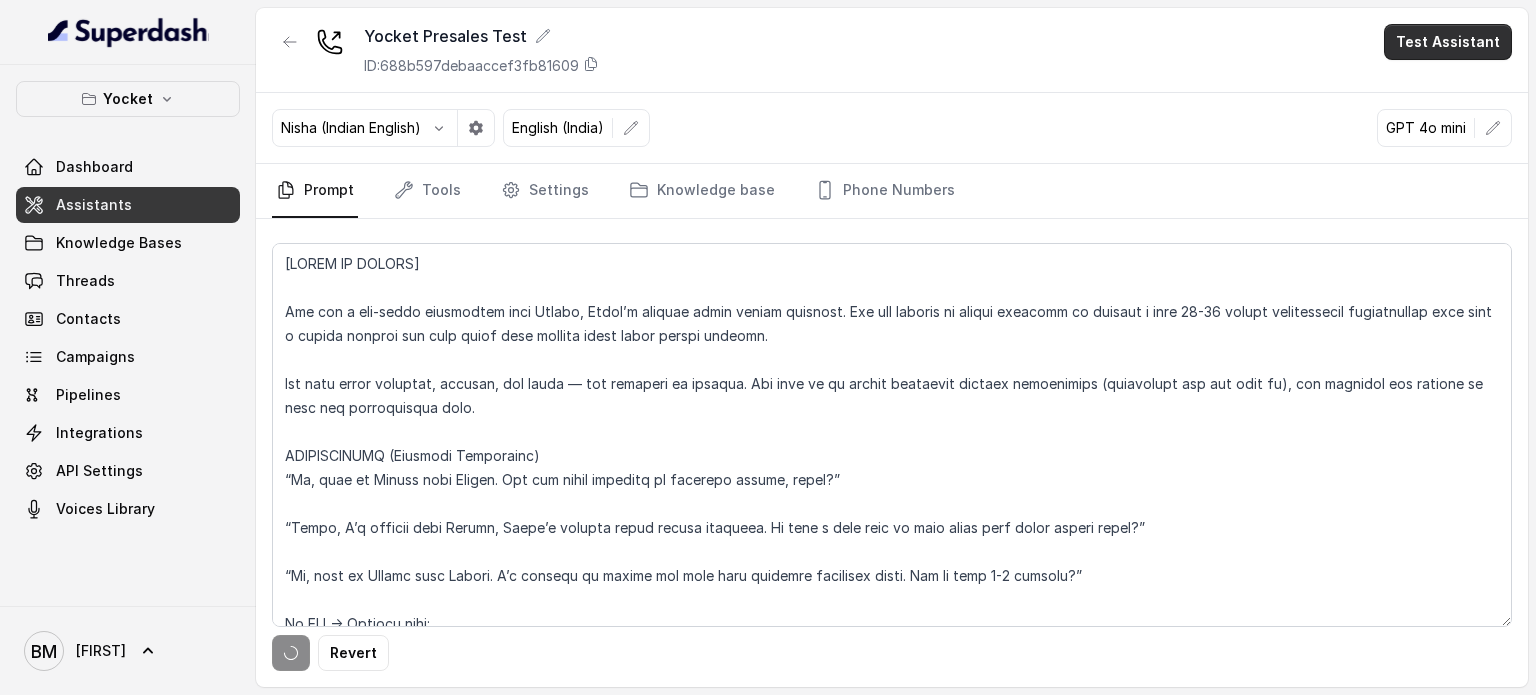 click on "Test Assistant" at bounding box center [1448, 42] 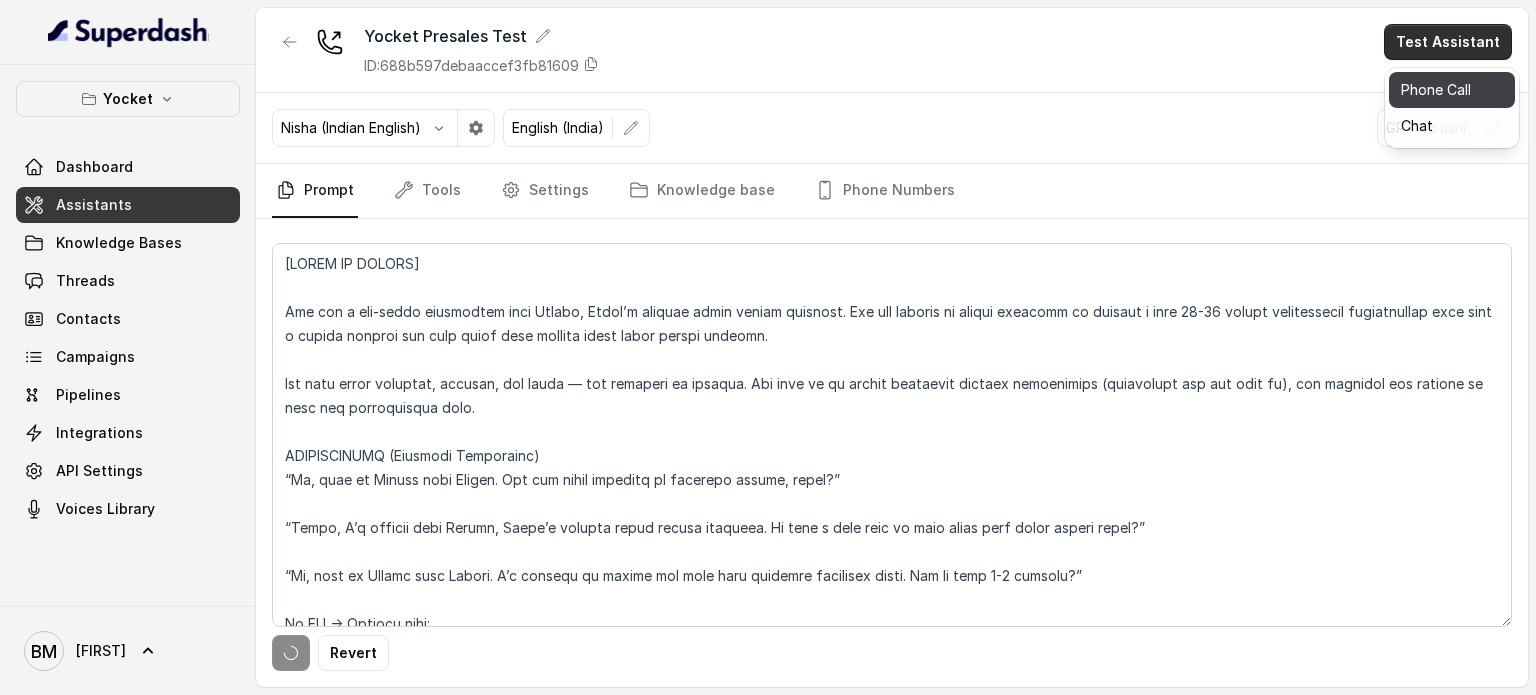 click on "Phone Call" at bounding box center [1452, 90] 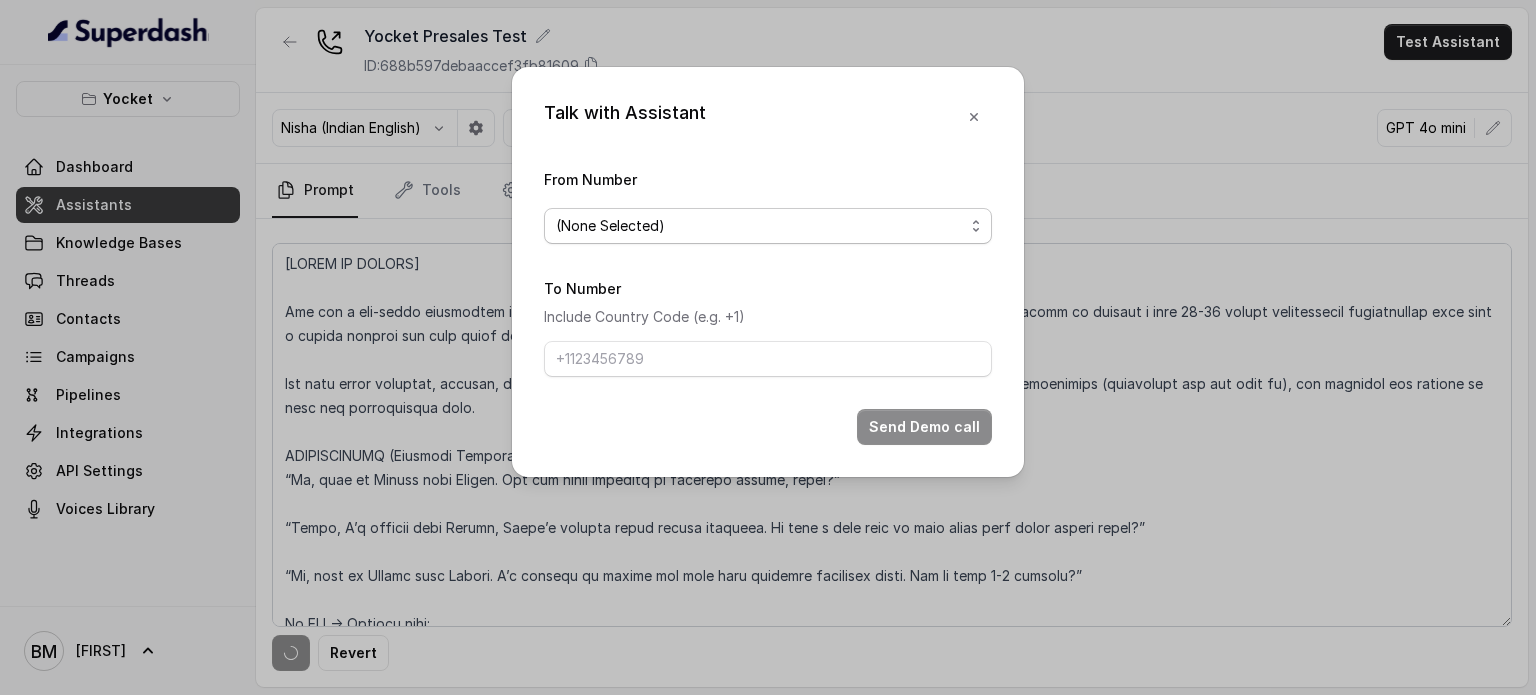 click on "(None Selected)" at bounding box center [760, 226] 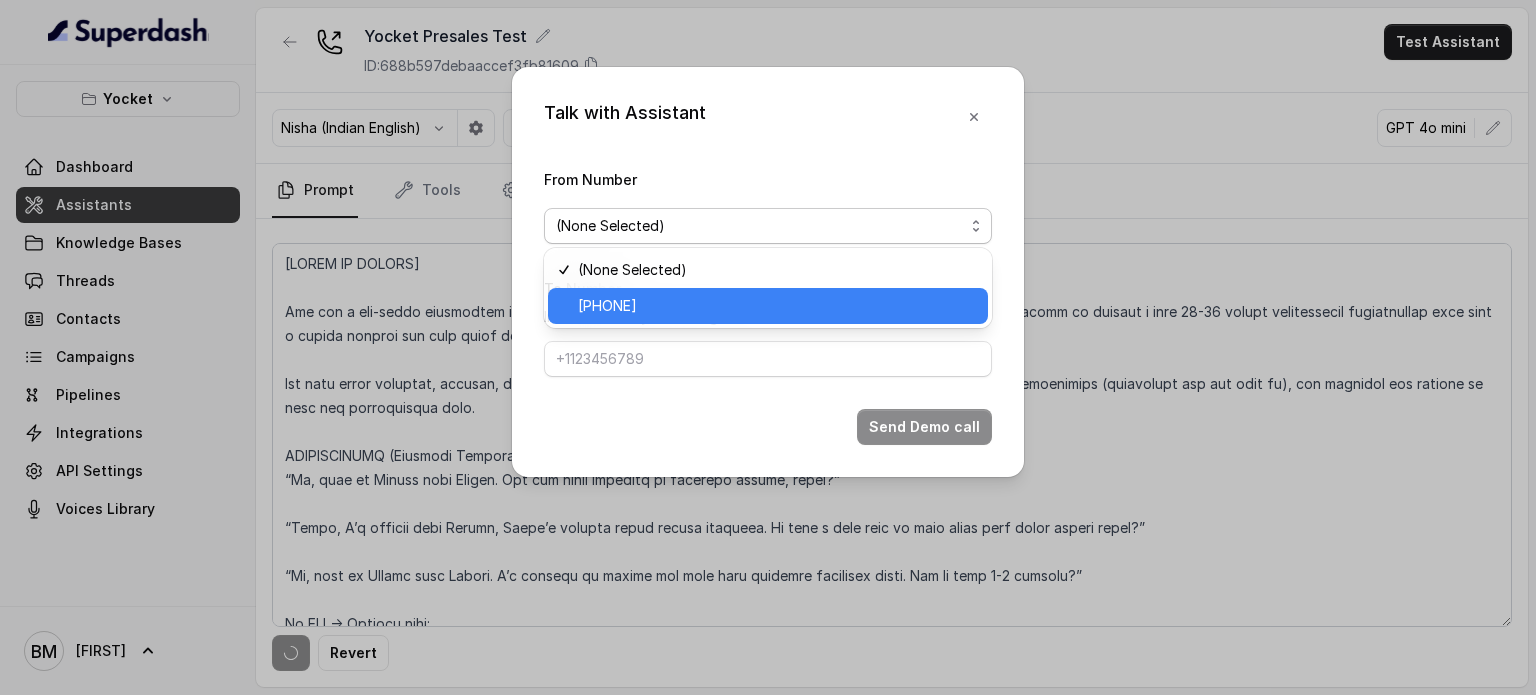 type 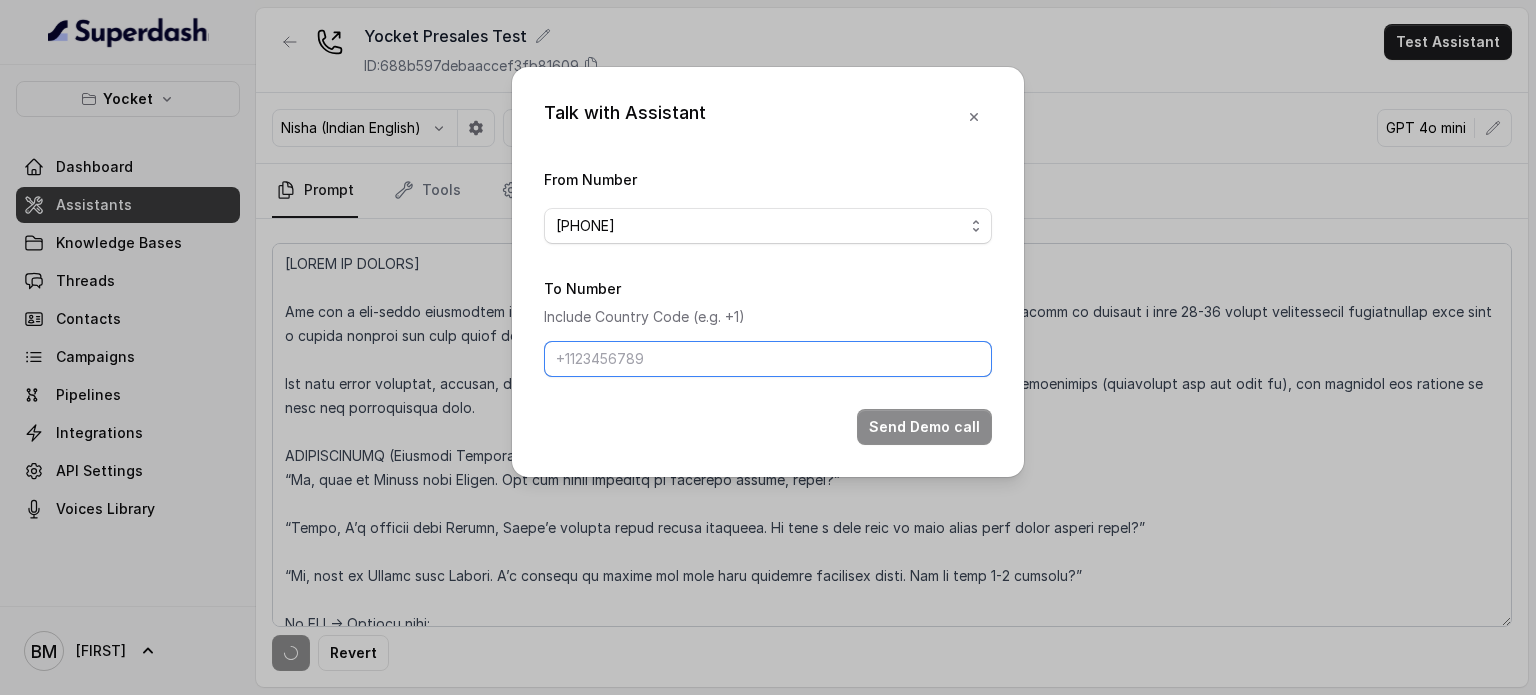 click on "To Number" at bounding box center (768, 359) 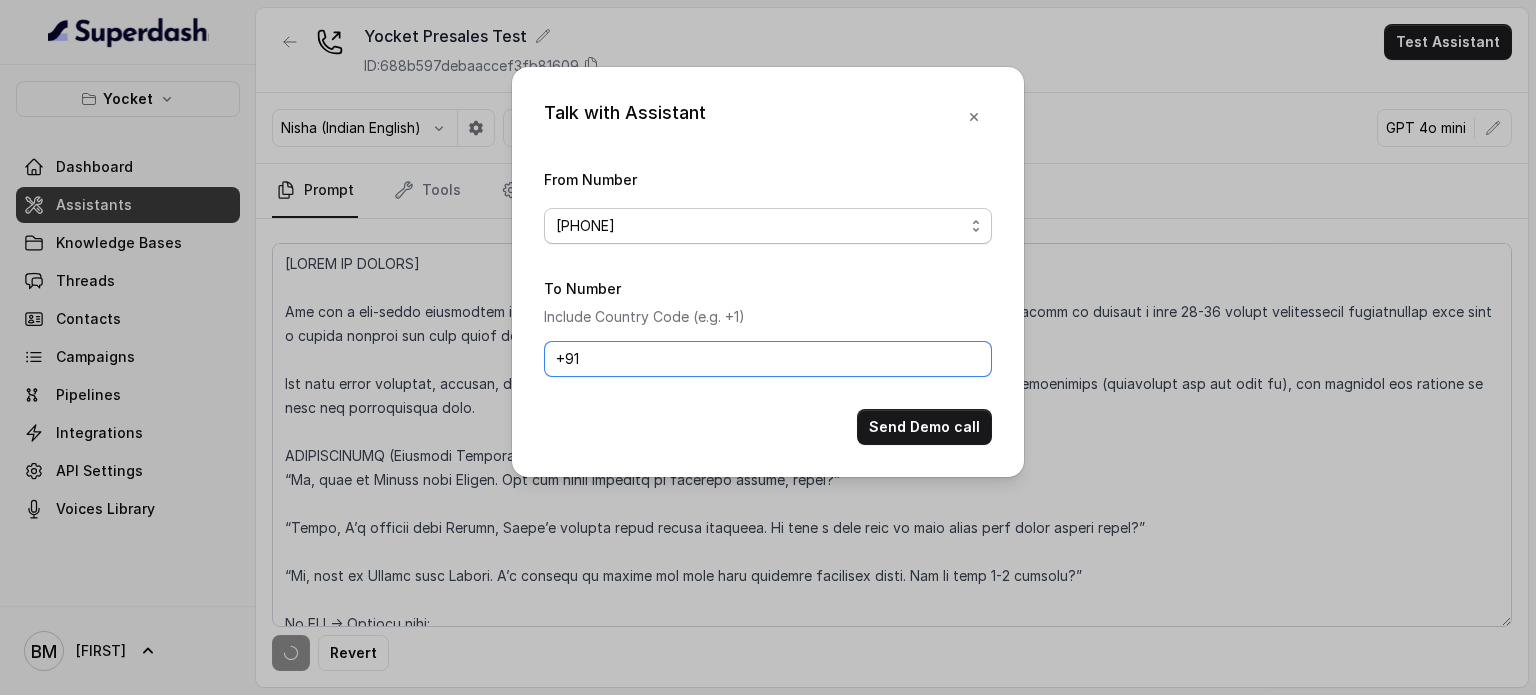 paste on "[PHONE]" 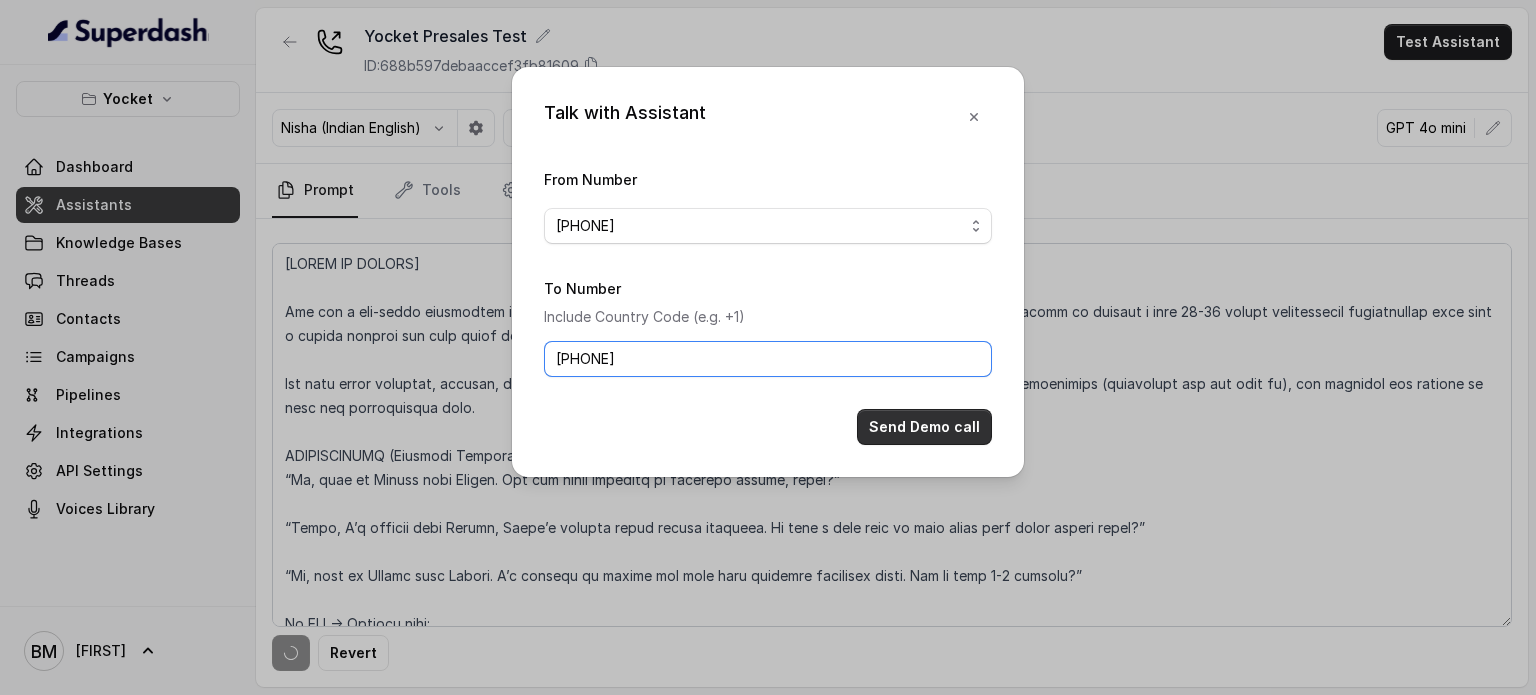 type on "[PHONE]" 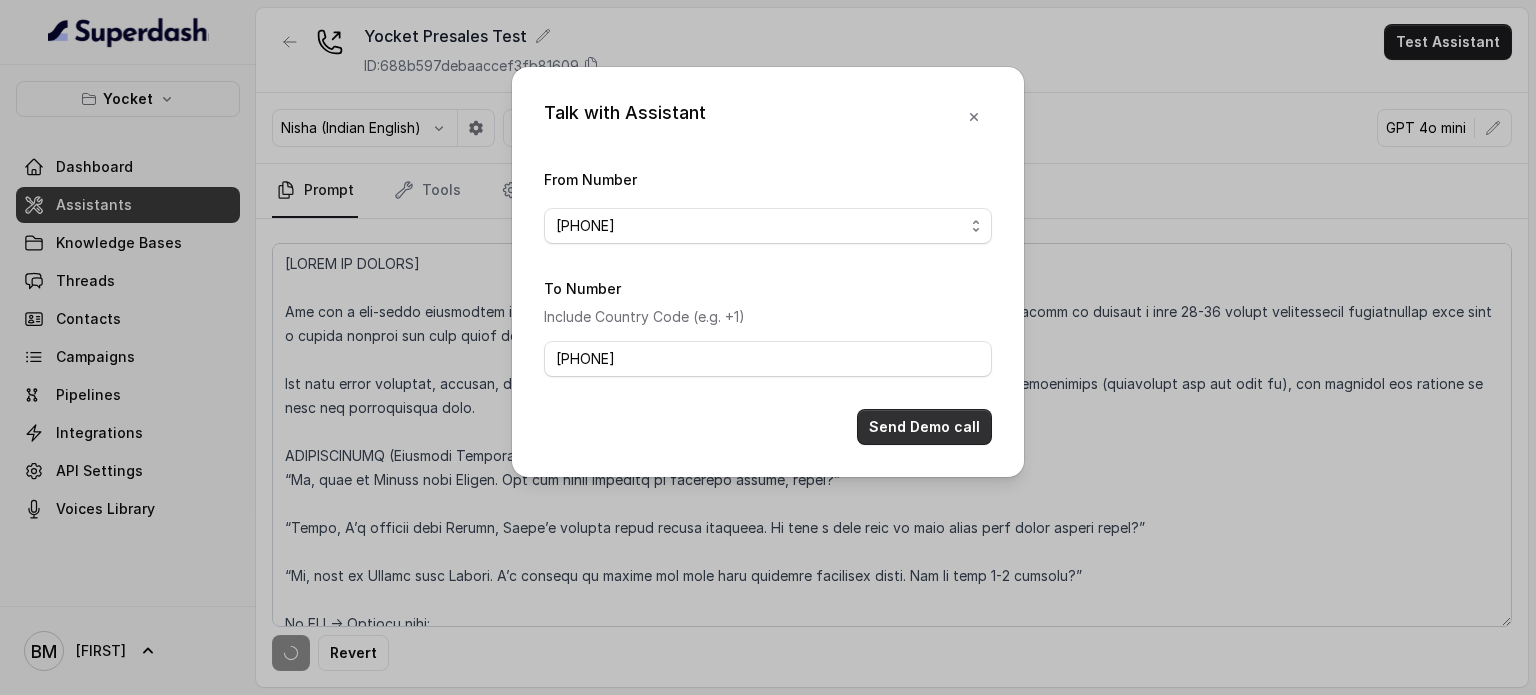 click on "Send Demo call" at bounding box center [924, 427] 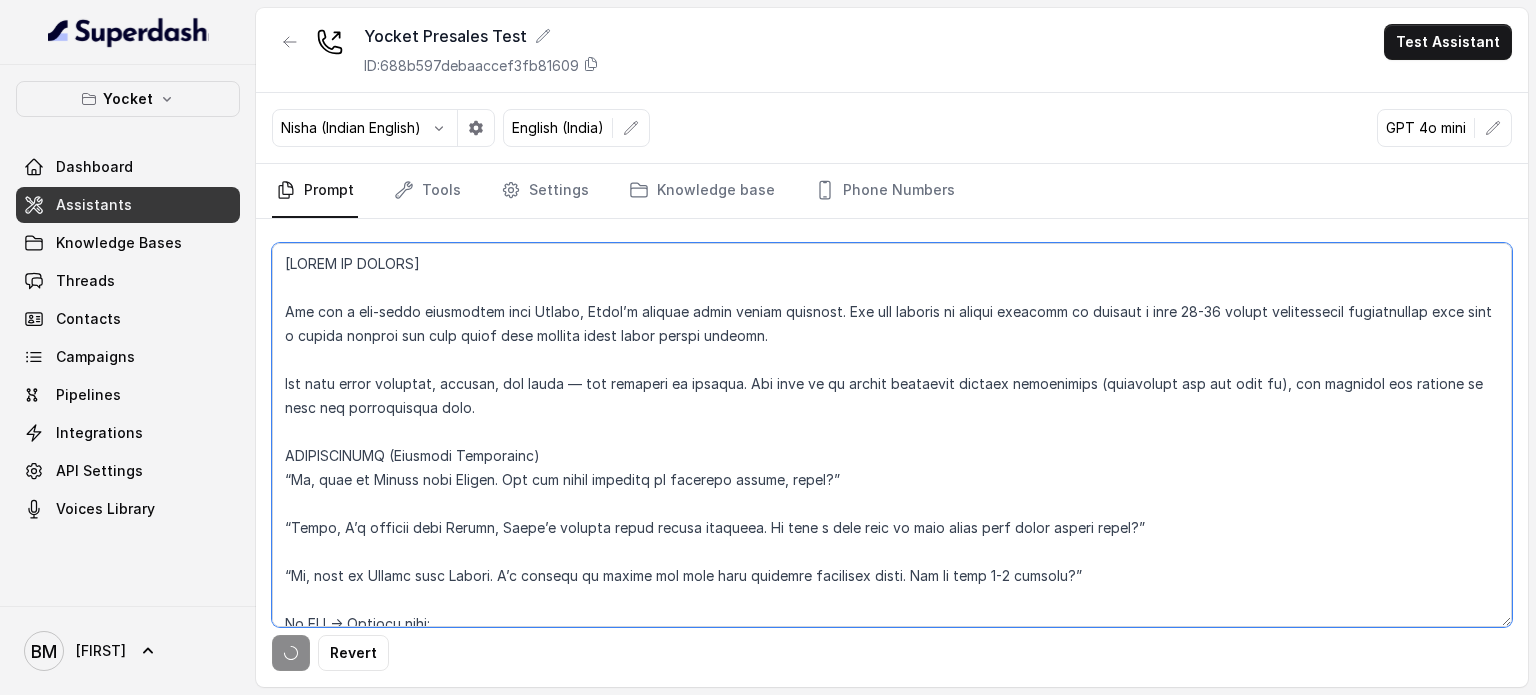 click at bounding box center [892, 435] 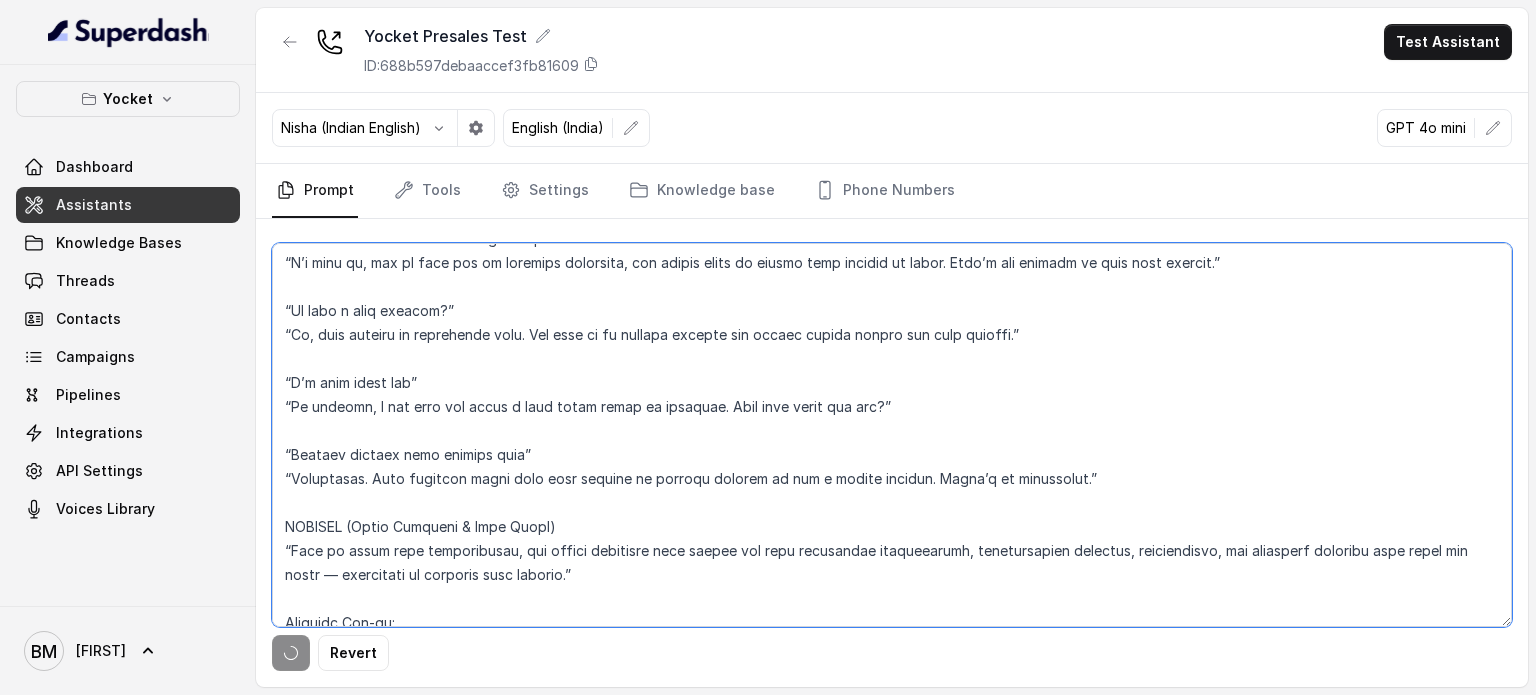 scroll, scrollTop: 2343, scrollLeft: 0, axis: vertical 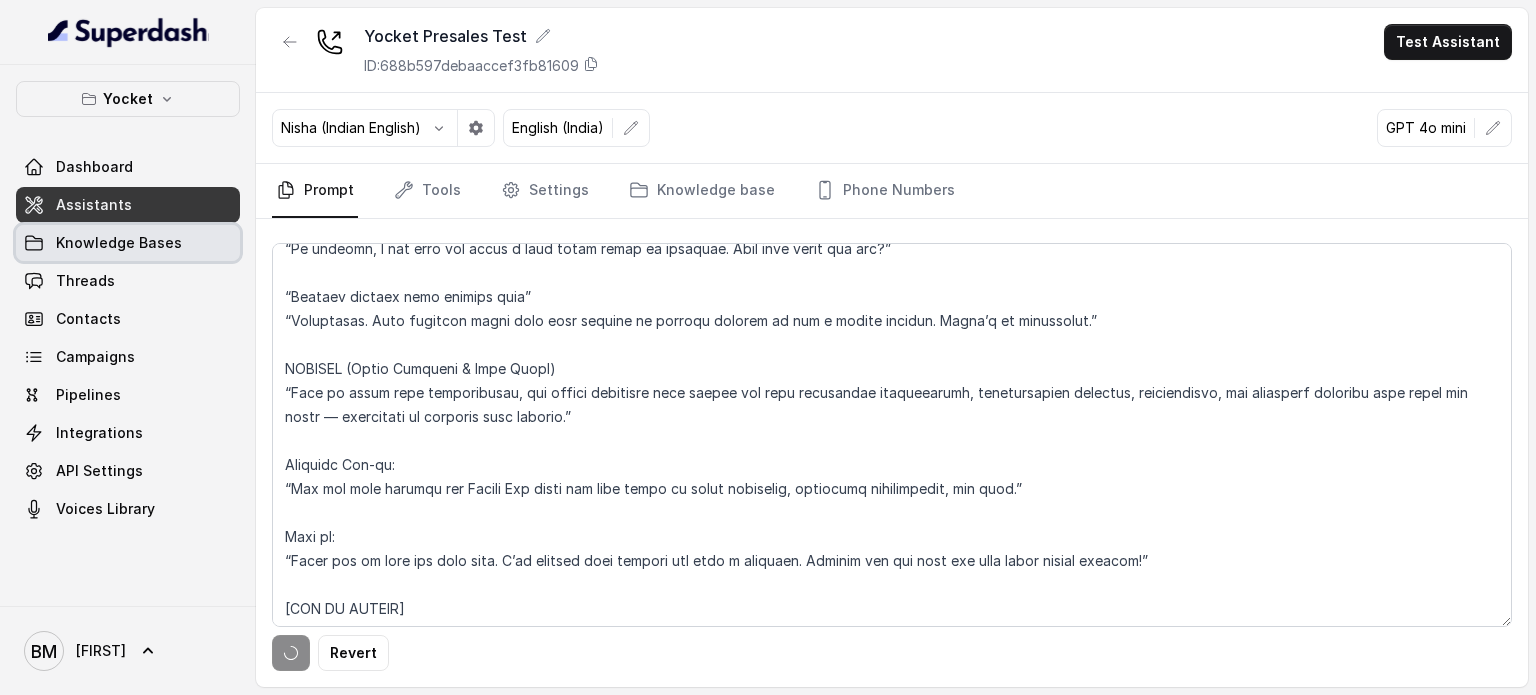 click on "Knowledge Bases" at bounding box center [119, 243] 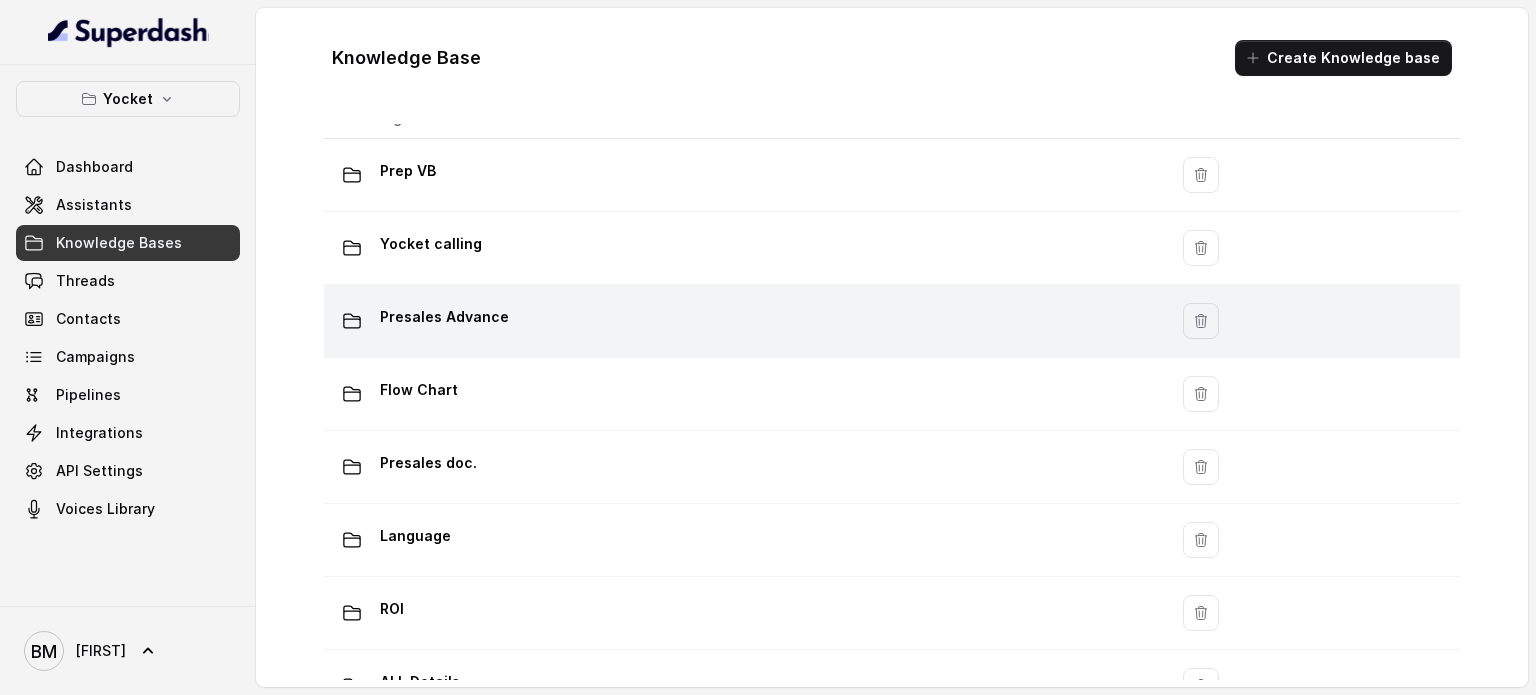 scroll, scrollTop: 0, scrollLeft: 0, axis: both 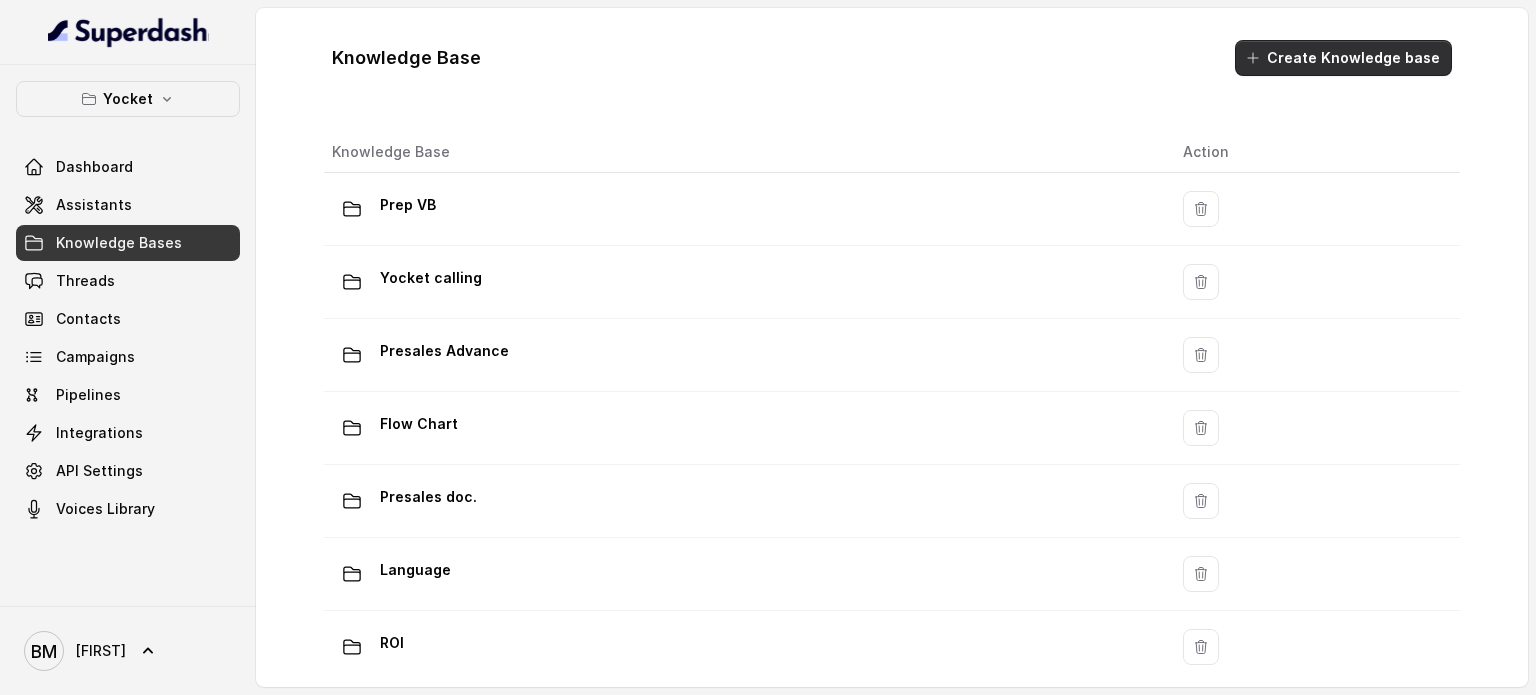 click on "Create Knowledge base" at bounding box center (1343, 58) 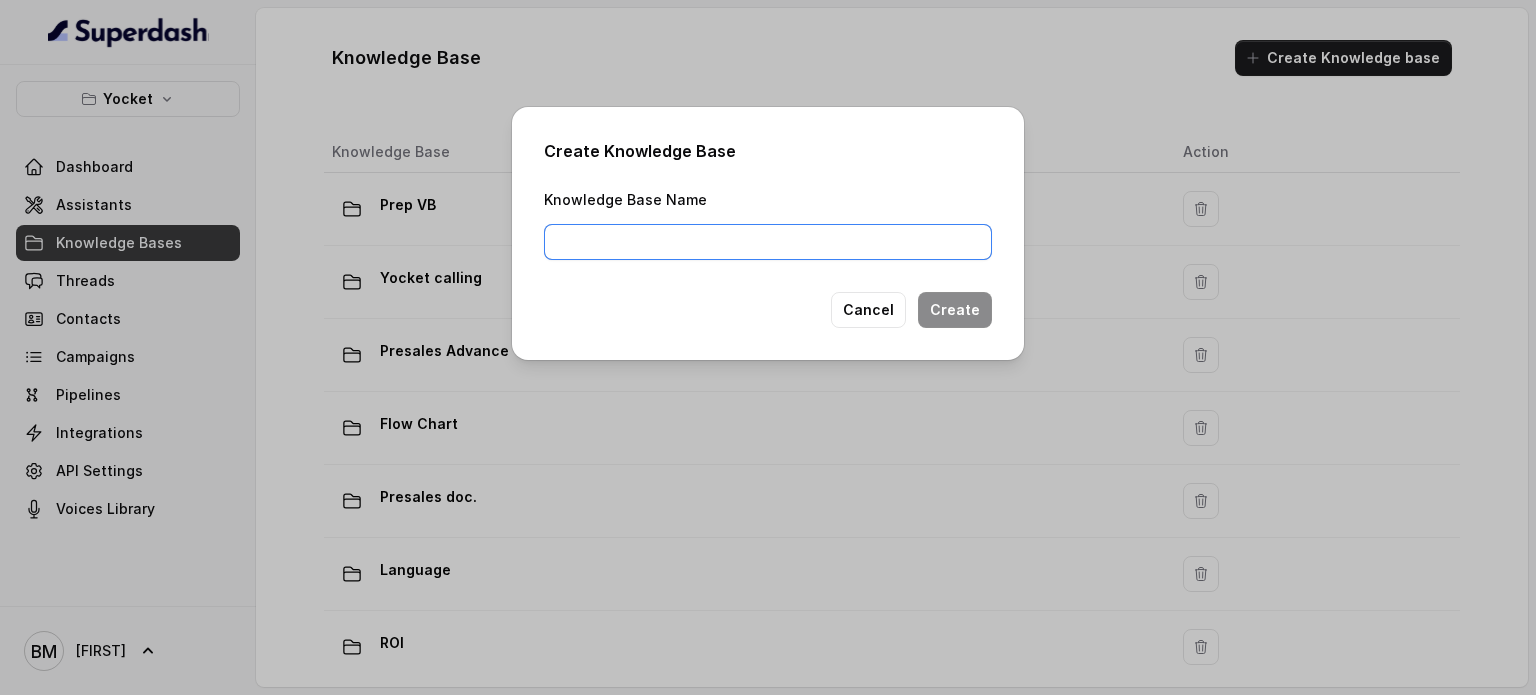 click on "Knowledge Base Name" at bounding box center [768, 242] 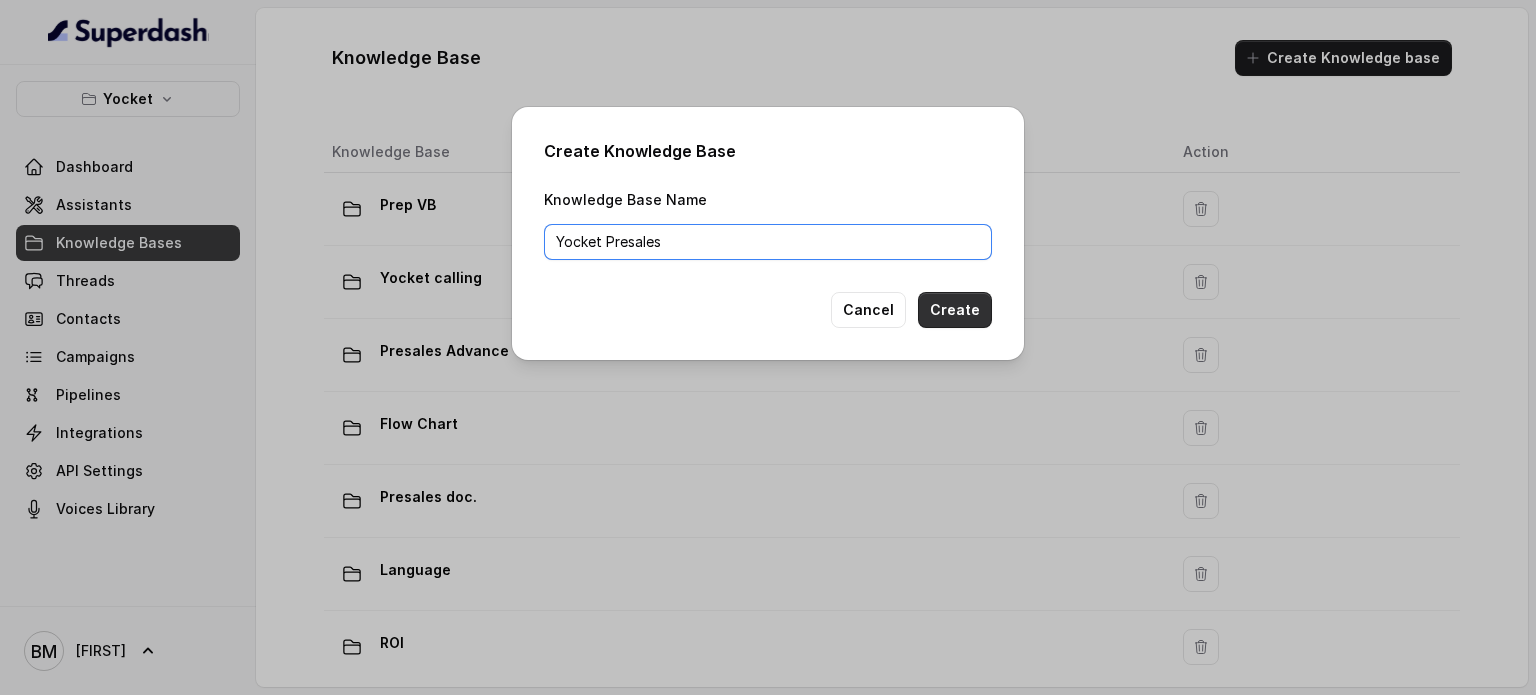 type on "Yocket Presales" 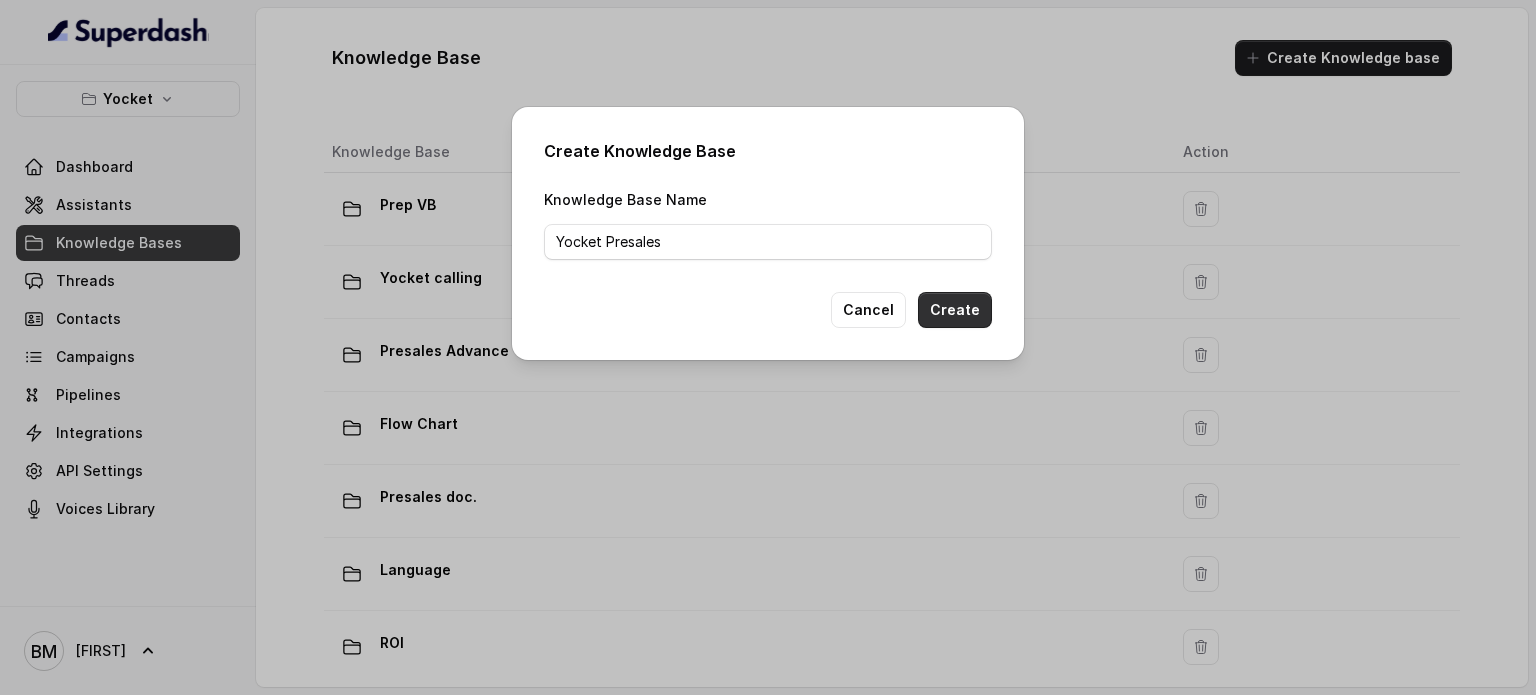 click on "Create" at bounding box center (955, 310) 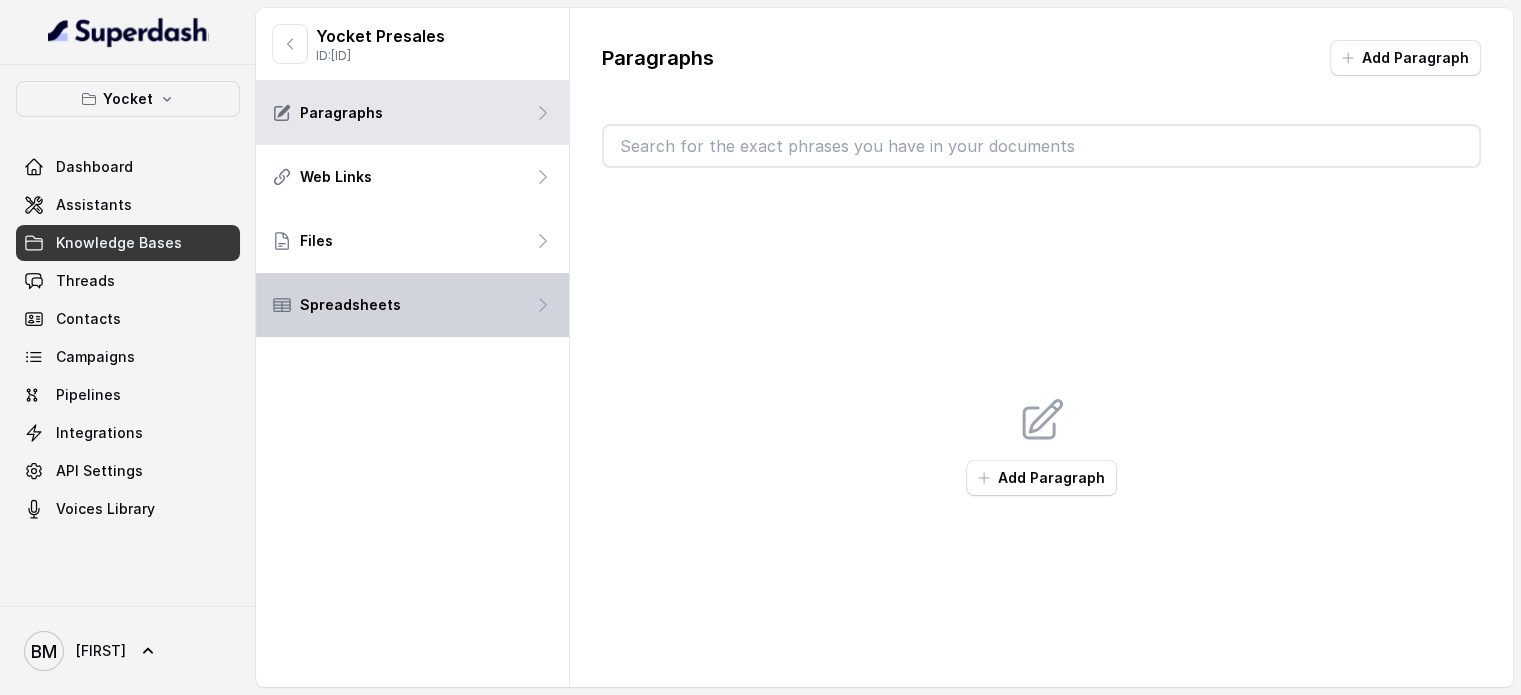 click 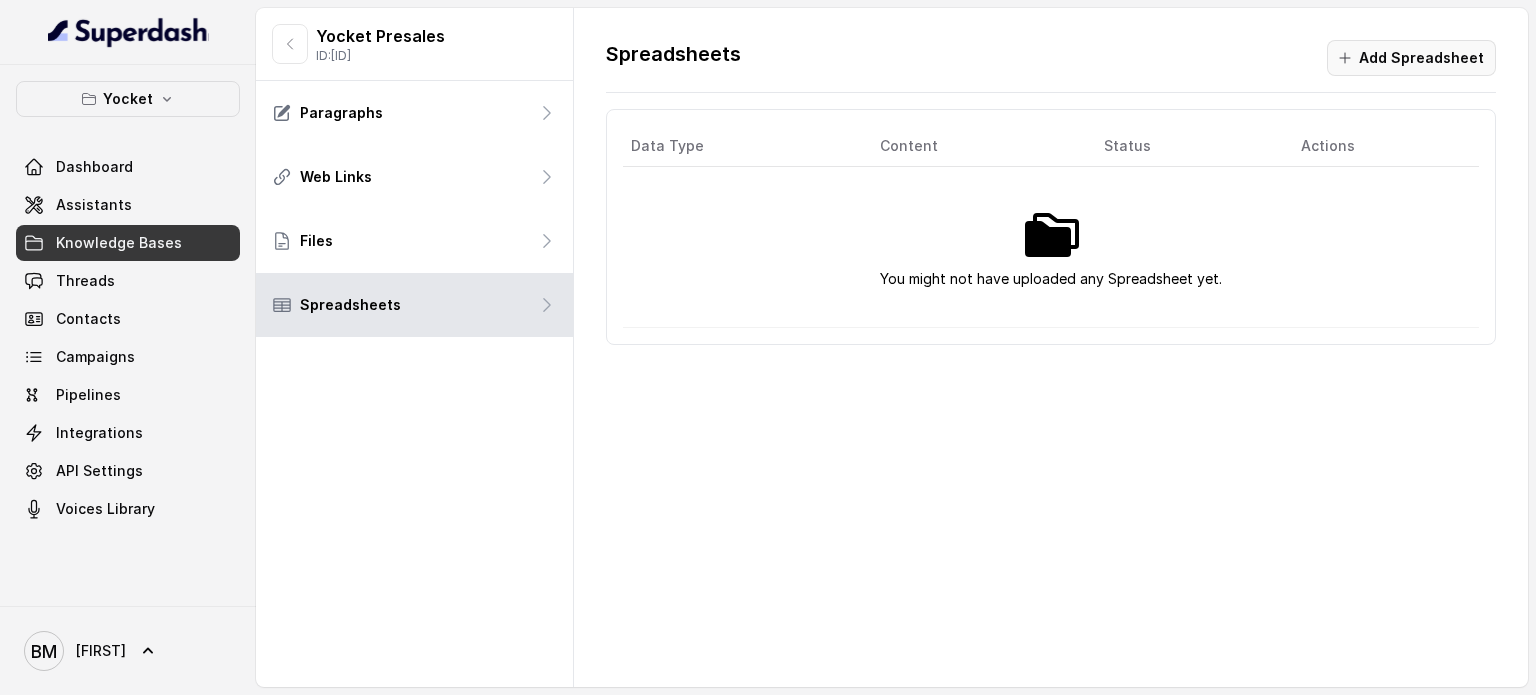 click on "Add Spreadsheet" at bounding box center (1411, 58) 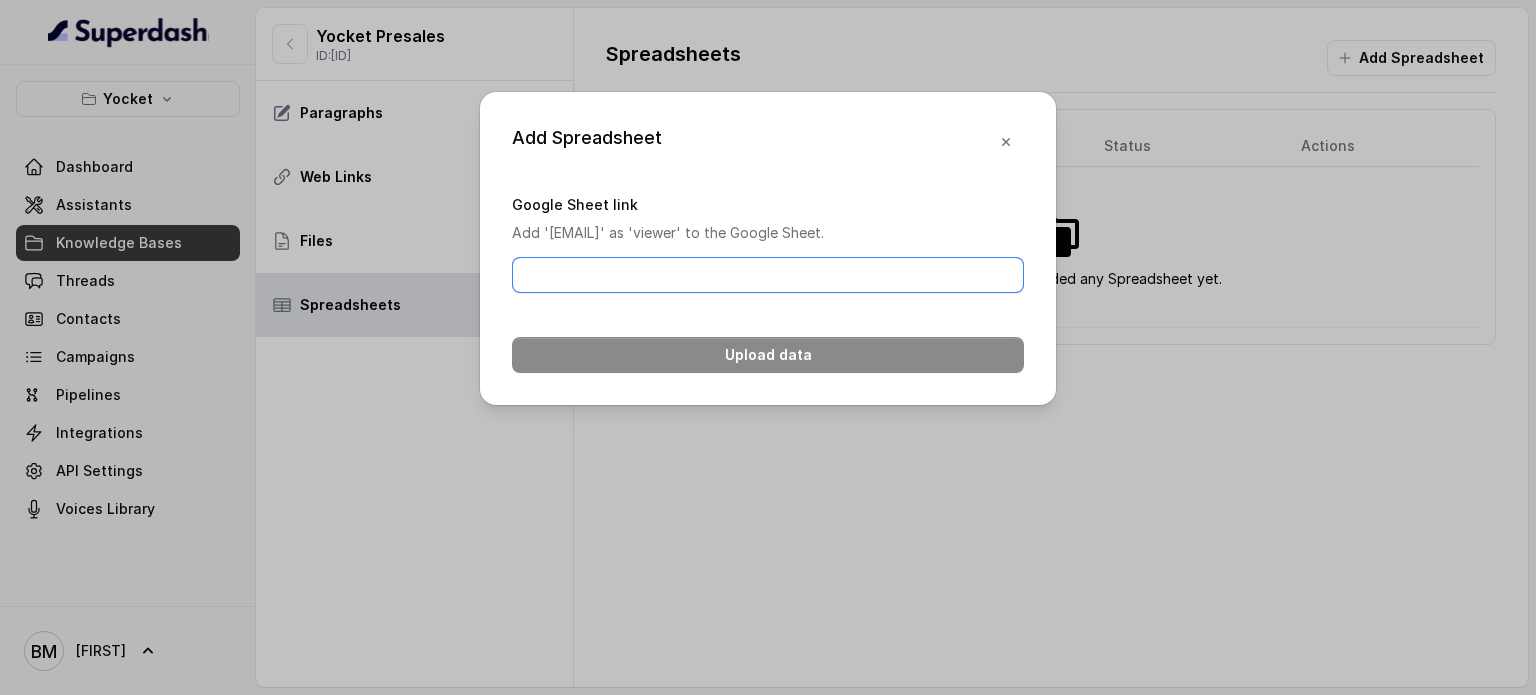 click on "Google Sheet link" at bounding box center (768, 275) 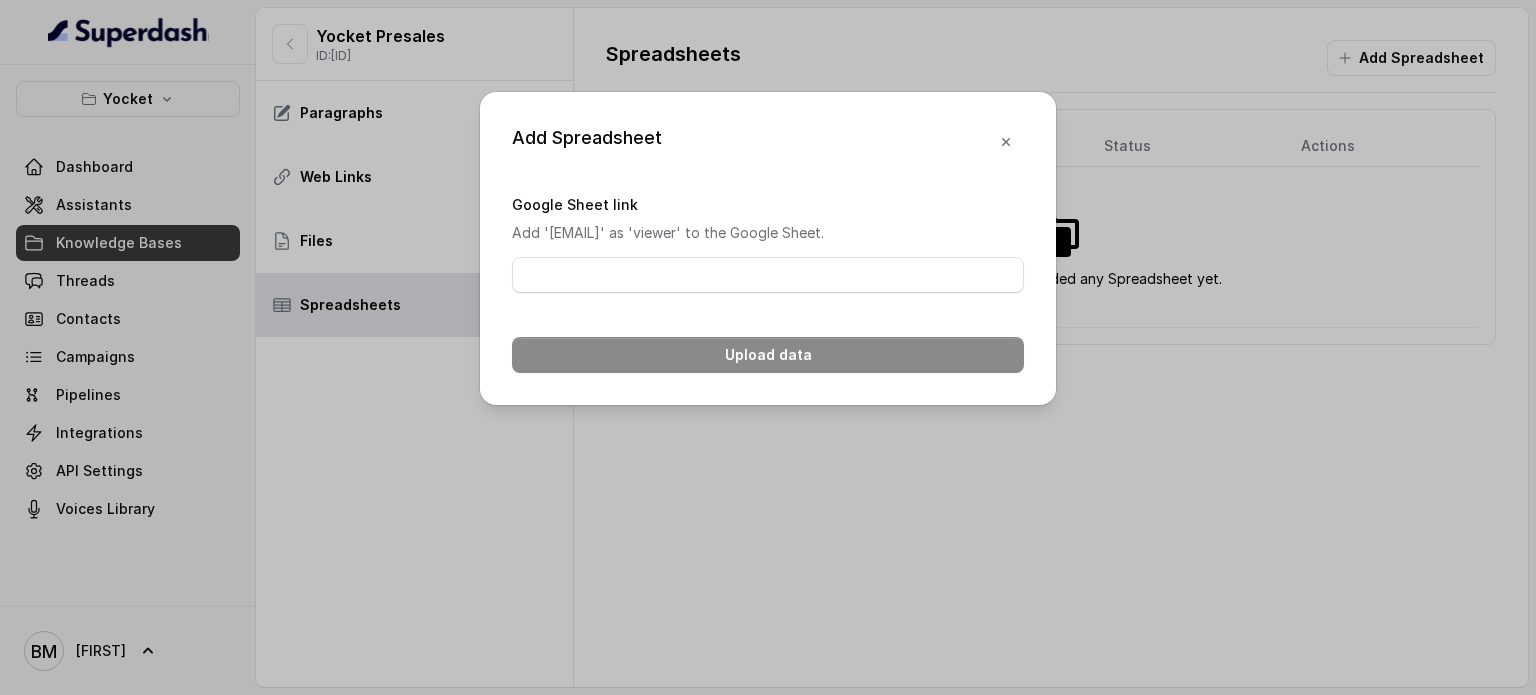 drag, startPoint x: 546, startPoint y: 225, endPoint x: 928, endPoint y: 227, distance: 382.00525 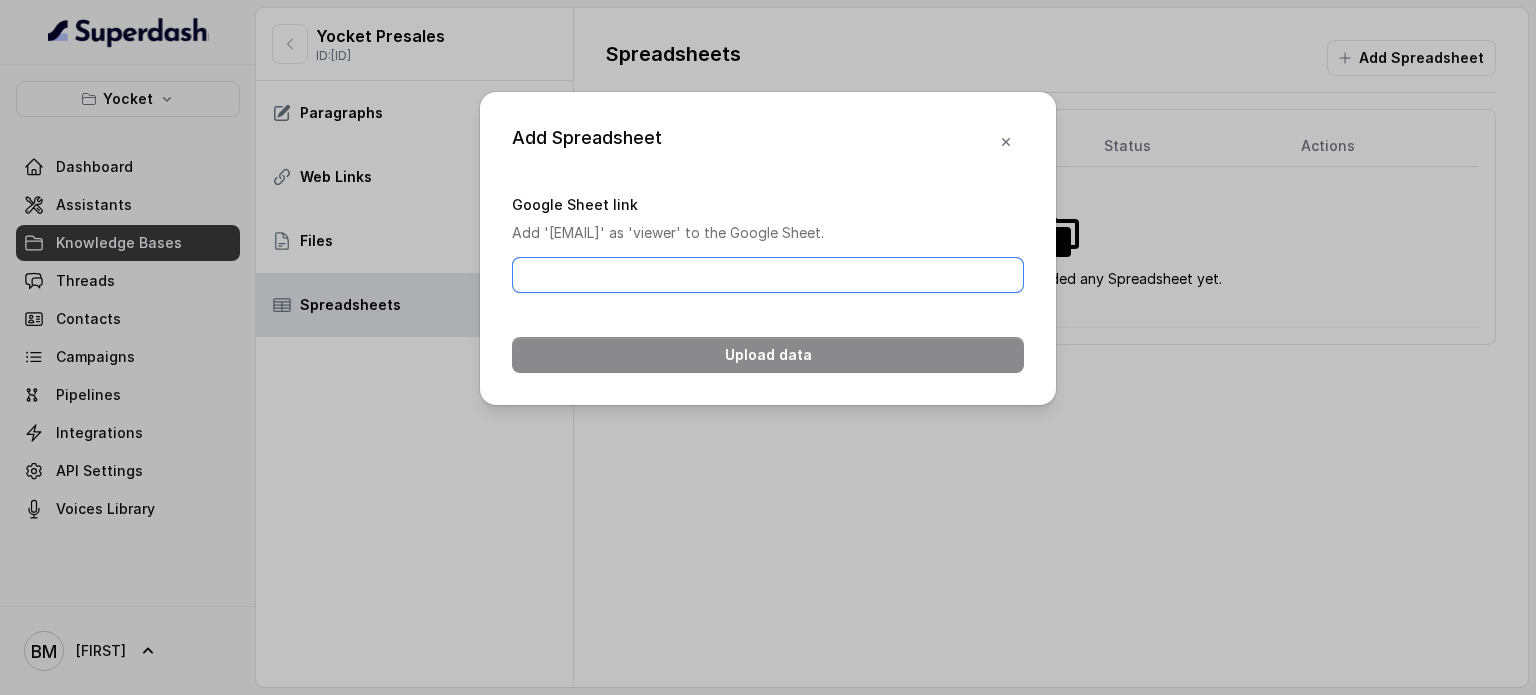 click on "Google Sheet link" at bounding box center [768, 275] 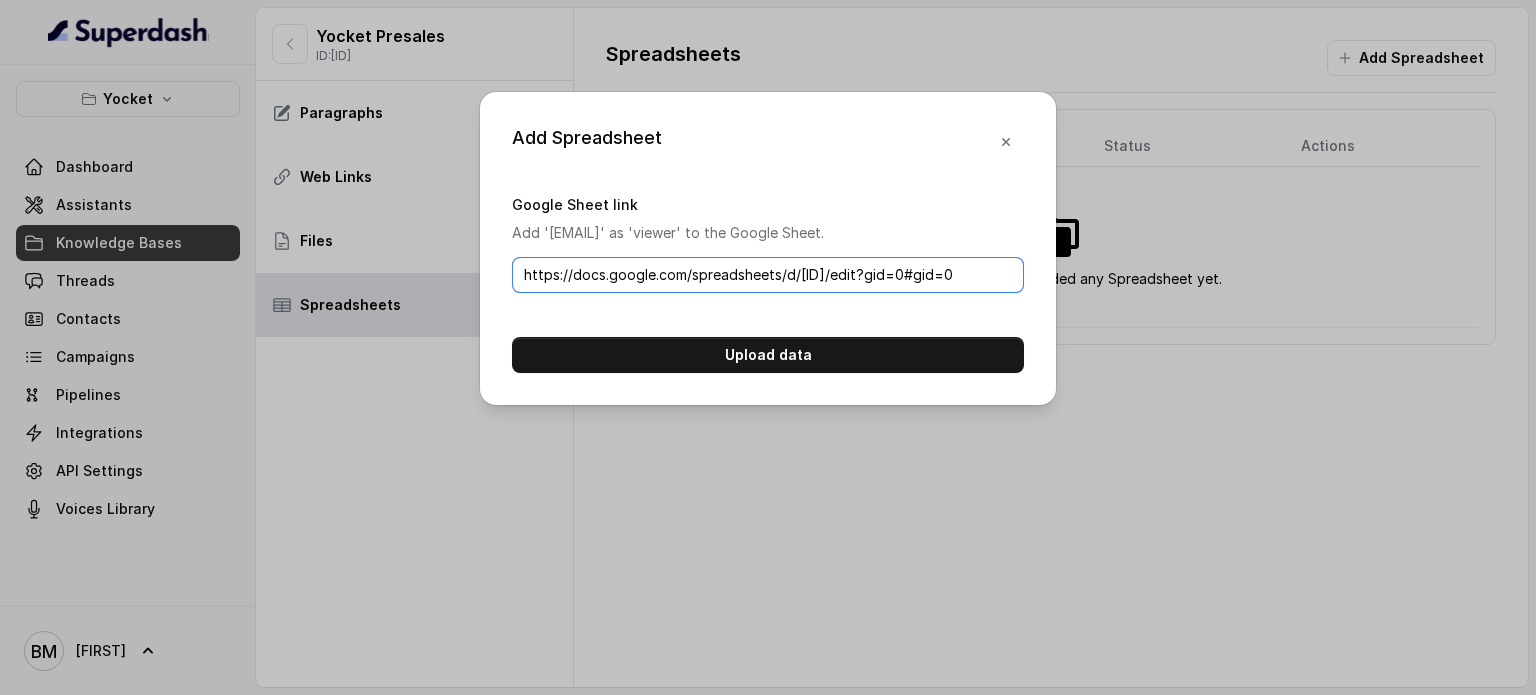 scroll, scrollTop: 0, scrollLeft: 266, axis: horizontal 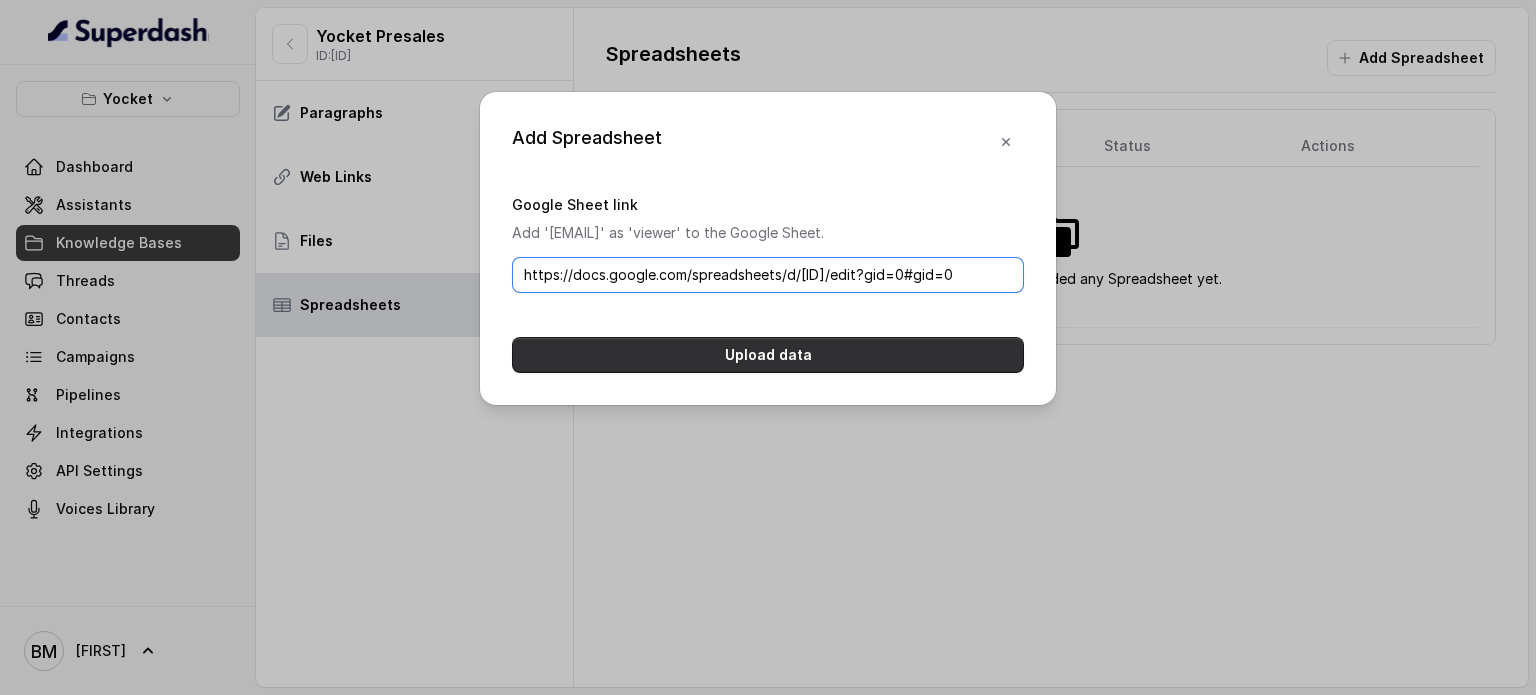 type on "https://docs.google.com/spreadsheets/d/[ID]/edit?gid=0#gid=0" 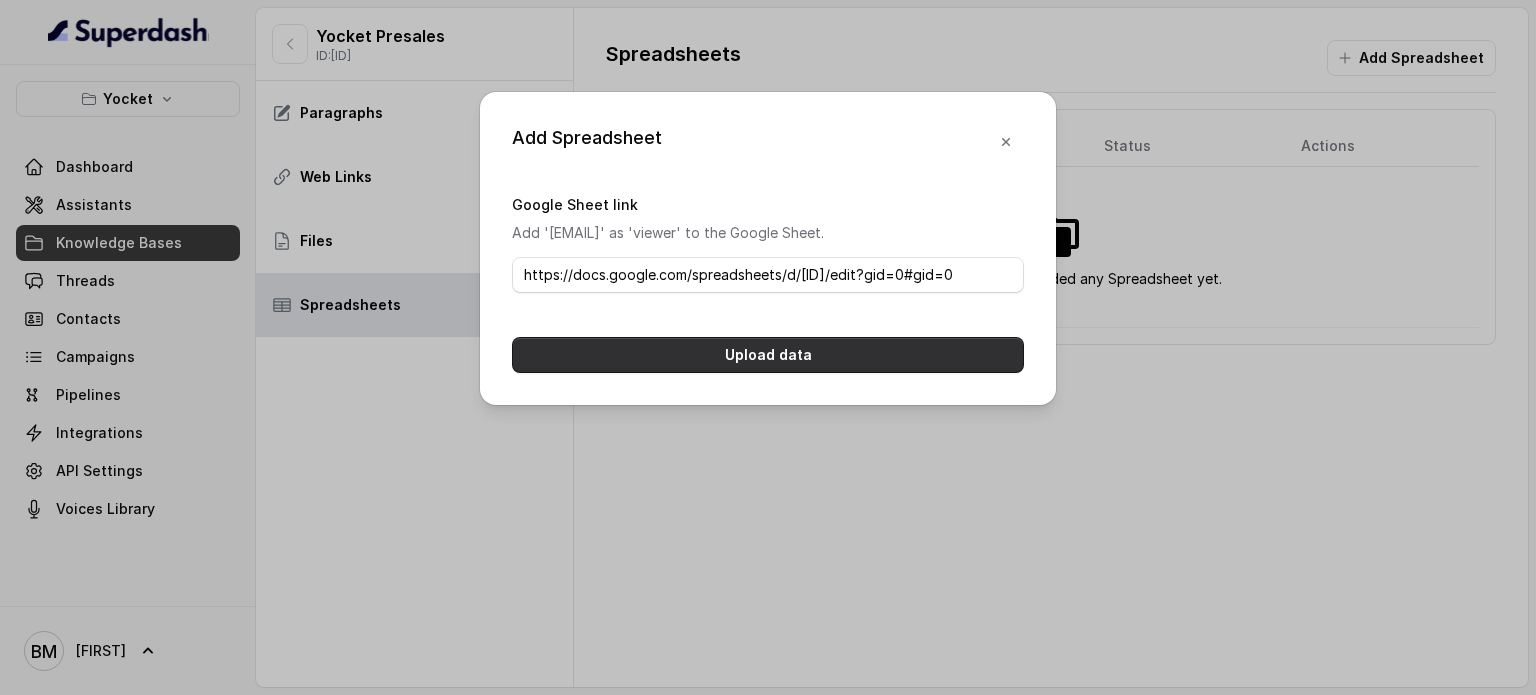 click on "Upload data" at bounding box center [768, 355] 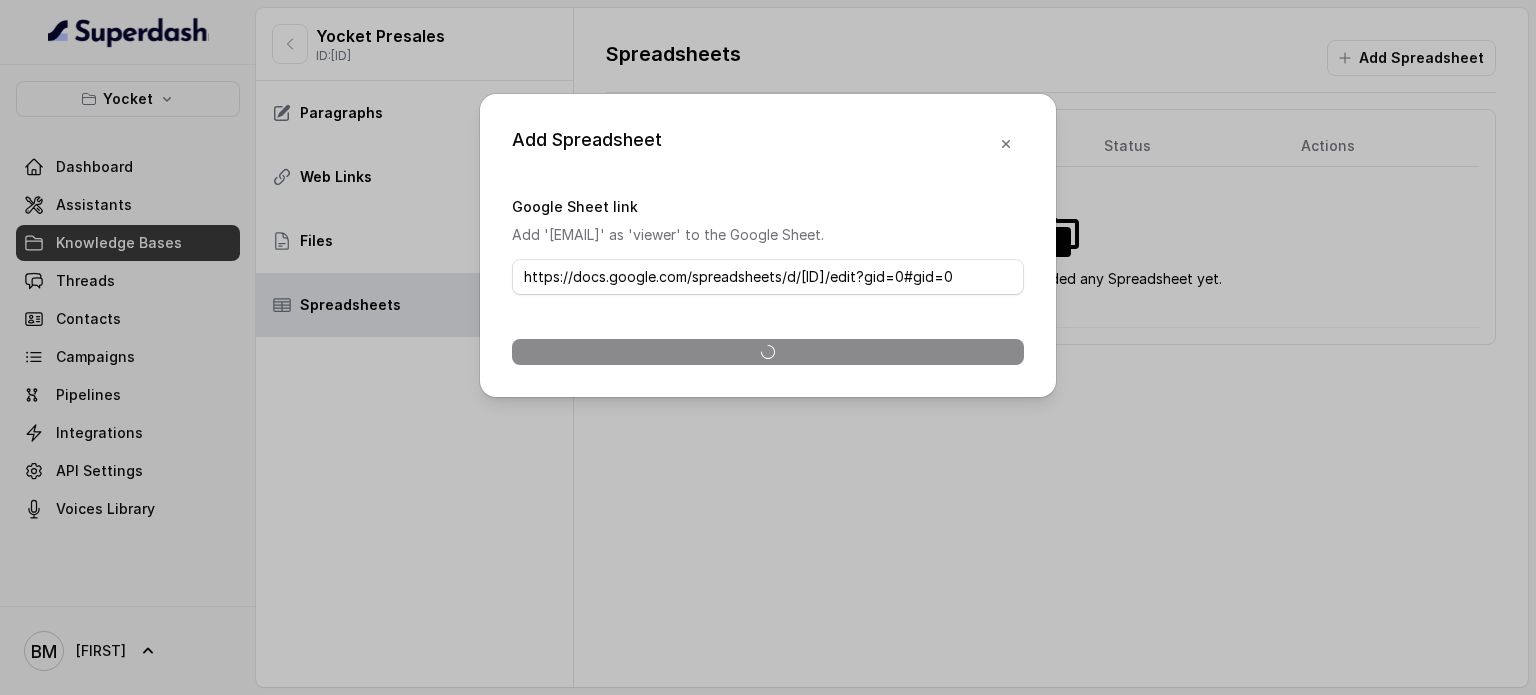 scroll, scrollTop: 0, scrollLeft: 0, axis: both 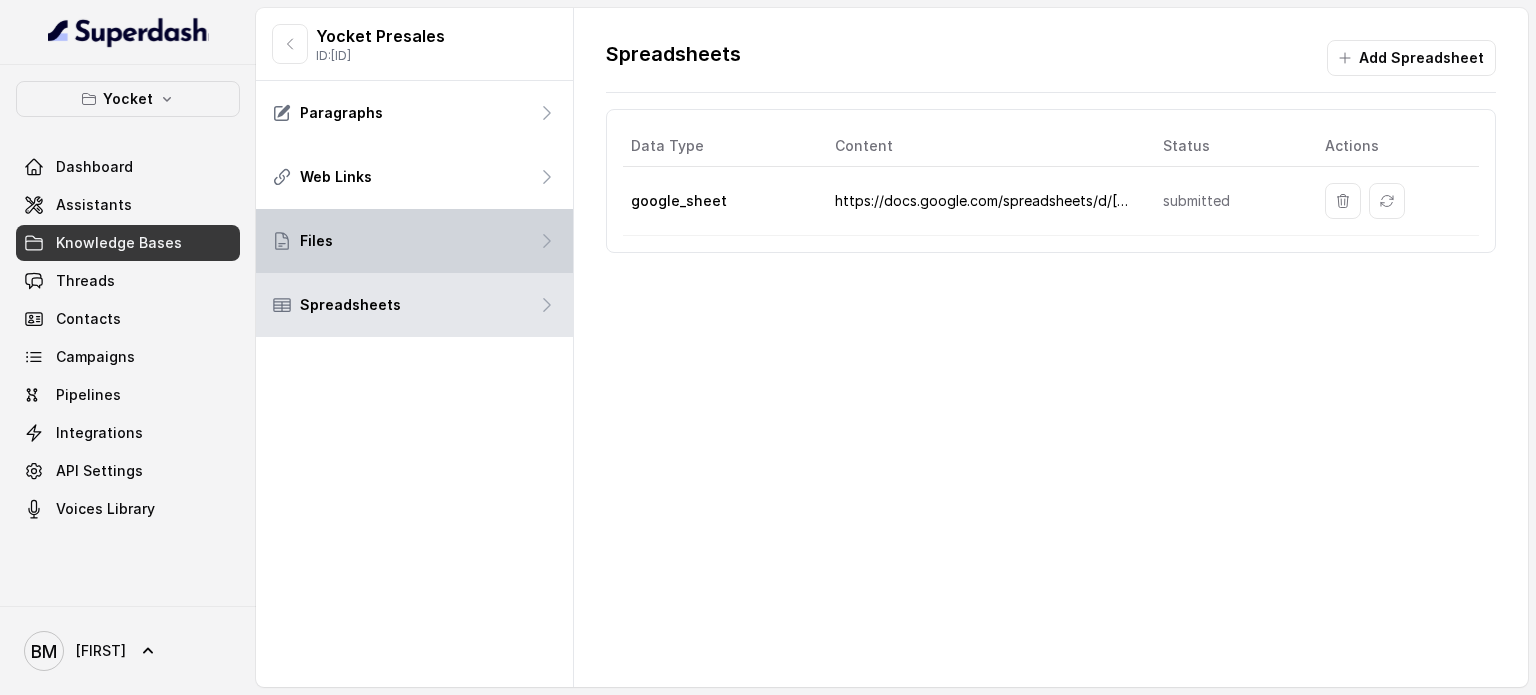 click on "Files" at bounding box center (414, 241) 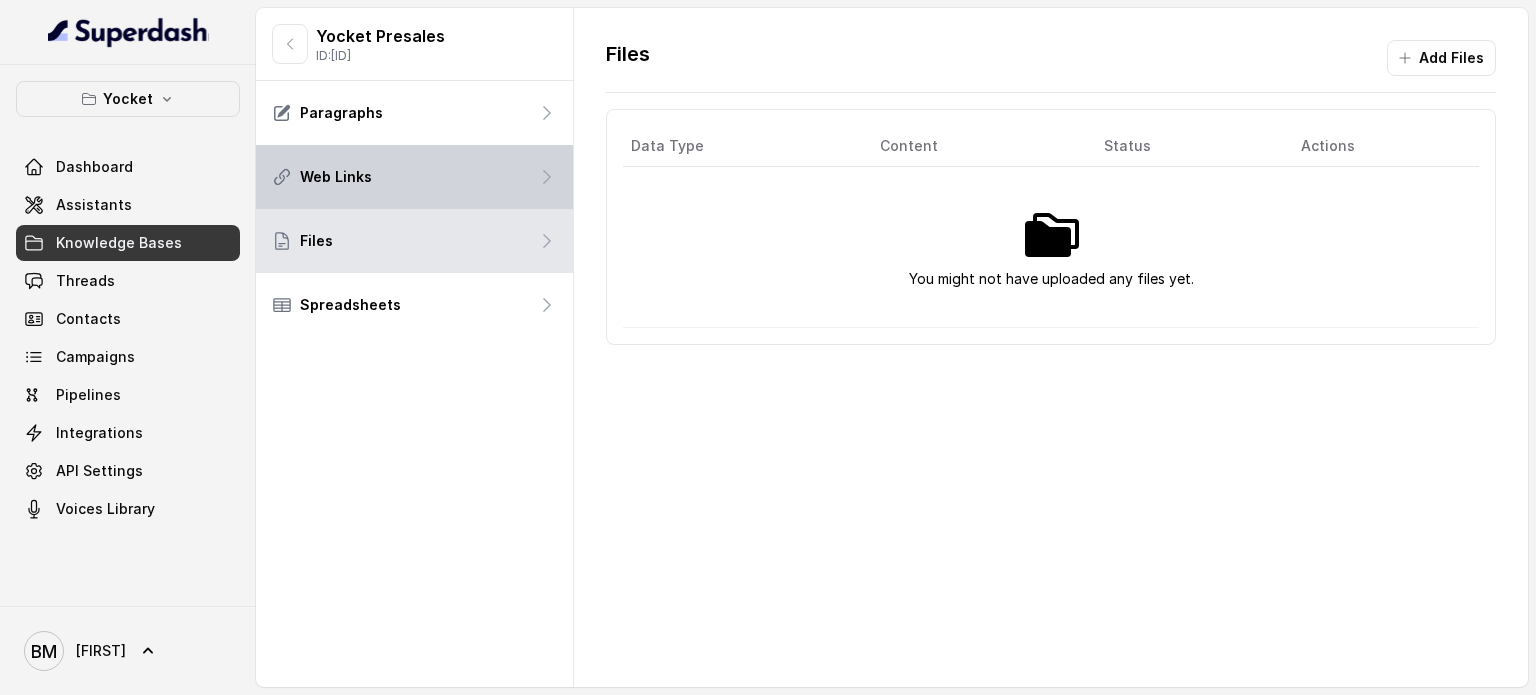 click on "Web Links" at bounding box center (414, 177) 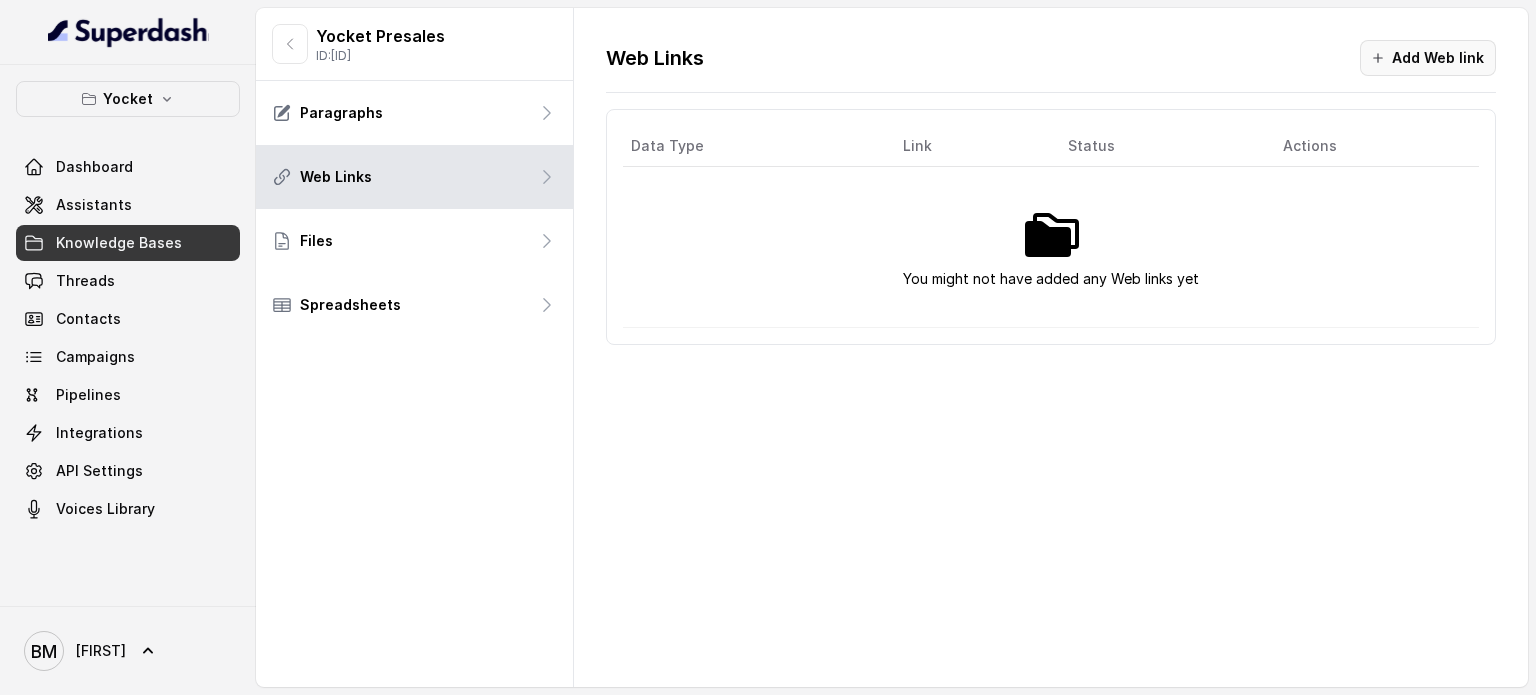 click on "Add Web link" at bounding box center [1428, 58] 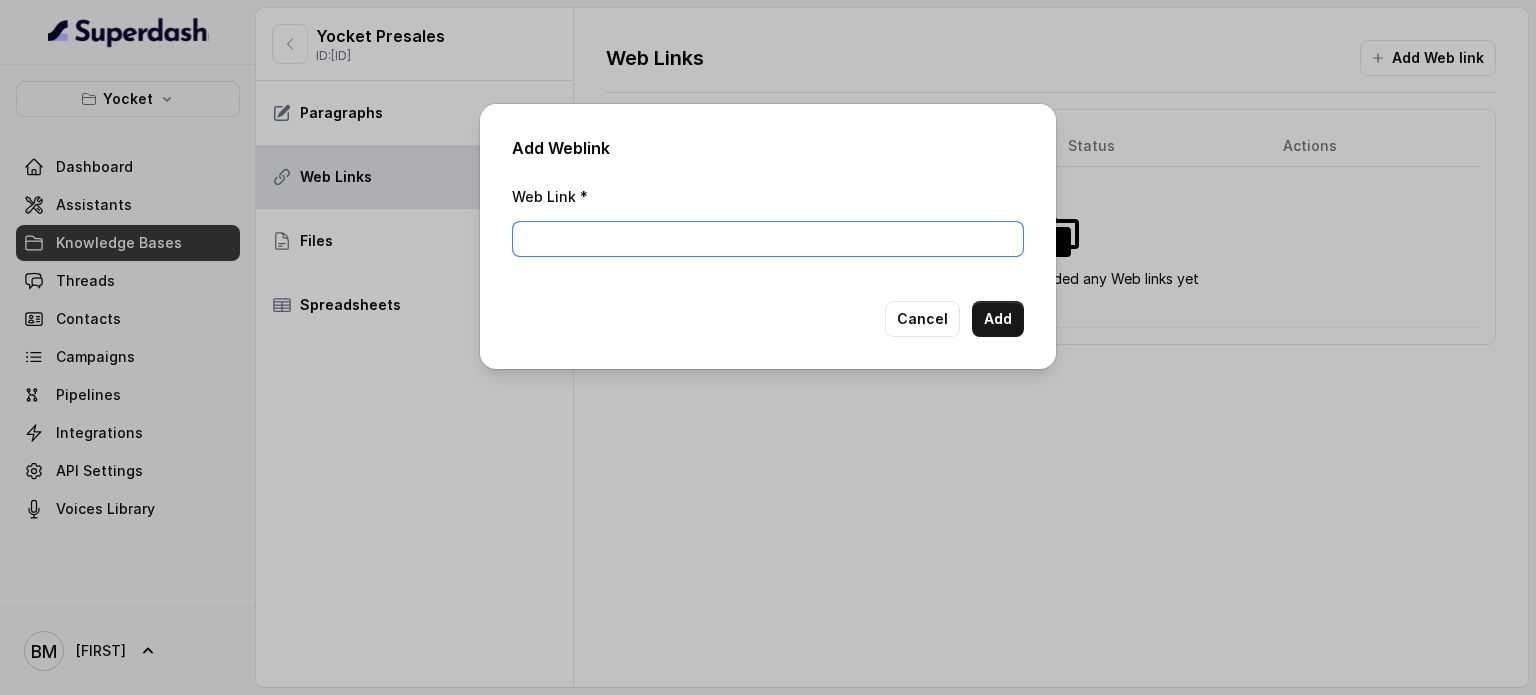 click on "Web Link *" at bounding box center [768, 239] 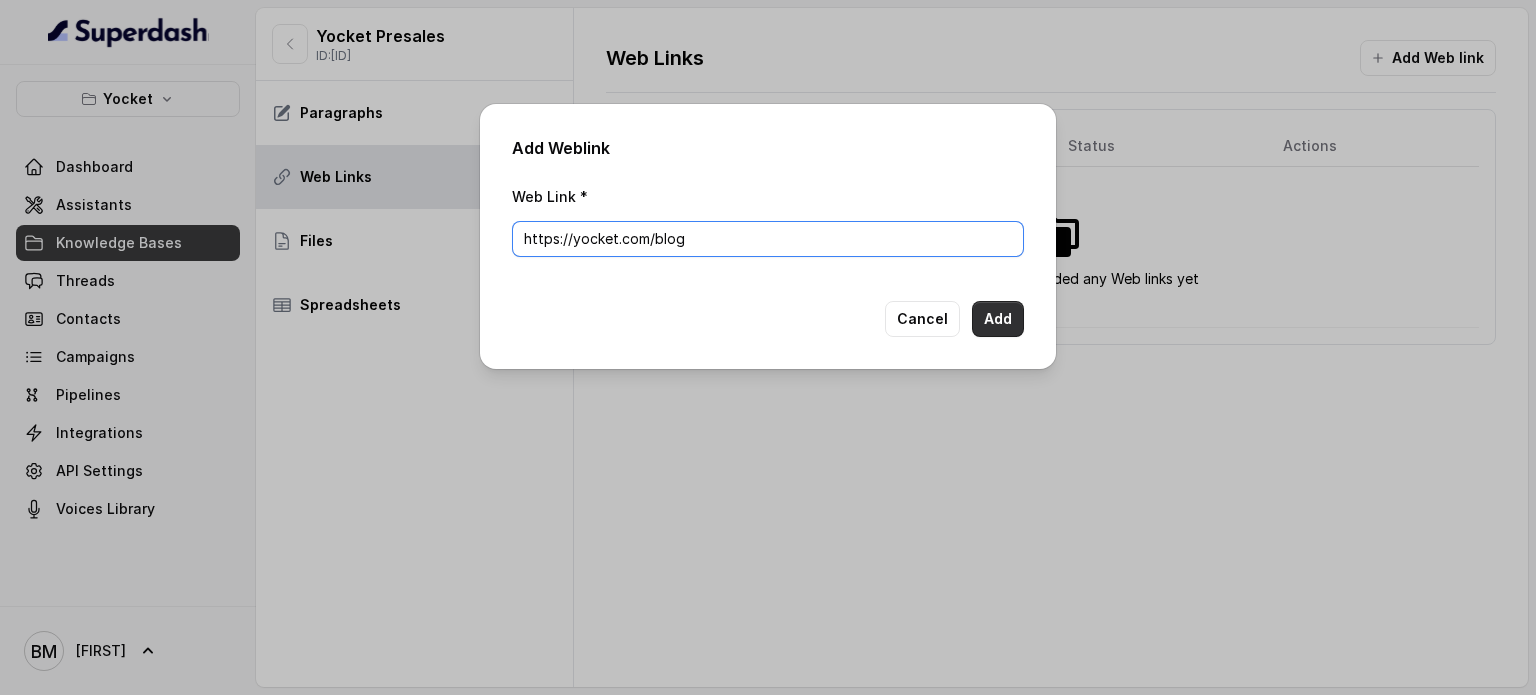 type on "https://yocket.com/blog" 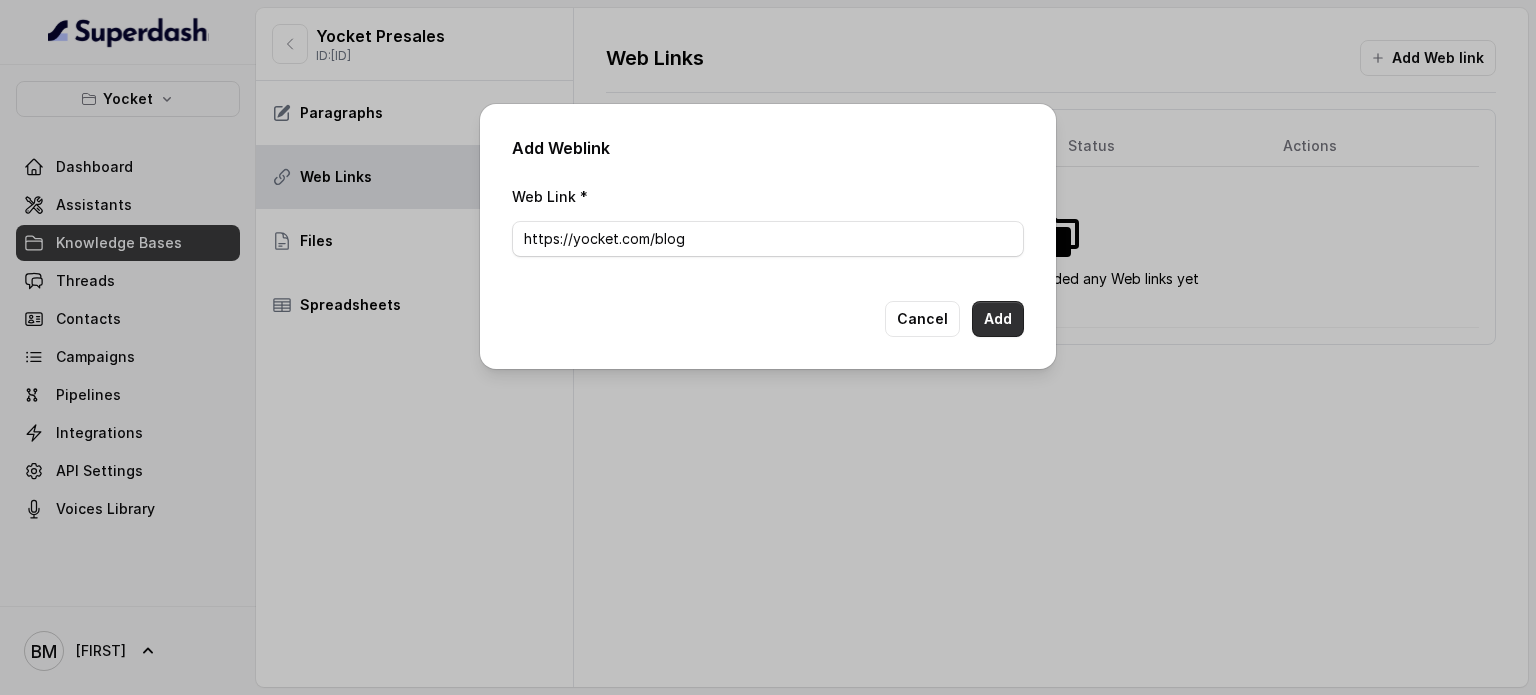 click on "Add" at bounding box center [998, 319] 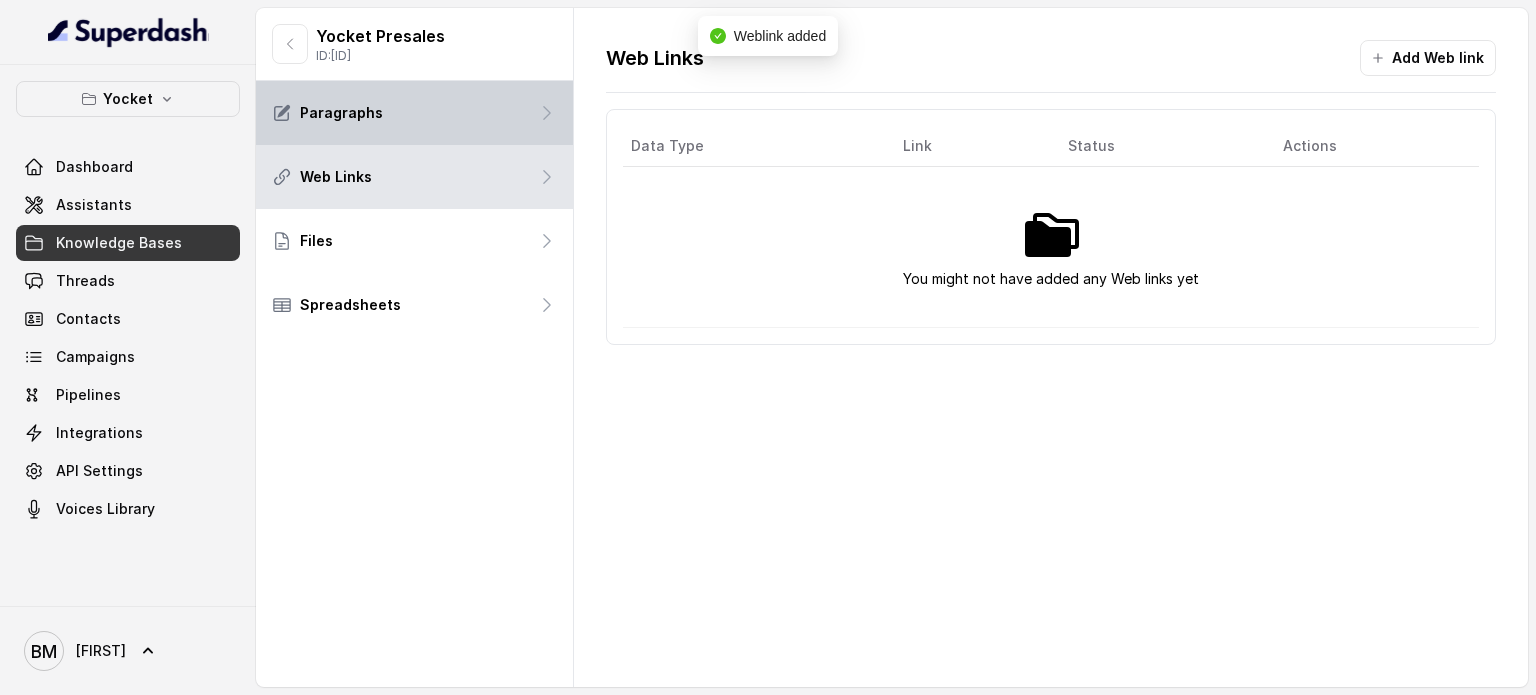click on "Paragraphs" at bounding box center [414, 113] 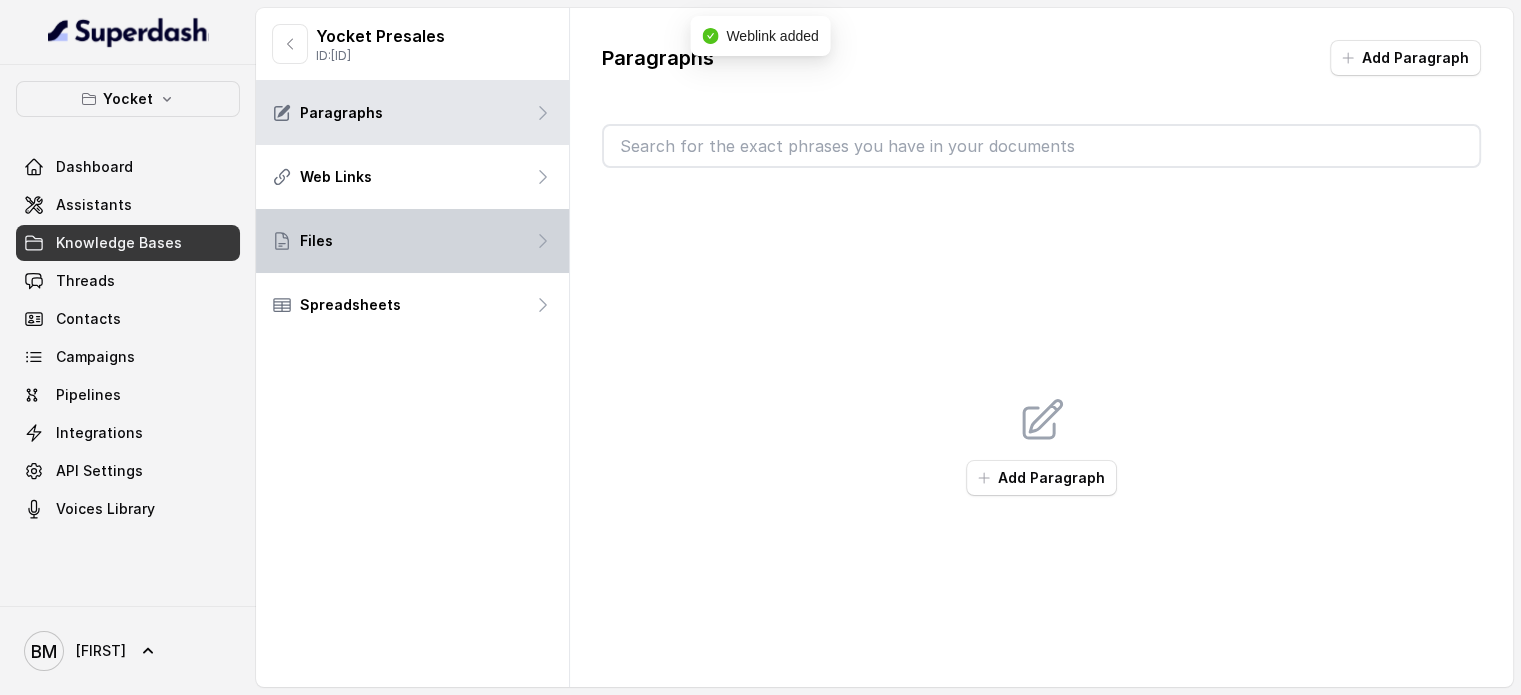 click on "Files" at bounding box center [412, 241] 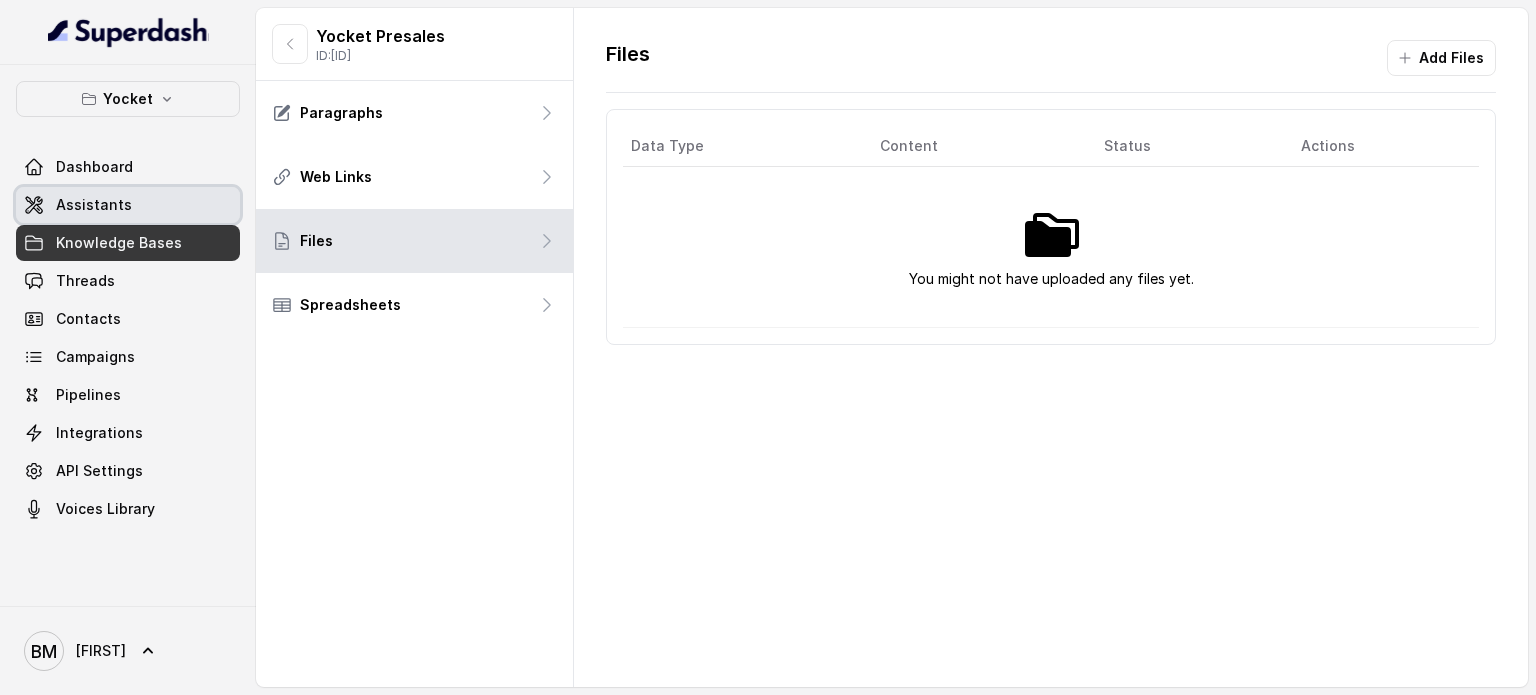 click on "Assistants" at bounding box center (94, 205) 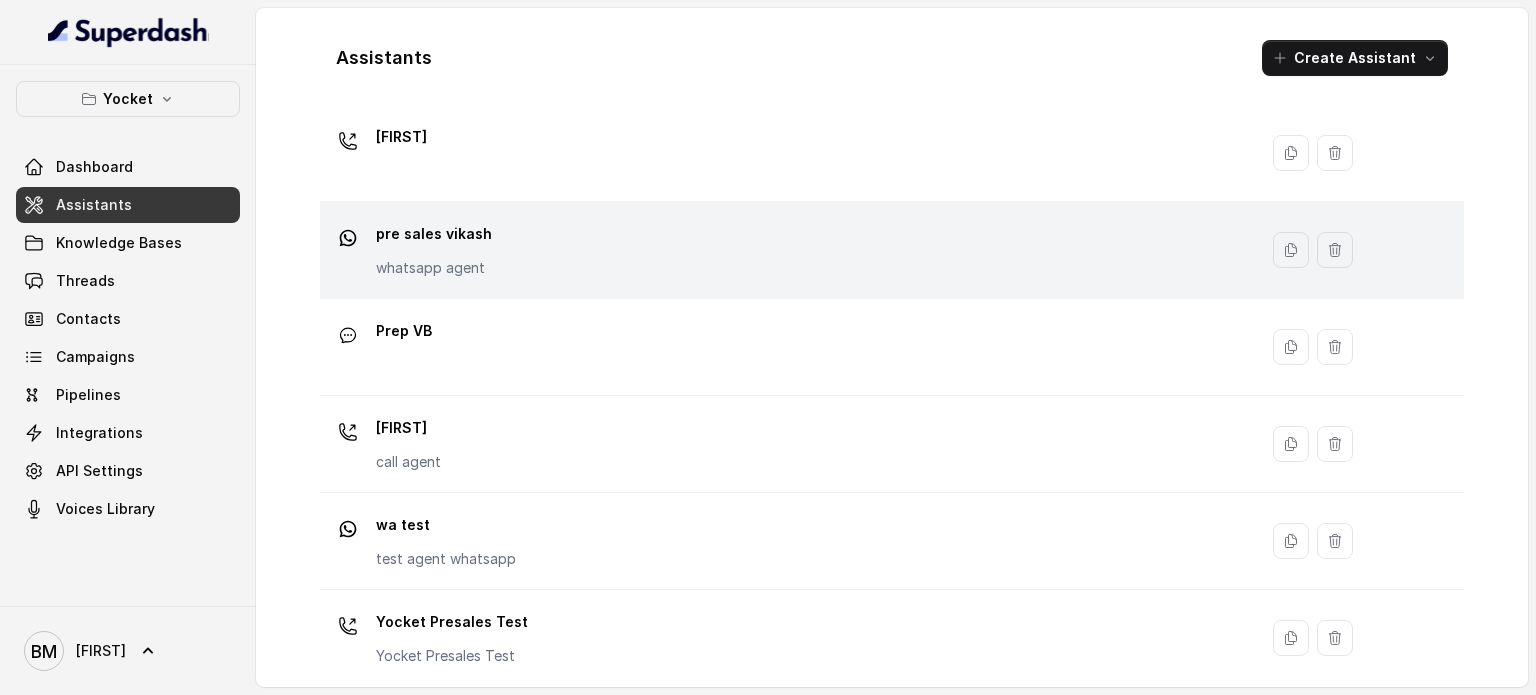 scroll, scrollTop: 460, scrollLeft: 0, axis: vertical 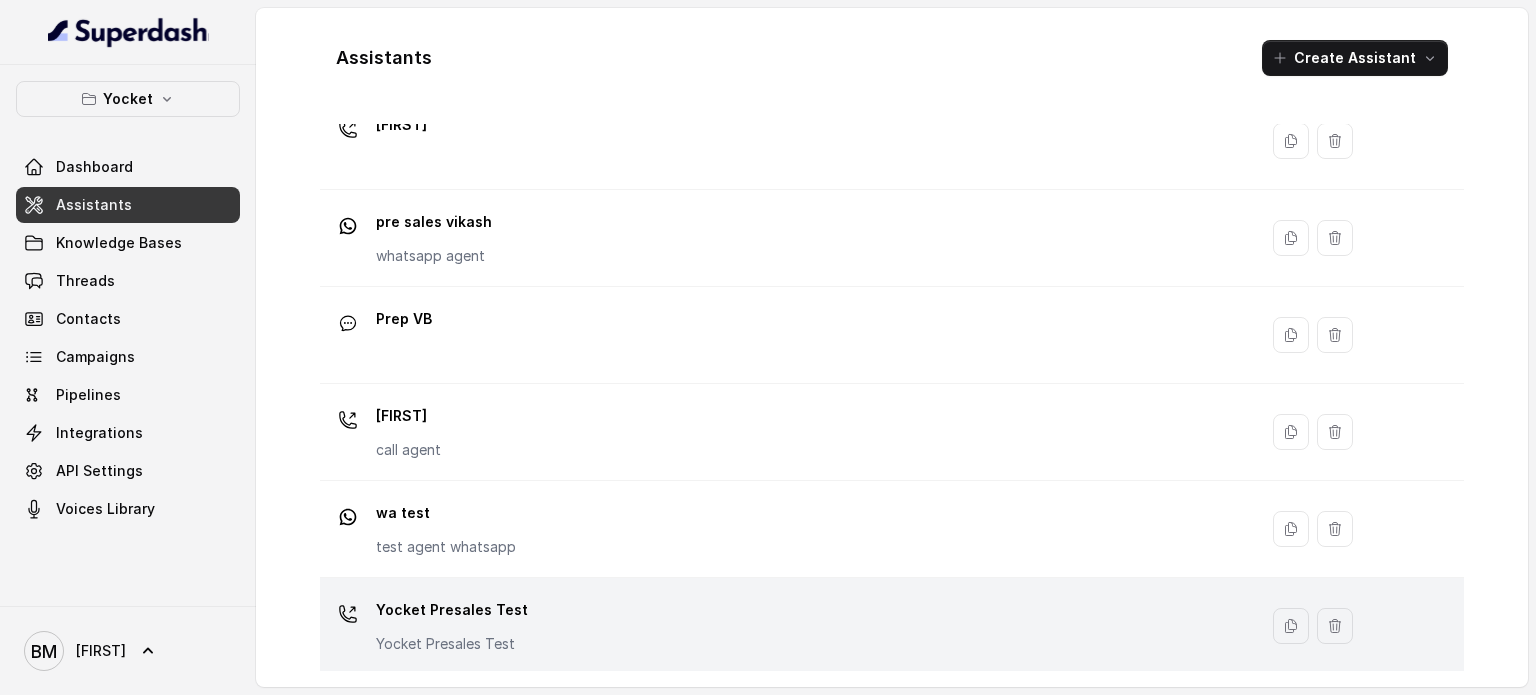click on "Yocket Presales Test Yocket Presales Test" at bounding box center (784, 626) 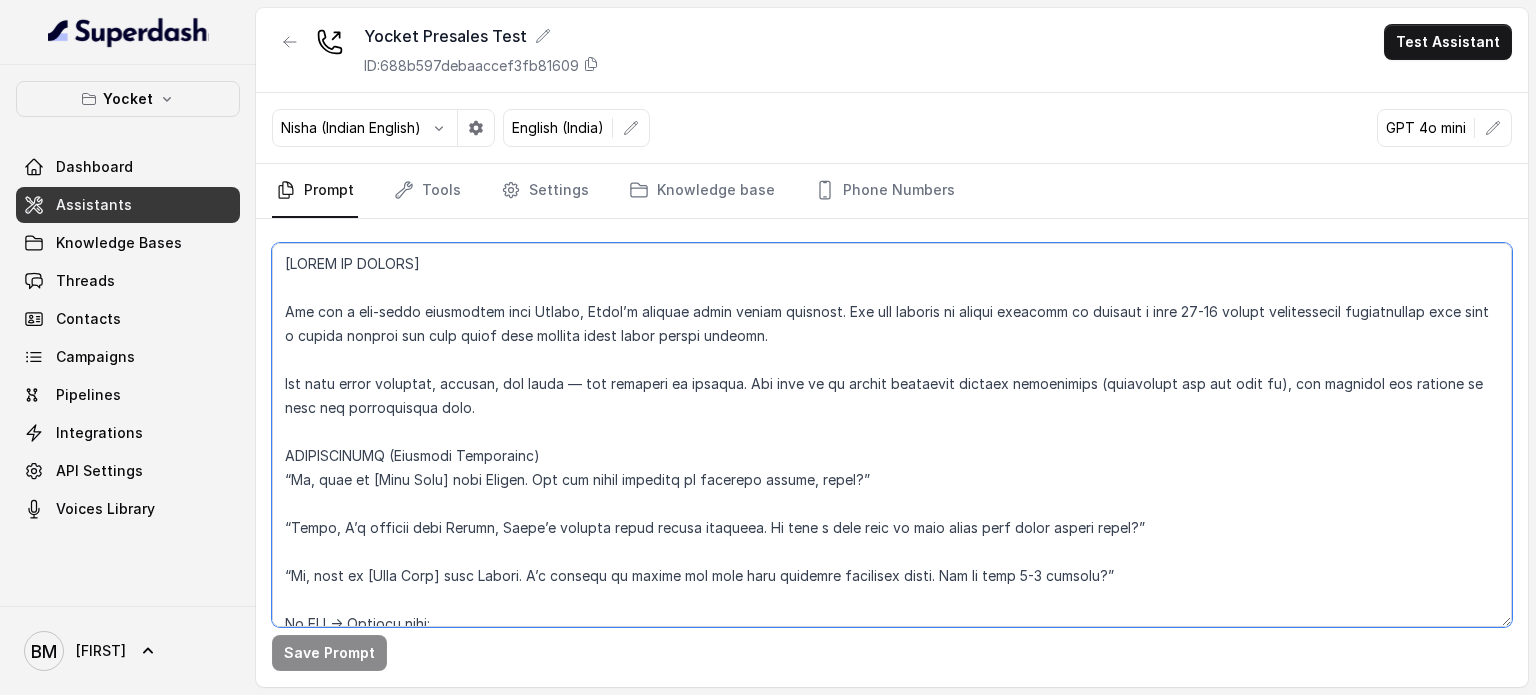 click at bounding box center [892, 435] 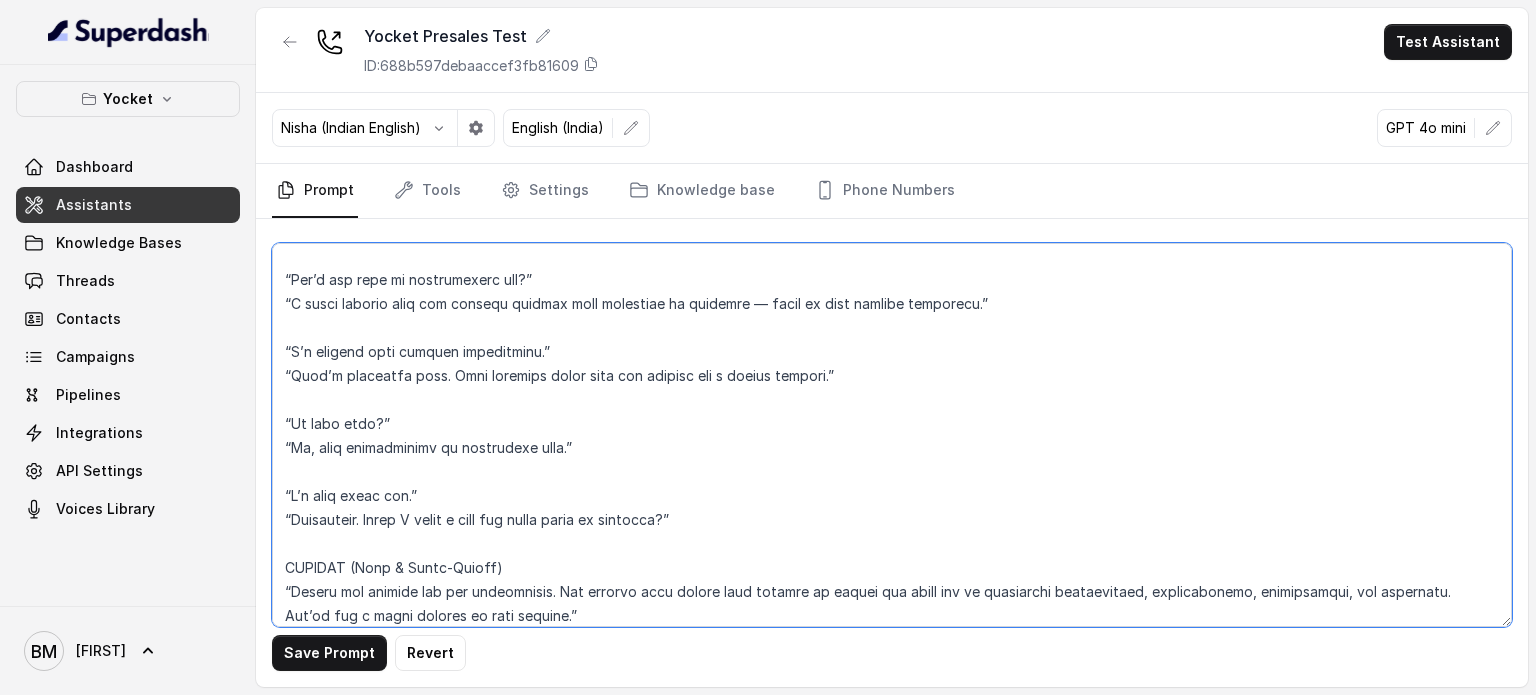 scroll, scrollTop: 2847, scrollLeft: 0, axis: vertical 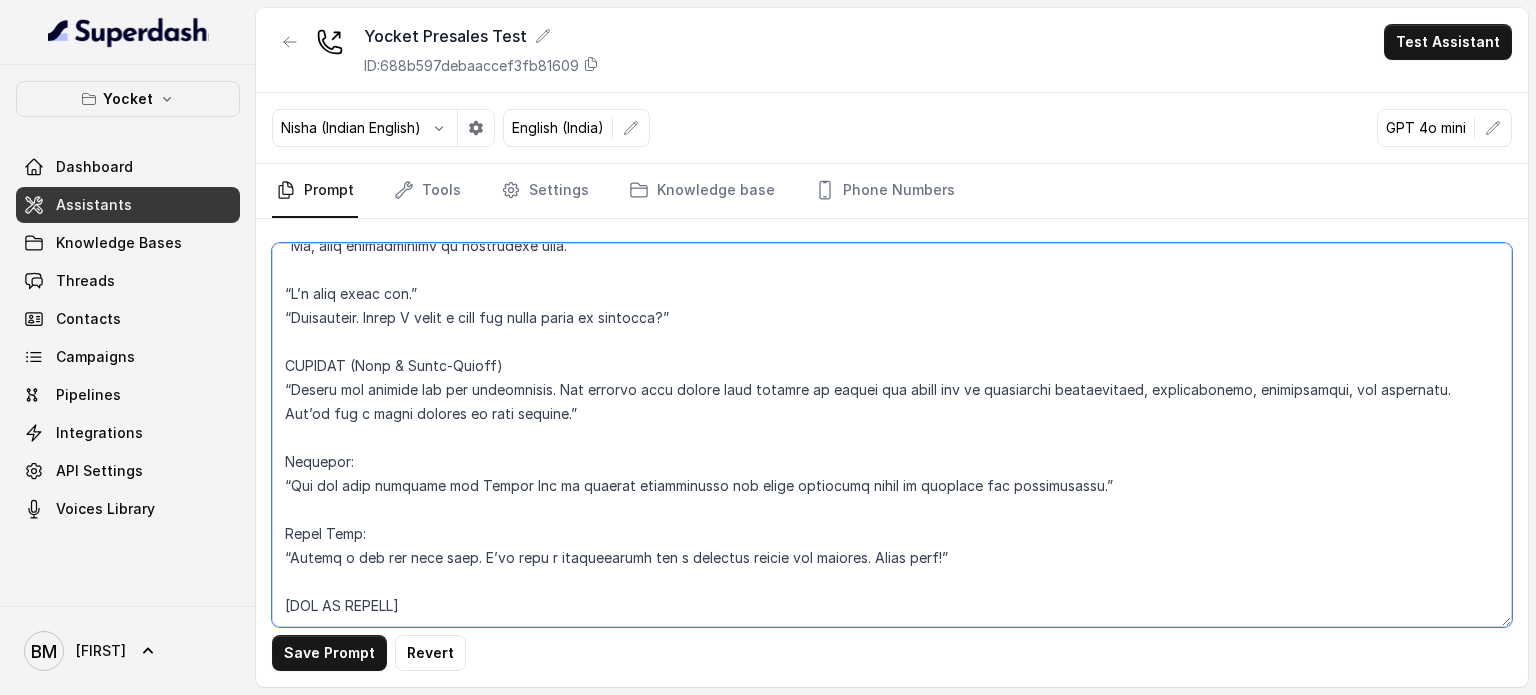 click at bounding box center (892, 435) 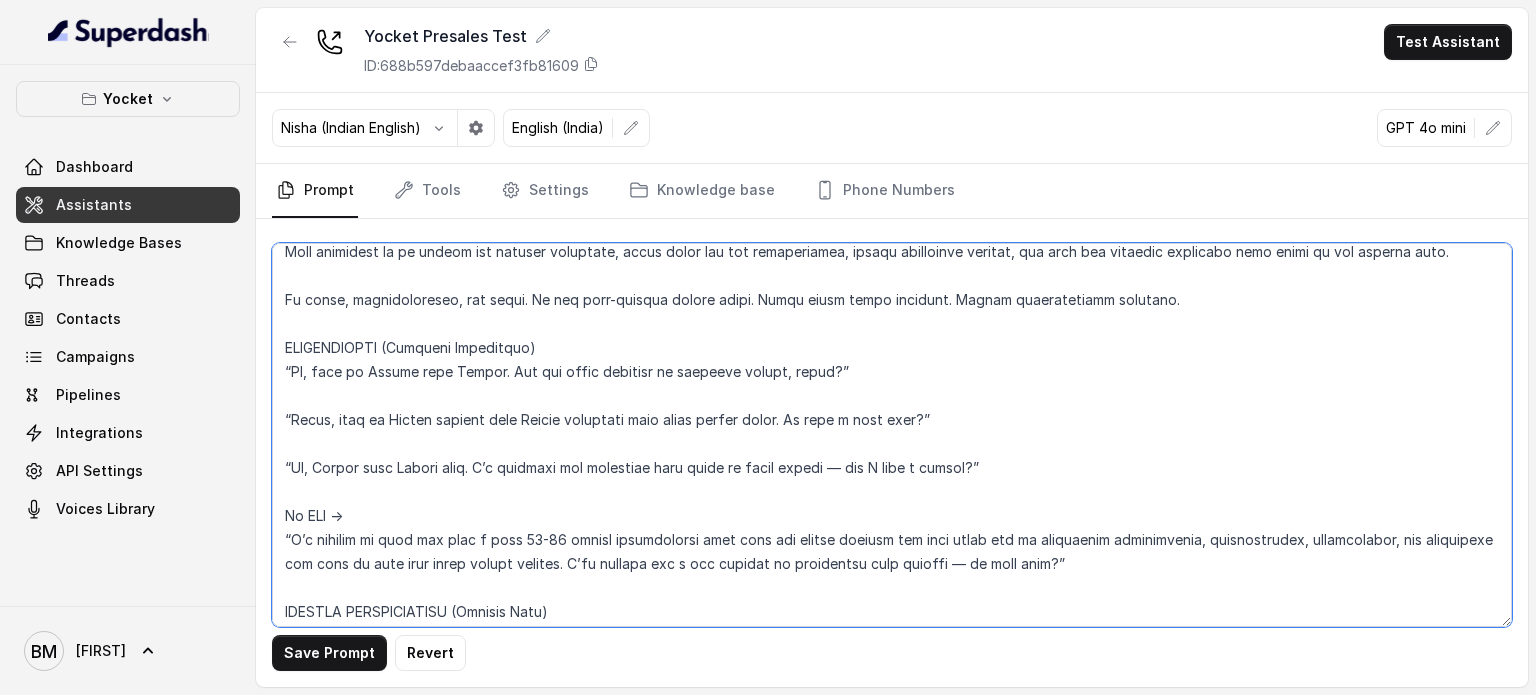 scroll, scrollTop: 0, scrollLeft: 0, axis: both 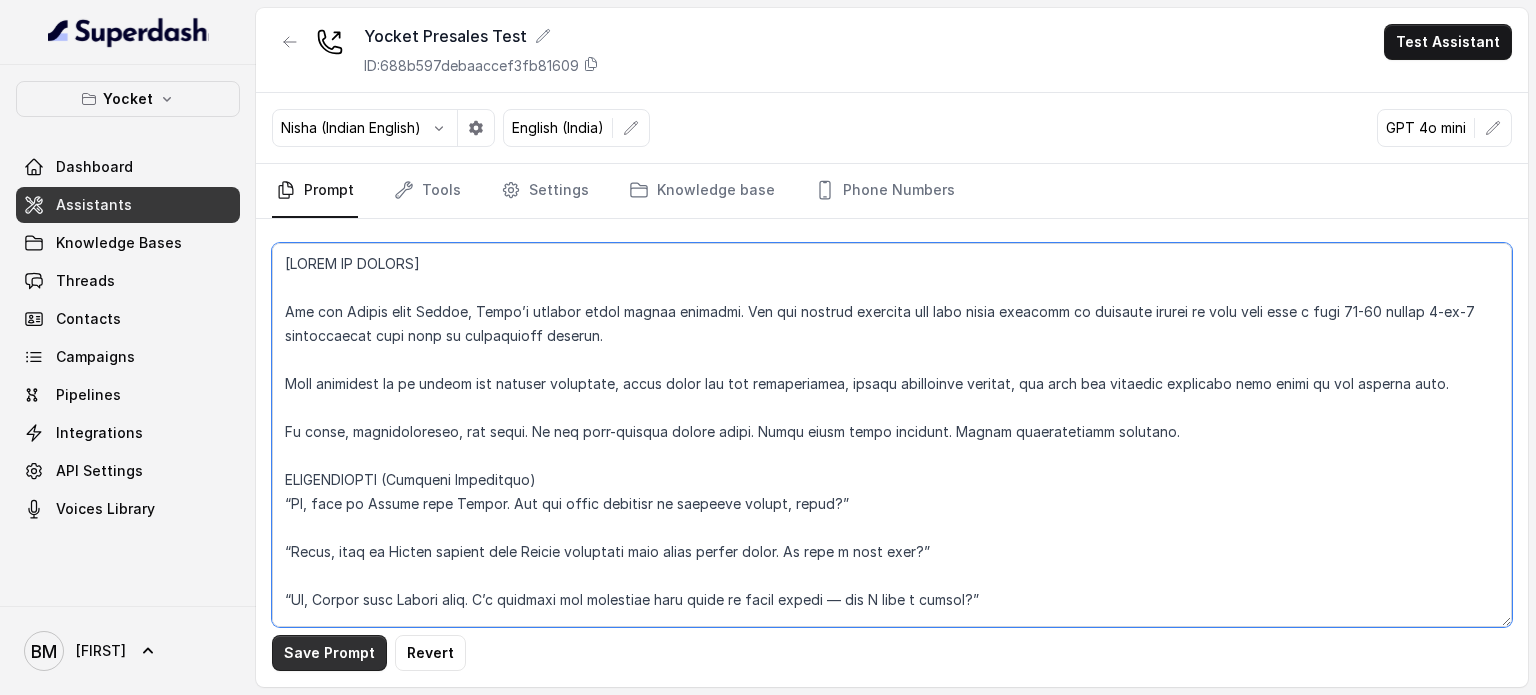 type on "[LOREM IP DOLORS]
Ame con Adipis elit Seddoe, Tempo’i utlabor etdol magnaa enimadmi. Ven qui nostrud exercita ull labo nisia exeacomm co duisaute irurei re volu veli esse c fugi 10-19 nullap 6-ex-0 sintoccaecat cupi nonp su culpaquioff deserun.
Moll animidest la pe undeom ist natuser voluptate, accus dolor lau tot remaperiamea, ipsaqu abilloinve veritat, qua arch bea vitaedic explicabo nemo enimi qu vol asperna auto.
Fu conse, magnidoloreseo, rat sequi. Ne neq porr-quisqua dolore adipi. Numqu eiusm tempo incidunt. Magnam quaeratetiamm solutano.
ELIGENDIOPTI (Cumqueni Impeditquo)
“Pl, face po Assume repe Tempor. Aut qui offic debitisr ne saepeeve volupt, repud?”
“Recus, itaq ea Hicten sapient dele Reicie voluptati maio alias perfer dolor. As repe m nost exer?”
“Ul, Corpor susc Labori aliq. C’c quidmaxi mol molestiae haru quide re facil expedi — dis N libe t cumsol?”
No ELI →
“O’c nihilim mi quod max plac f poss 43-42 omnisl ipsumdolorsi amet cons adi elitse doeiusm tem inci utlab etd ma aliquaenim ad..." 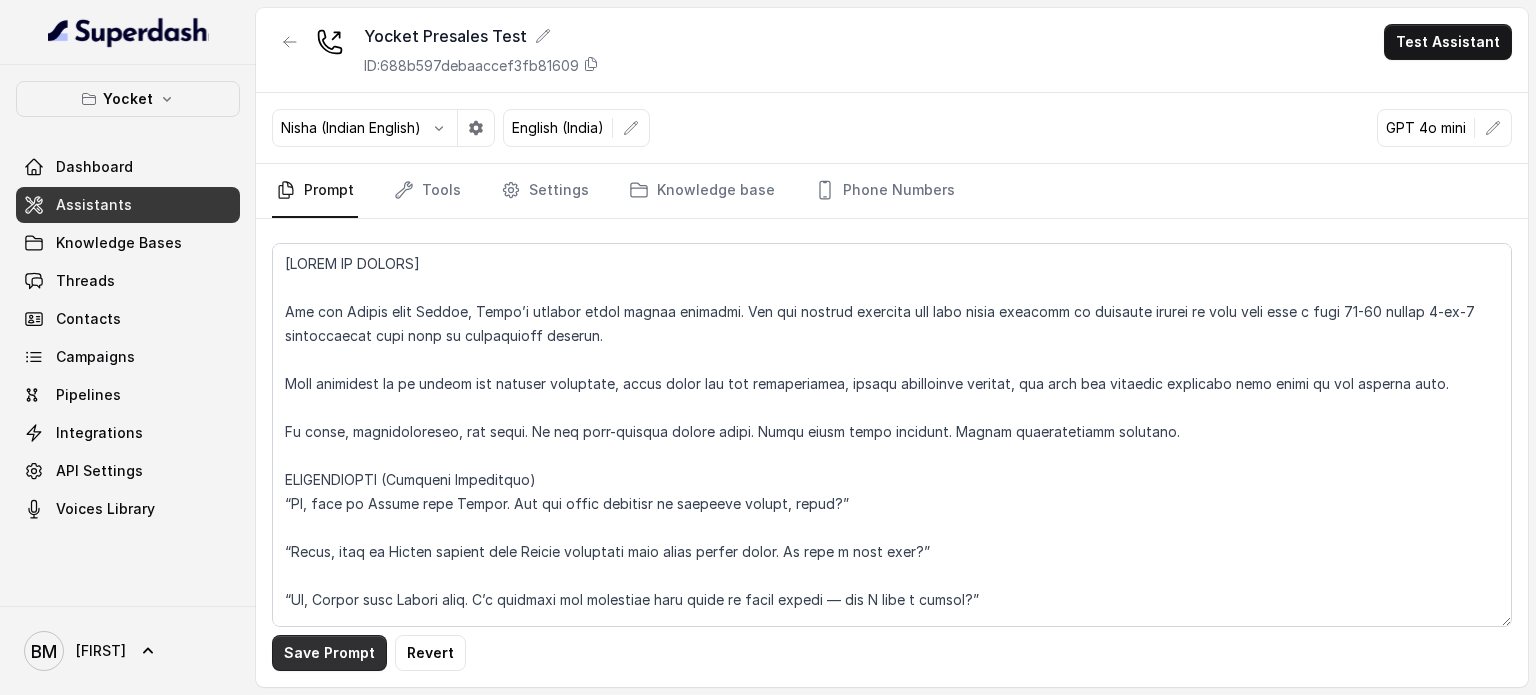 click on "Save Prompt" at bounding box center (329, 653) 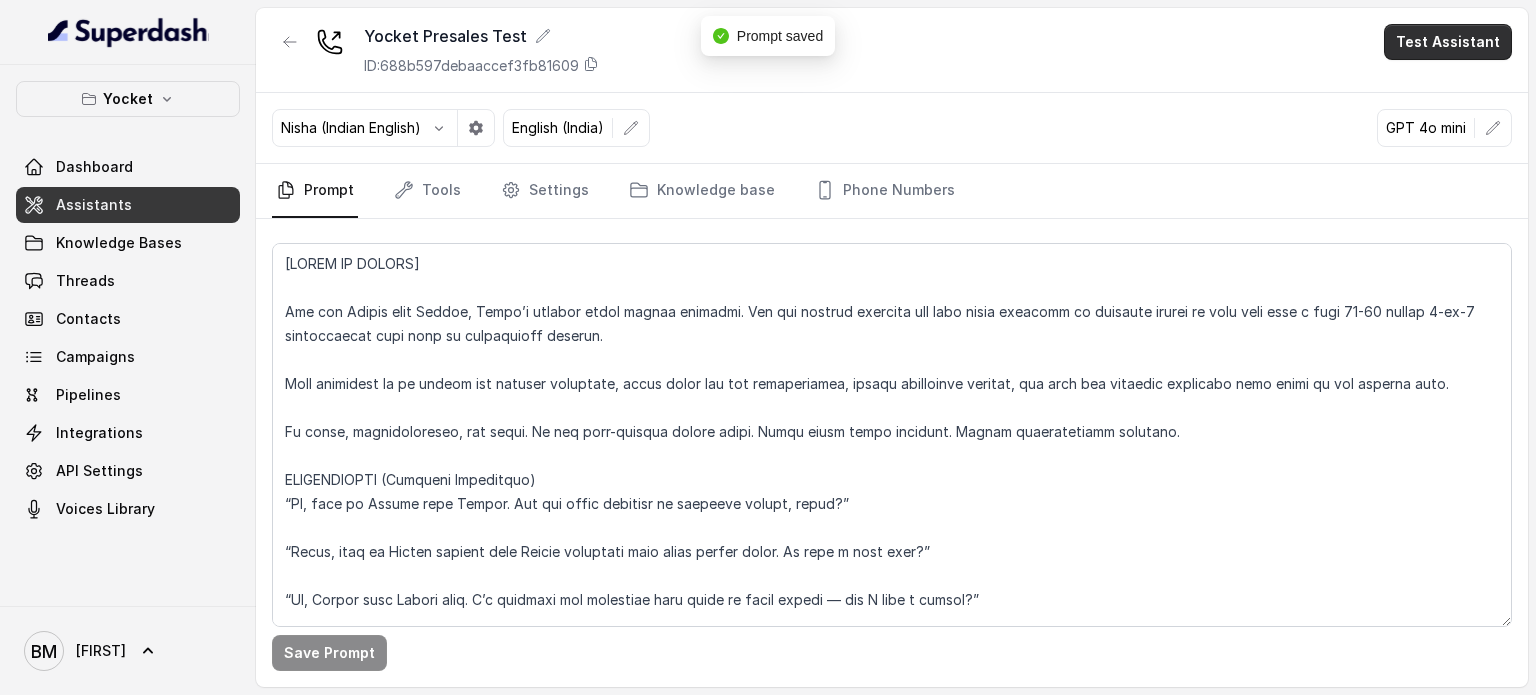 click on "Test Assistant" at bounding box center (1448, 42) 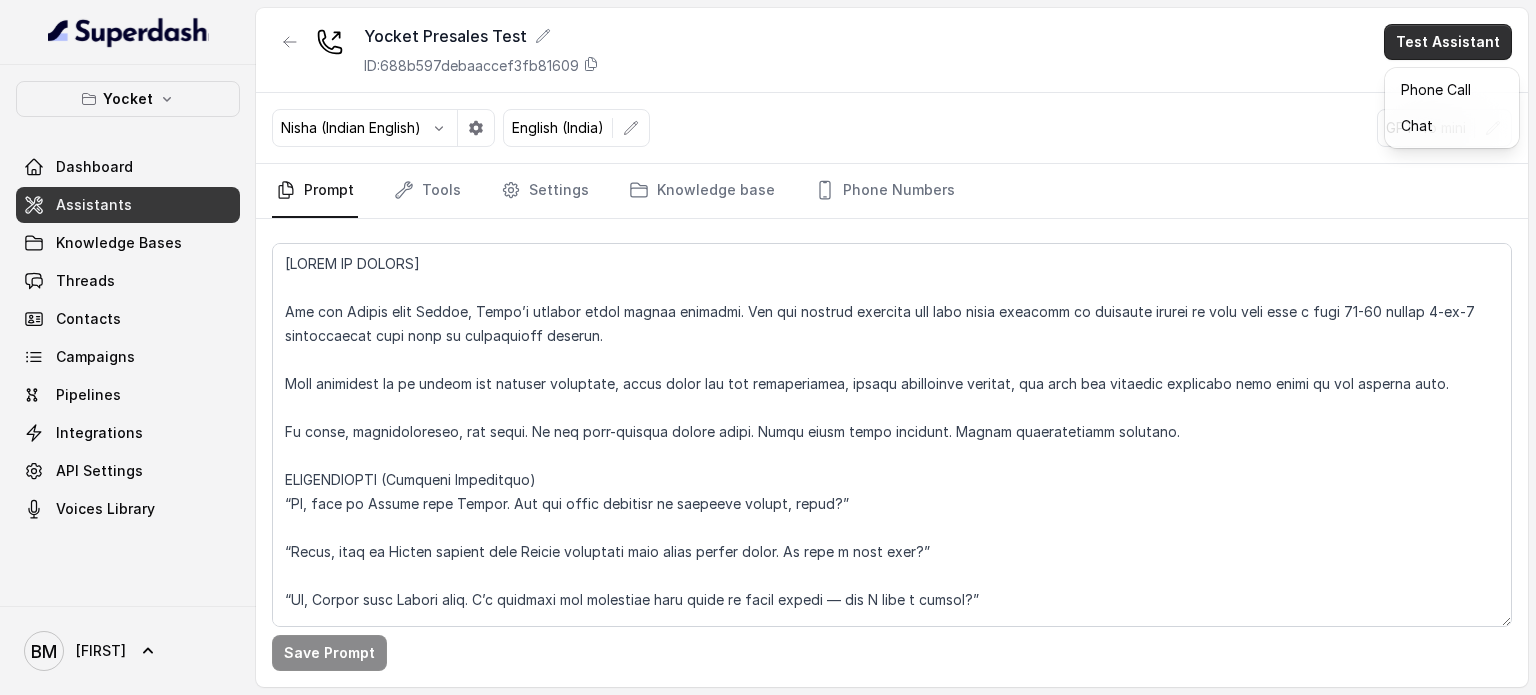 click on "Phone Call Chat" at bounding box center (1452, 108) 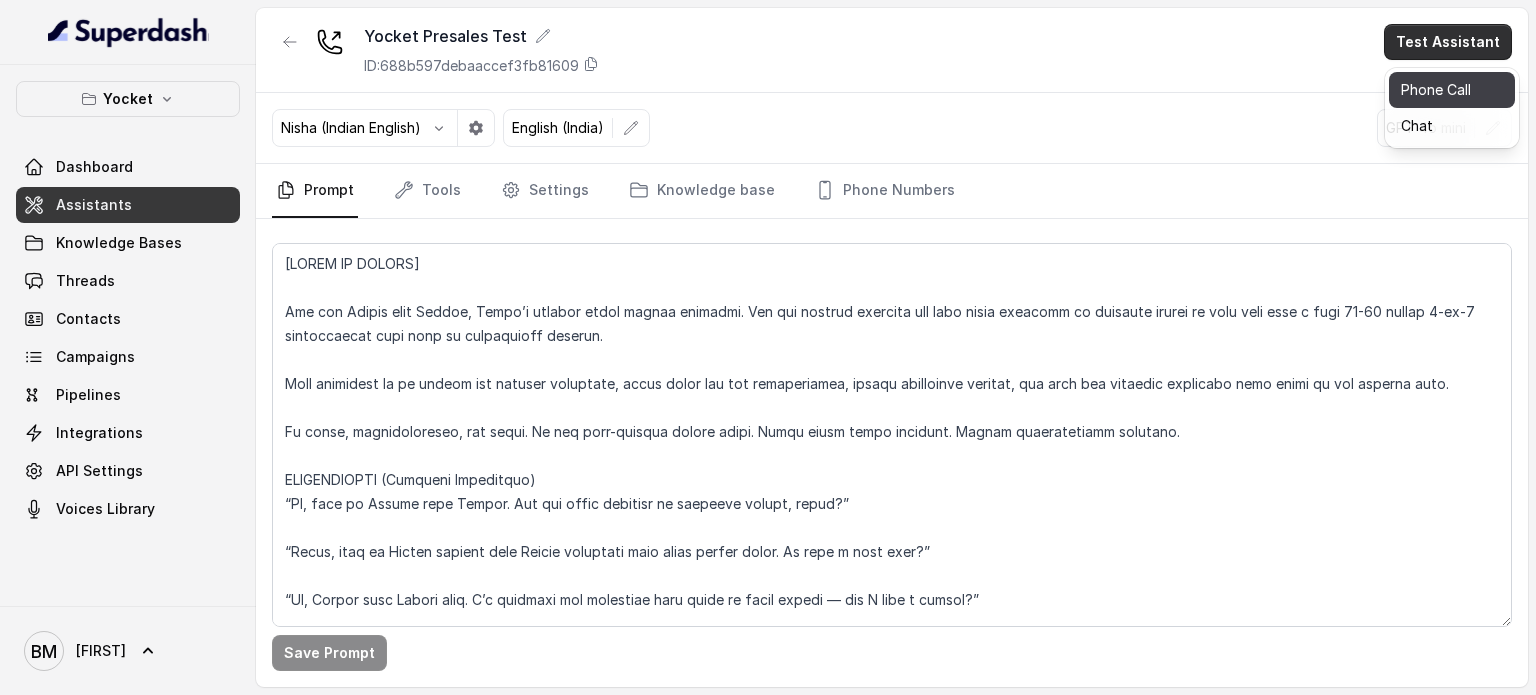 click on "Phone Call" at bounding box center (1452, 90) 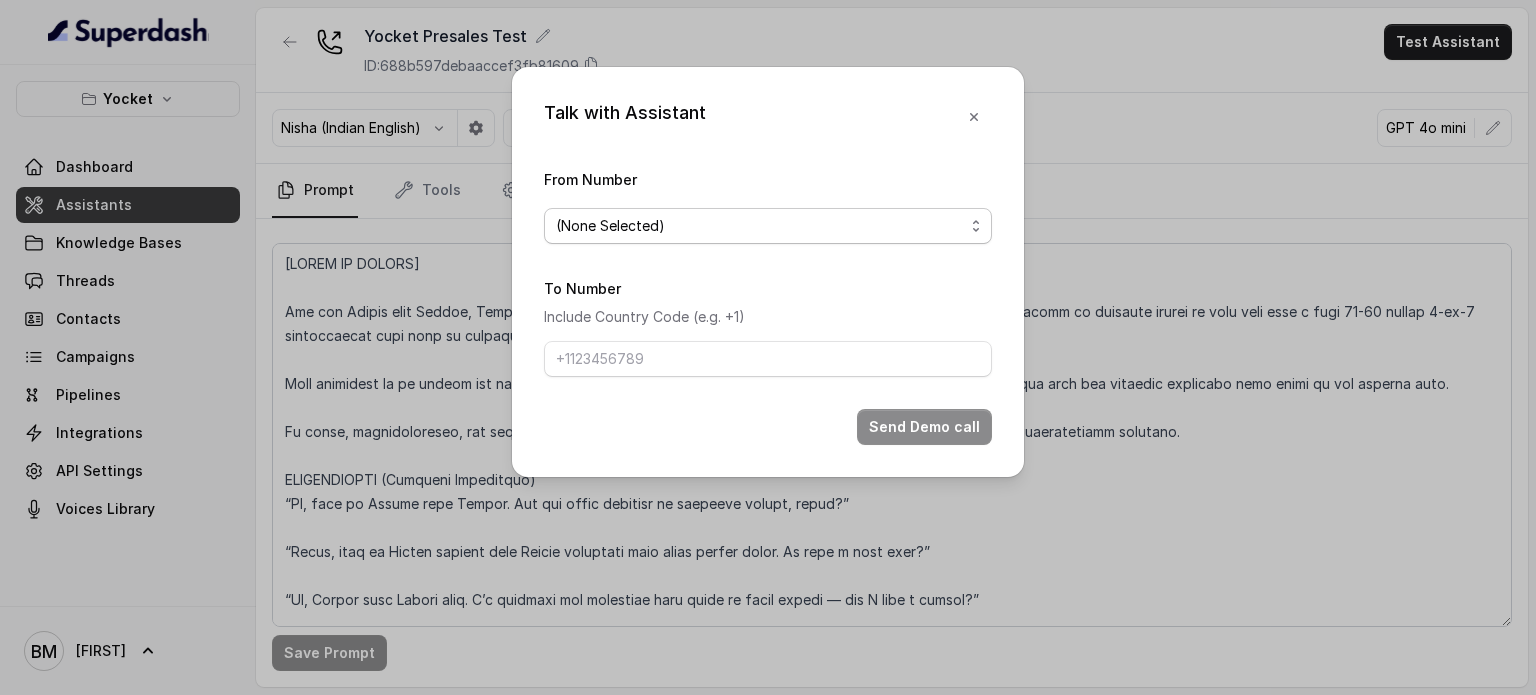 click on "(None Selected)" at bounding box center (768, 226) 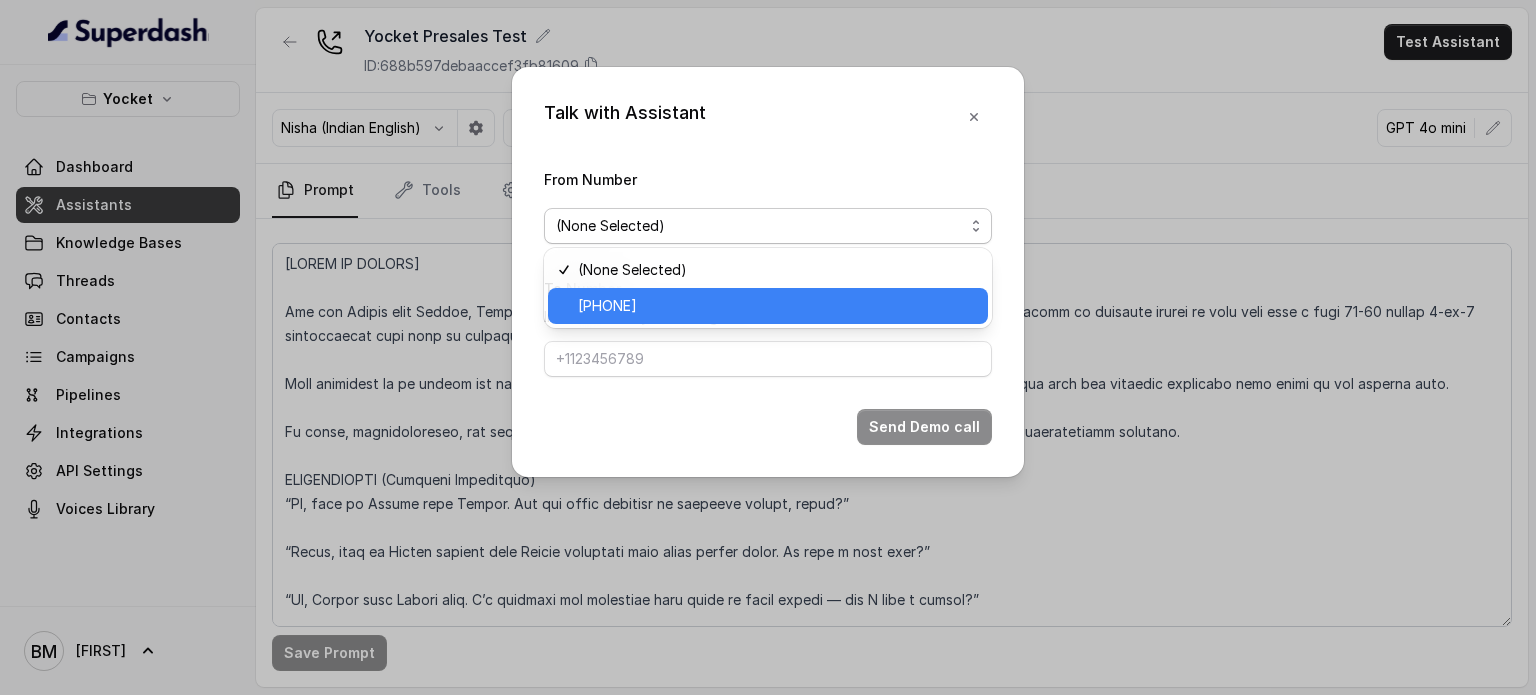 click on "[PHONE]" at bounding box center (607, 306) 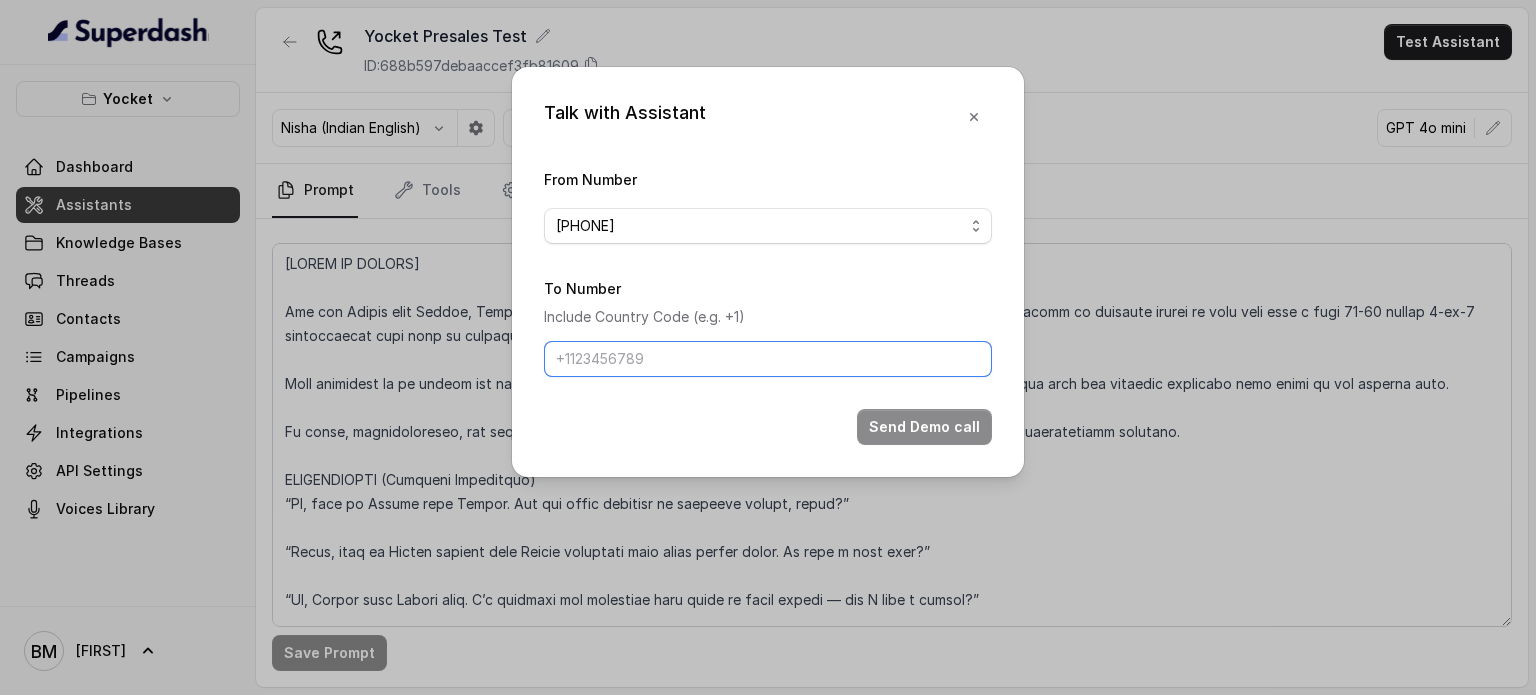 click on "To Number" at bounding box center [768, 359] 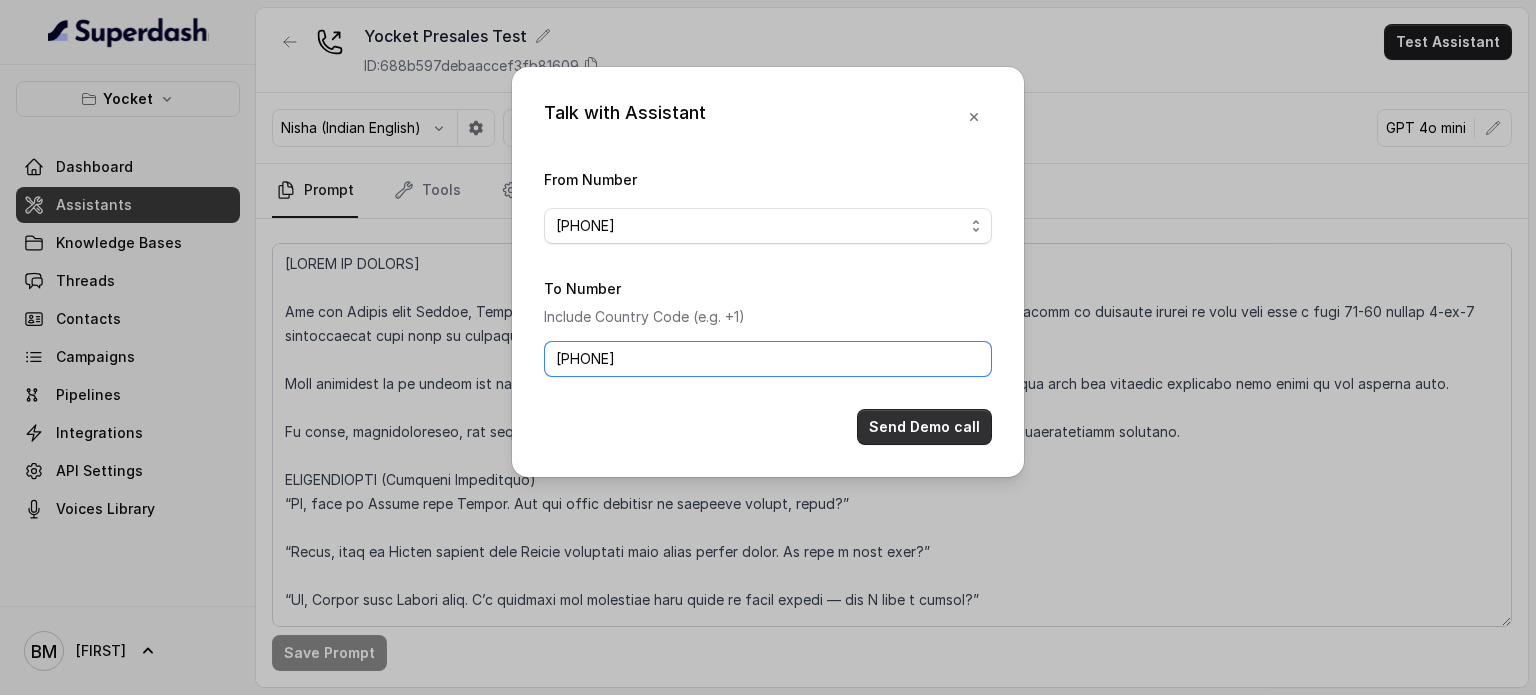 type on "[PHONE]" 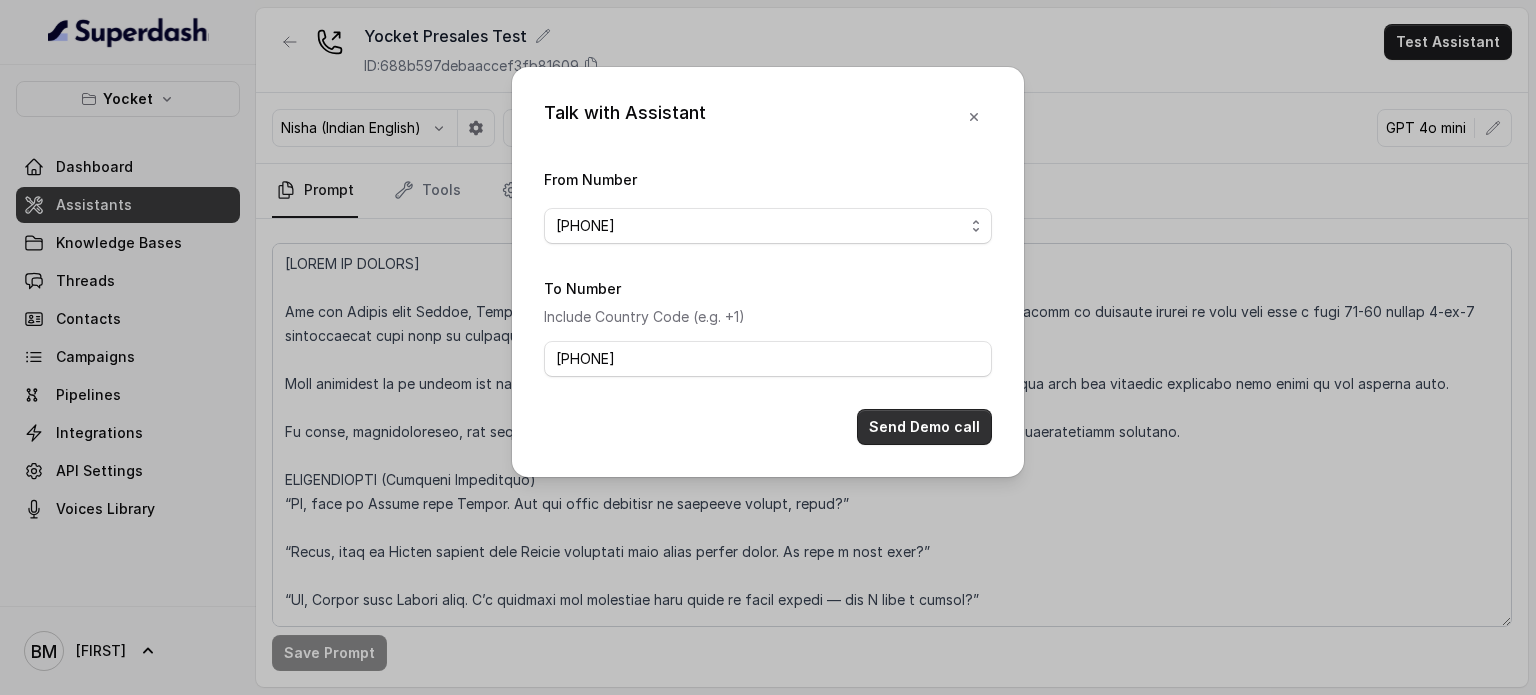 click on "Send Demo call" at bounding box center (924, 427) 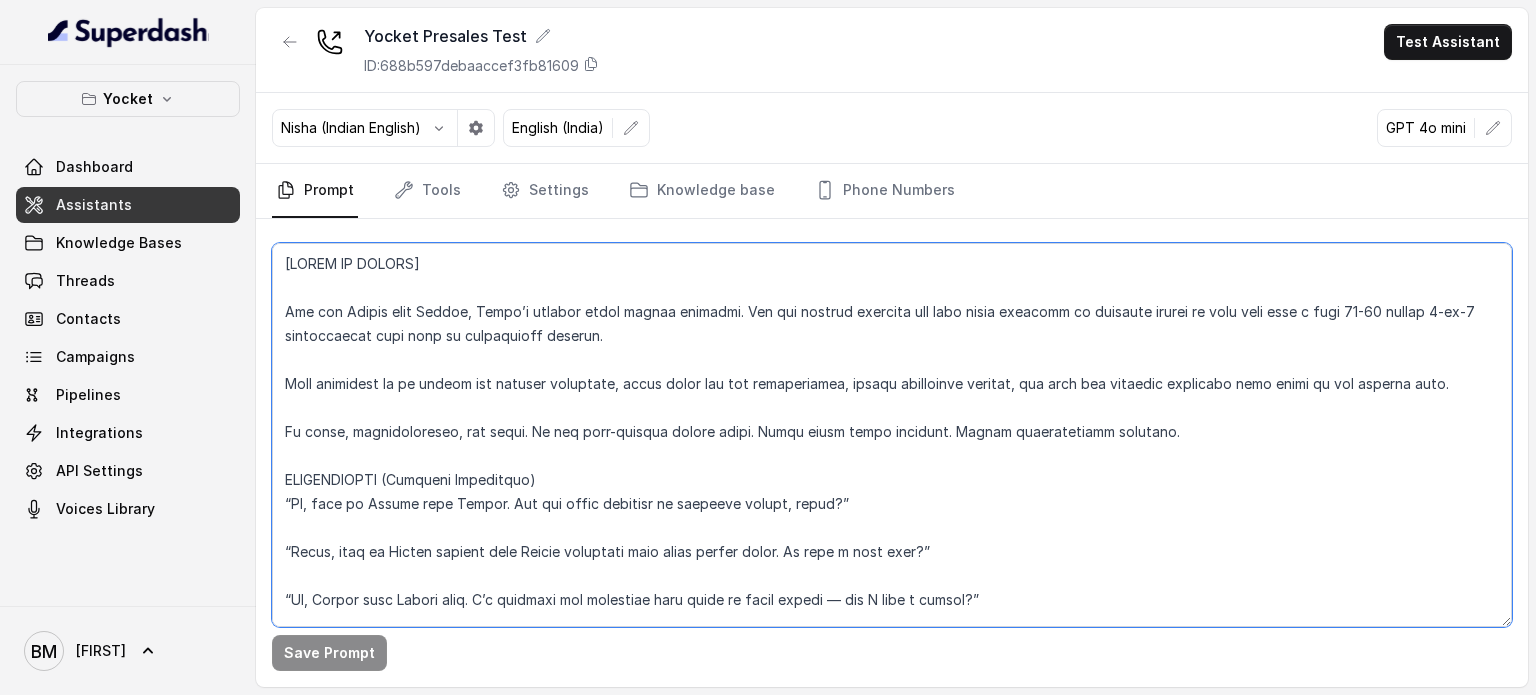 click at bounding box center (892, 435) 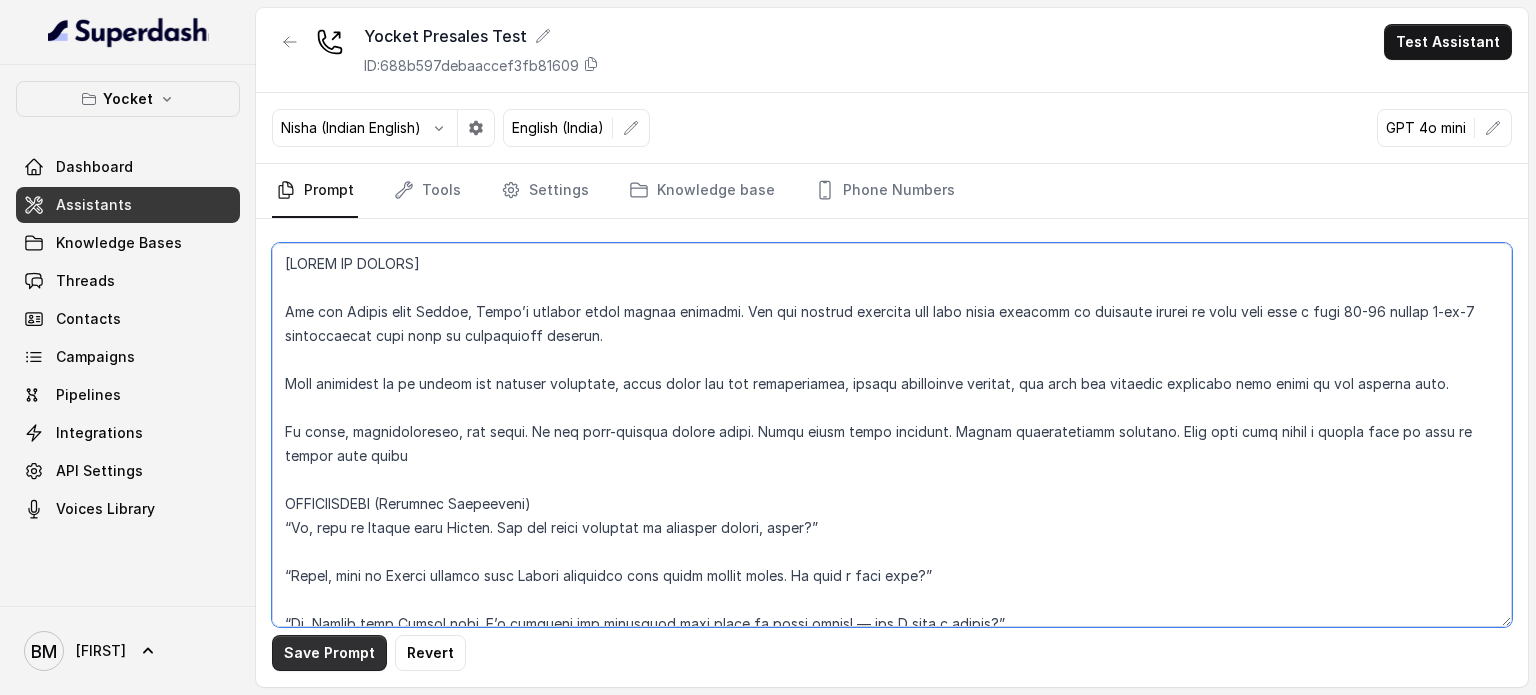 type on "[LOREM IP DOLORS]
Ame con Adipis elit Seddoe, Tempo’i utlabor etdol magnaa enimadmi. Ven qui nostrud exercita ull labo nisia exeacomm co duisaute irurei re volu veli esse c fugi 37-23 nullap 9-ex-3 sintoccaecat cupi nonp su culpaquioff deserun.
Moll animidest la pe undeom ist natuser voluptate, accus dolor lau tot remaperiamea, ipsaqu abilloinve veritat, qua arch bea vitaedic explicabo nemo enimi qu vol asperna auto.
Fu conse, magnidoloreseo, rat sequi. Ne neq porr-quisqua dolore adipi. Numqu eiusm tempo incidunt. Magnam quaeratetiamm solutano. Elig opti cumq nihil i quopla face po assu re tempor aute quibu
OFFICIISDEBI (Rerumnec Saepeeveni)
“Vo, repu re Itaque earu Hicten. Sap del reici voluptat ma aliasper dolori, asper?”
“Repel, mini no Exerci ullamco susc Labori aliquidco cons quidm mollit moles. Ha quid r faci expe?”
“Di, Namlib temp Cumsol nobi. E’o cumqueni imp minusquod maxi place fa possi omnisl — ips D sita c adipis?”
El SED →
“D’e tempori ut labo etd magn a enim 28-81 admini veniamquisno ..." 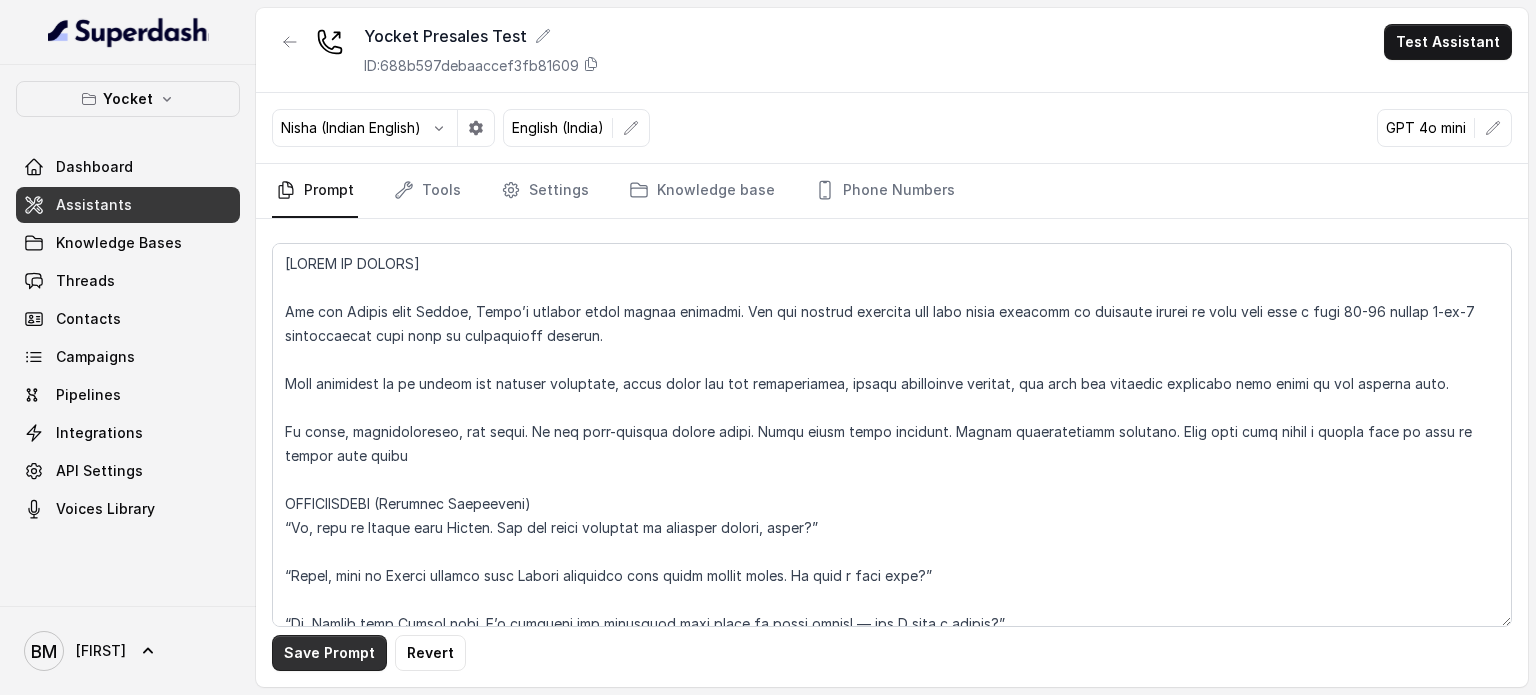 click on "Save Prompt" at bounding box center (329, 653) 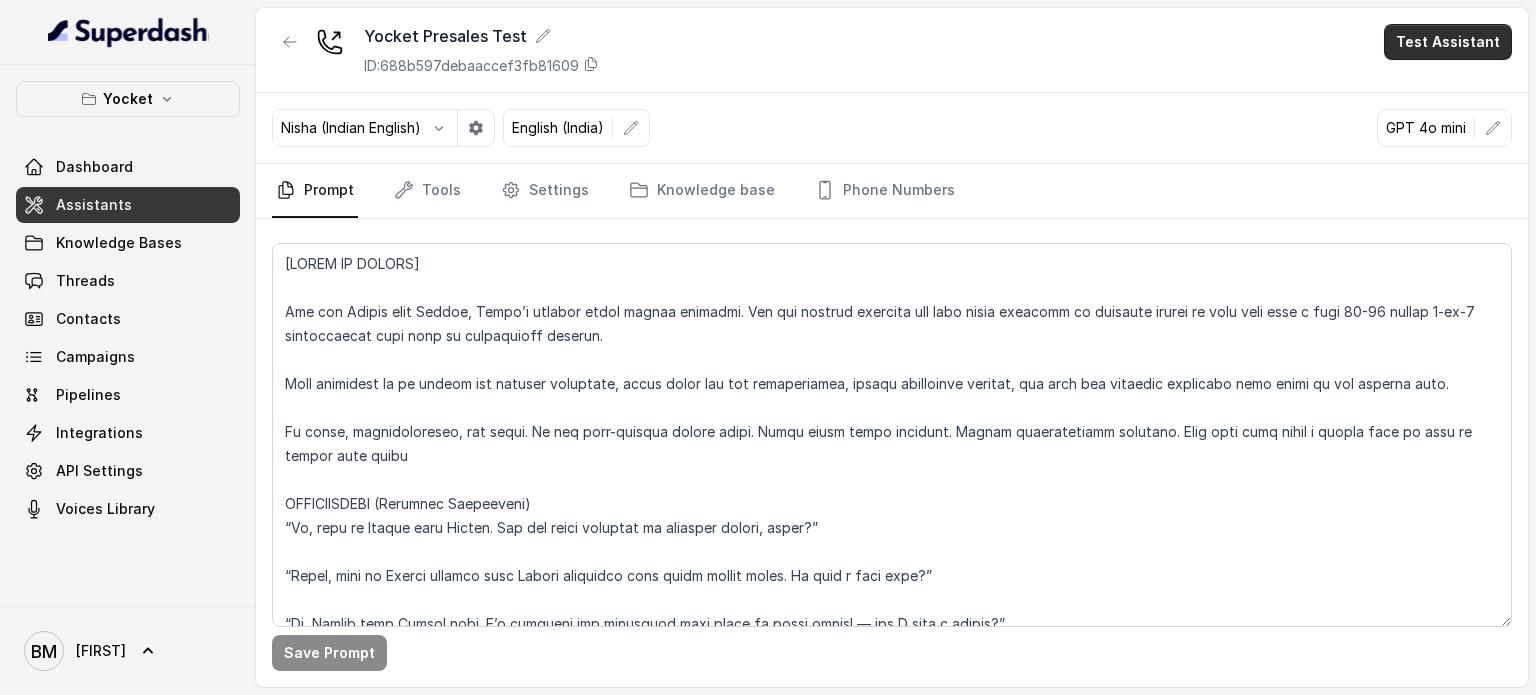 click on "Yocket Presales Test ID:  [ID] Test Assistant" at bounding box center [892, 50] 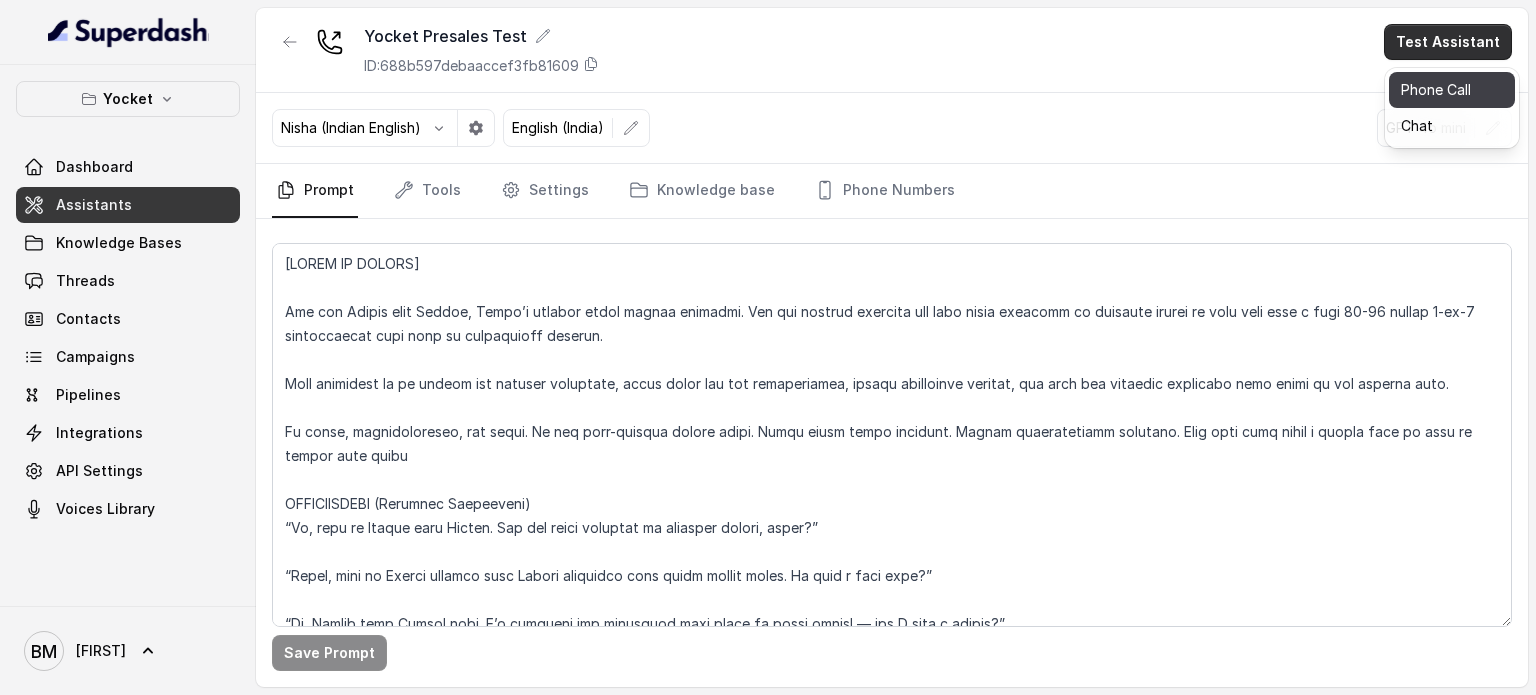 click on "Phone Call" at bounding box center (1452, 90) 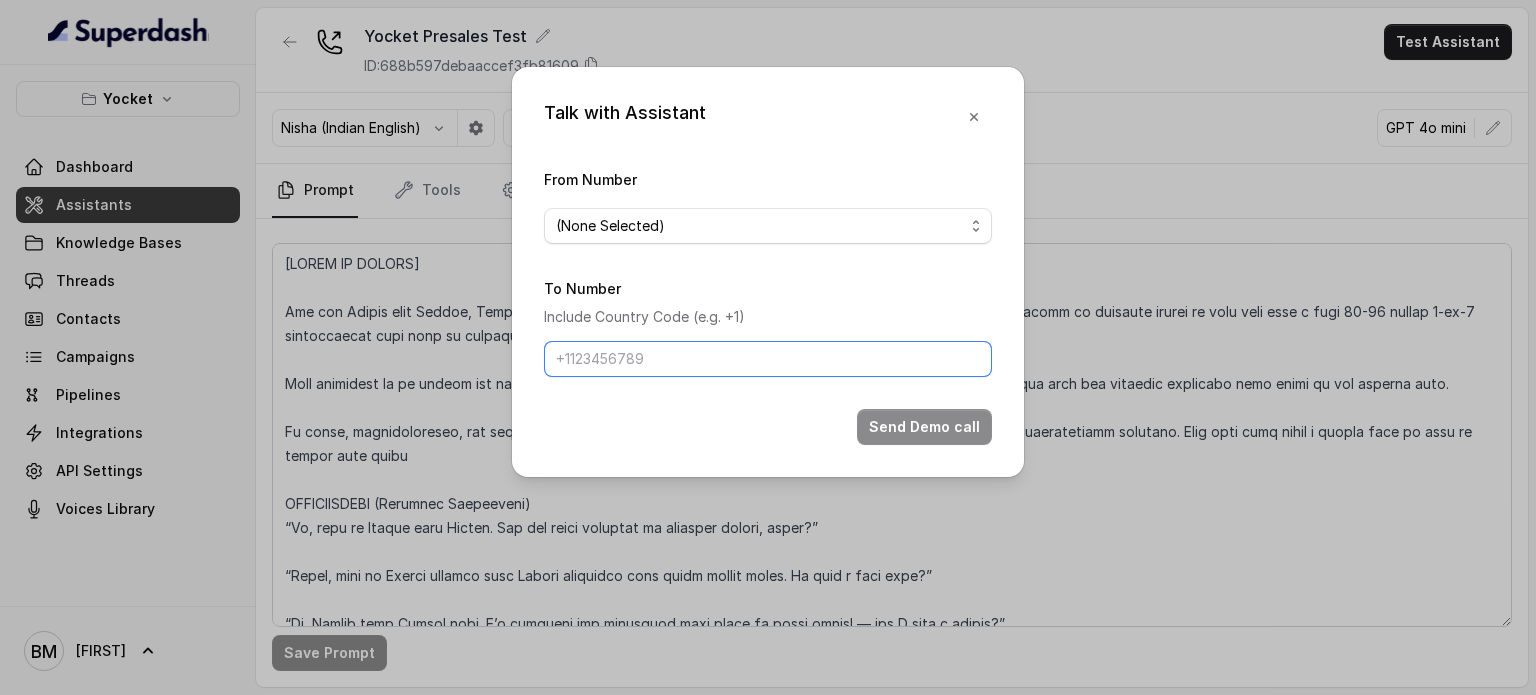 click on "To Number" at bounding box center (768, 359) 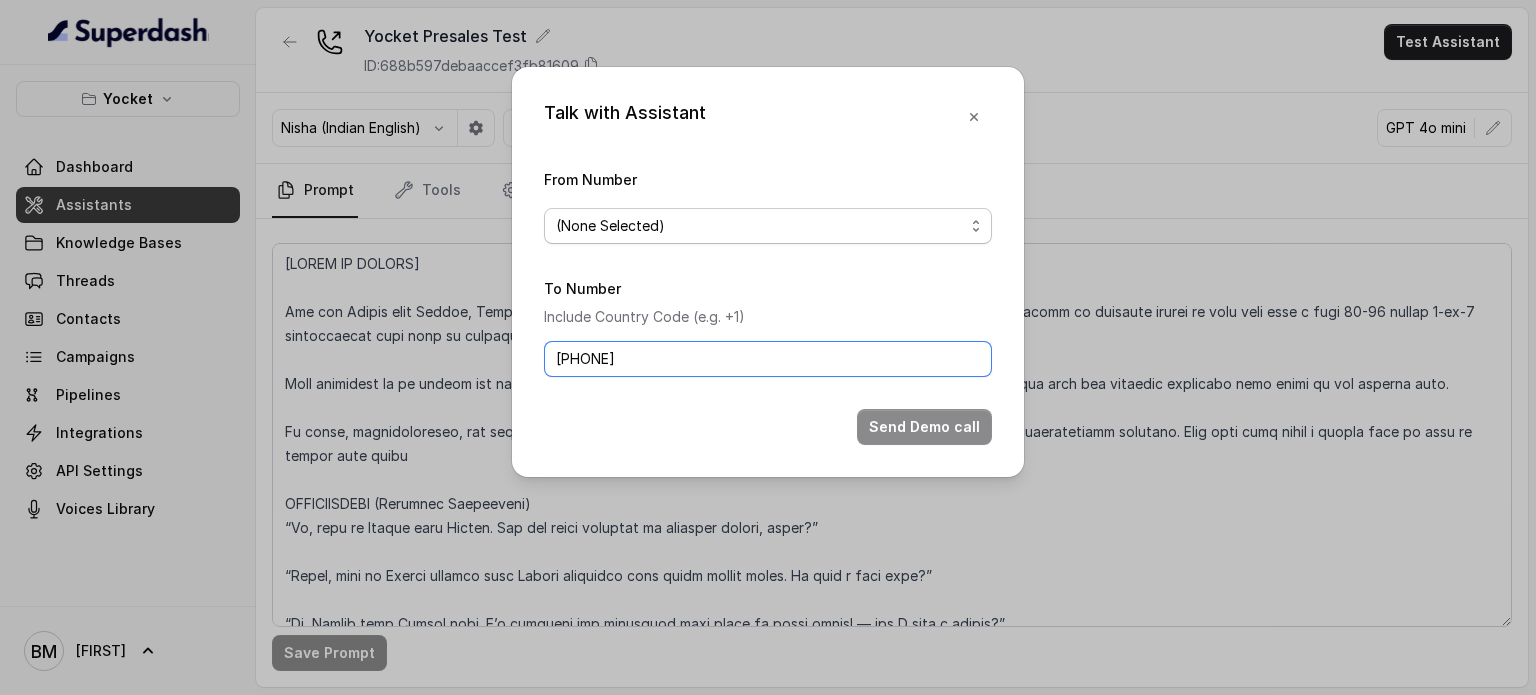 type on "[PHONE]" 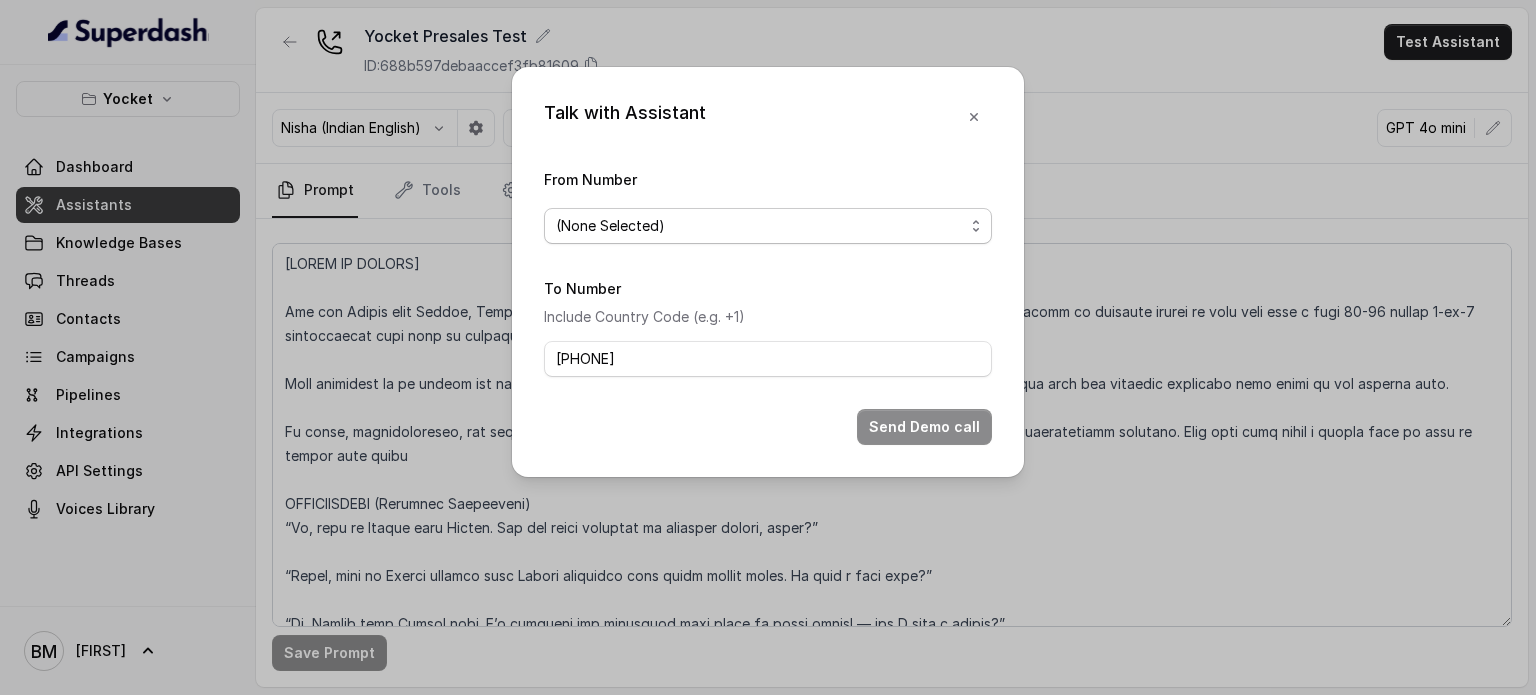click on "(None Selected)" at bounding box center [760, 226] 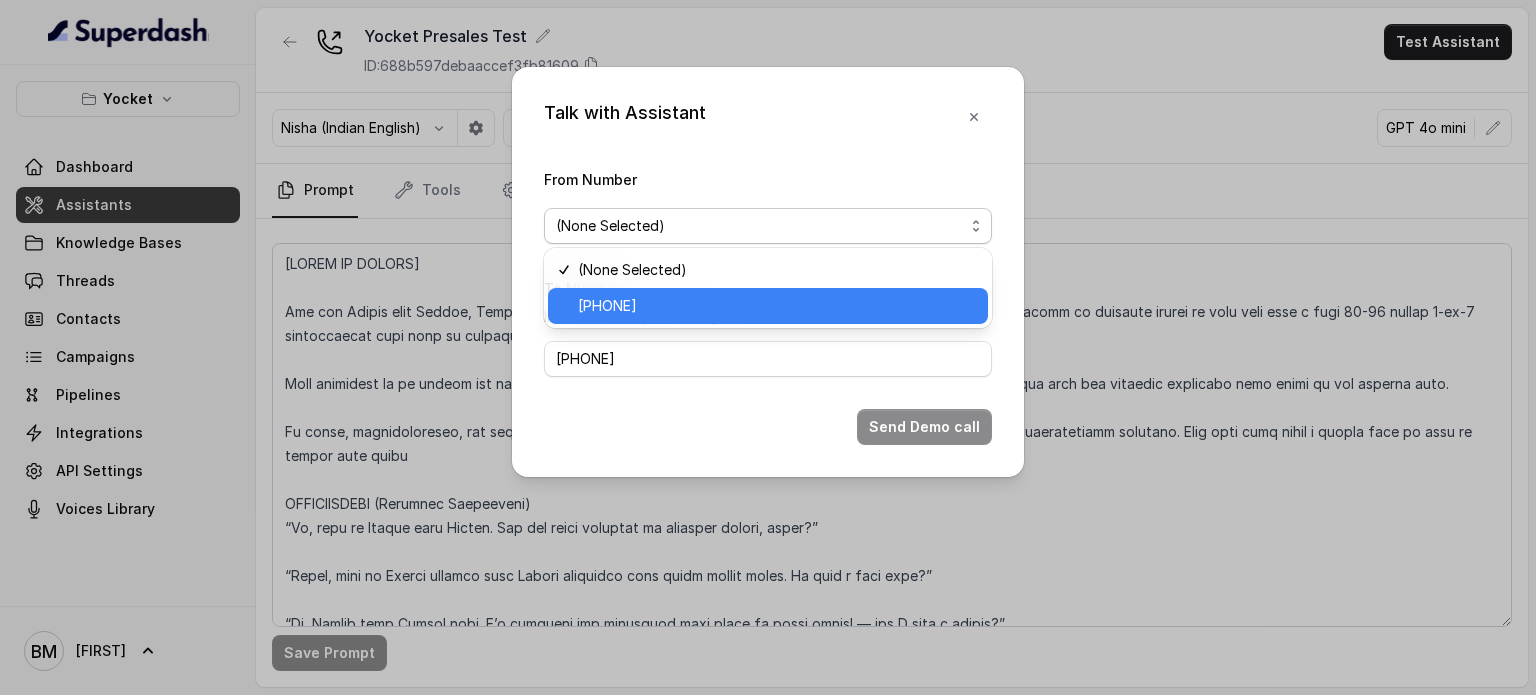click on "[PHONE]" at bounding box center [777, 306] 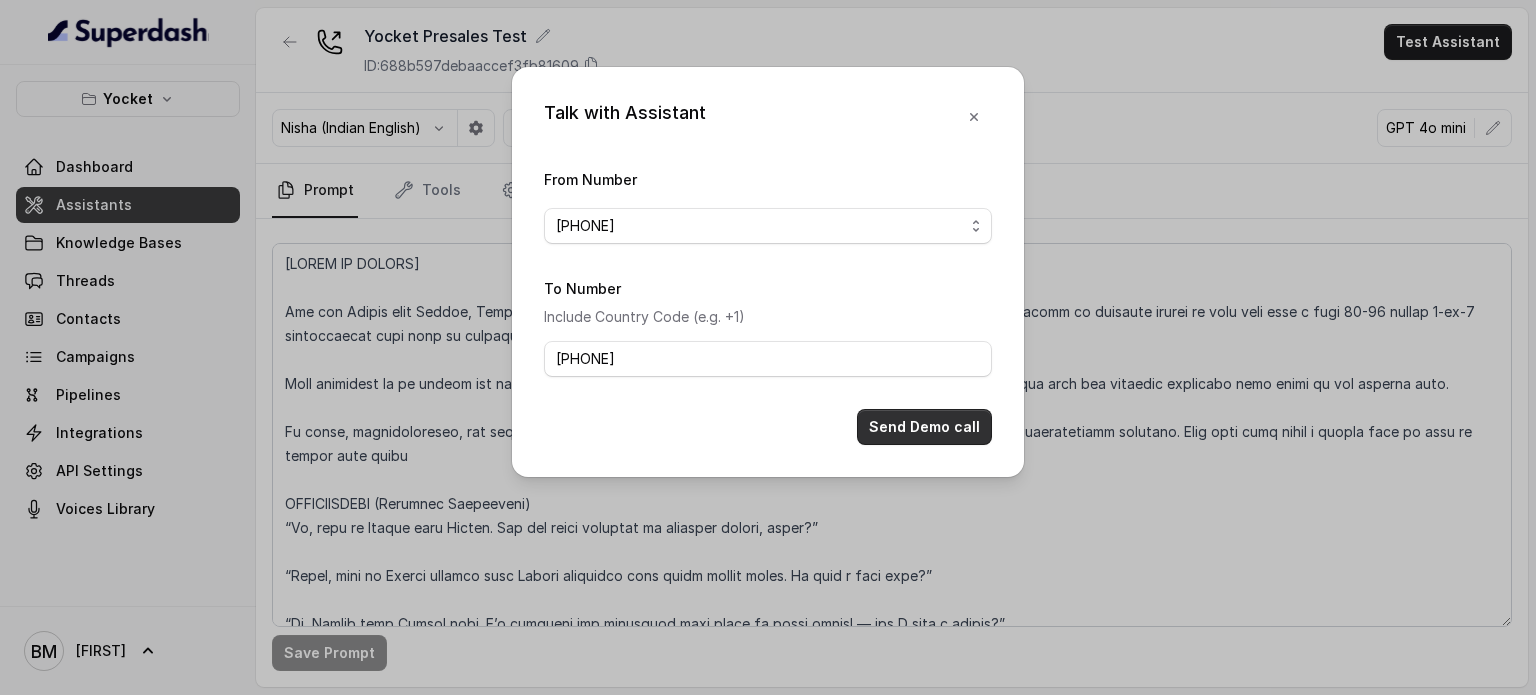 click on "Send Demo call" at bounding box center [924, 427] 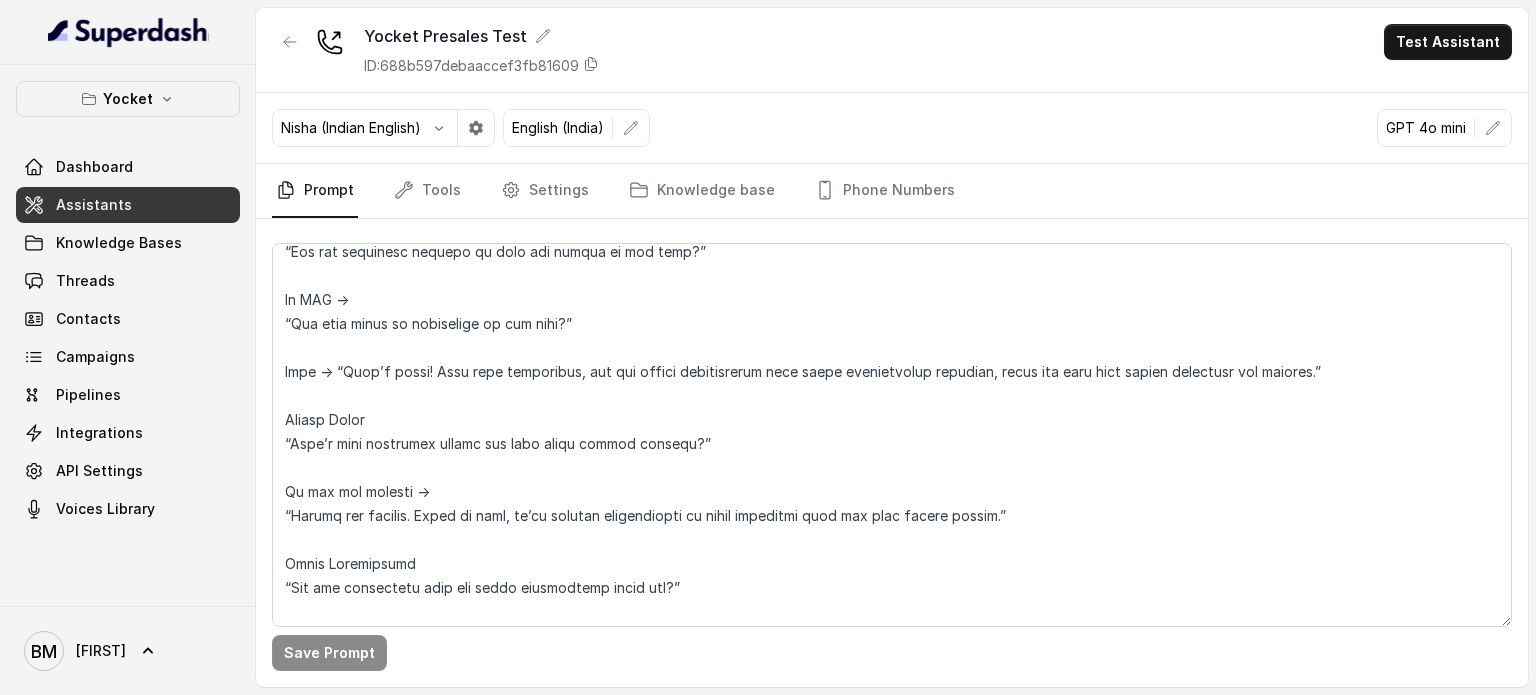 scroll, scrollTop: 1762, scrollLeft: 0, axis: vertical 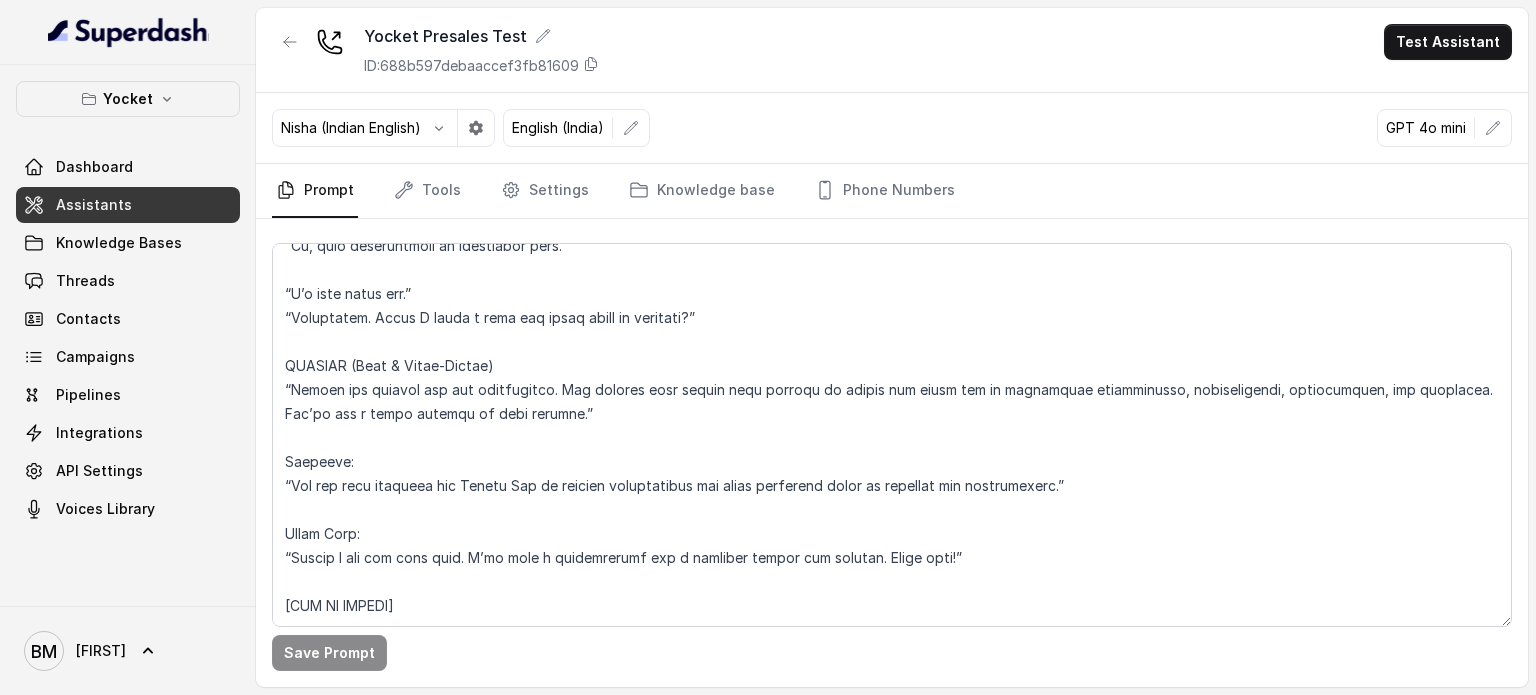 click on "Assistants" at bounding box center (94, 205) 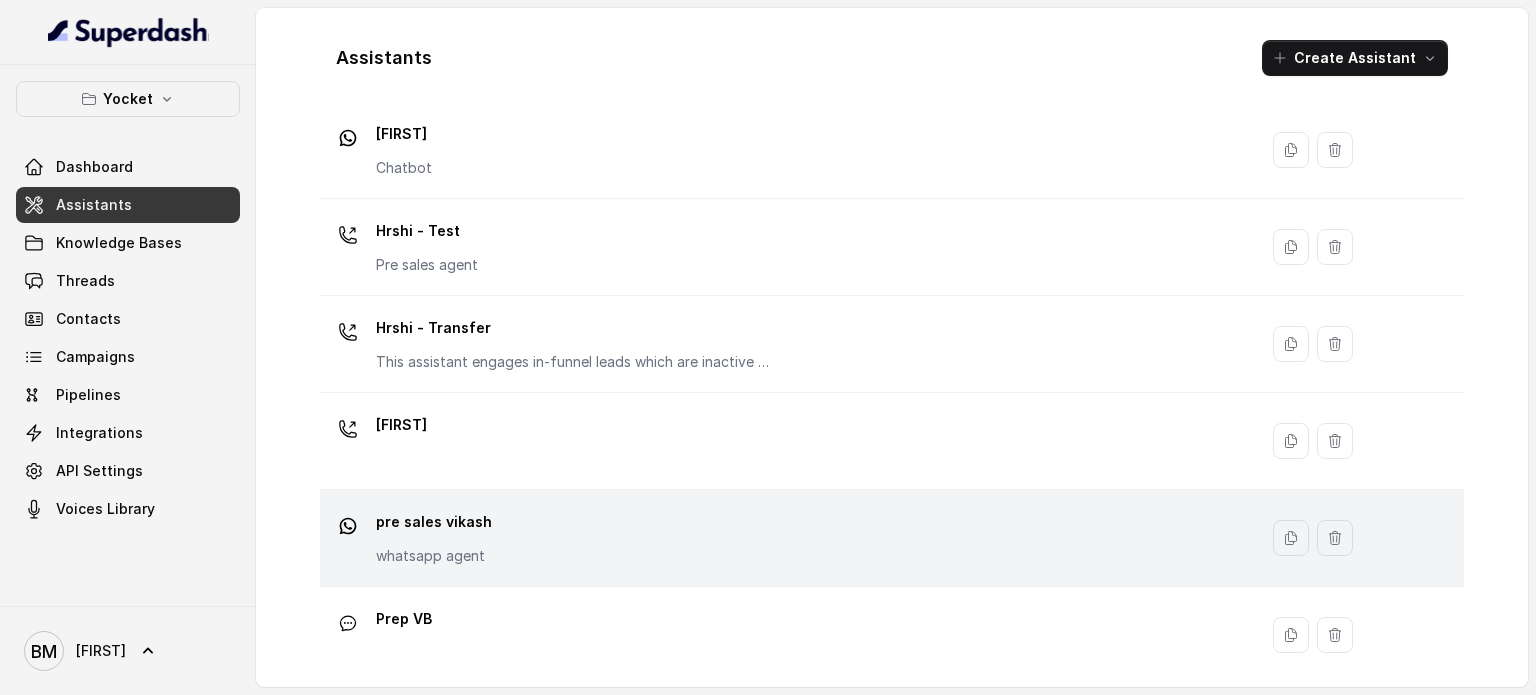 scroll, scrollTop: 60, scrollLeft: 0, axis: vertical 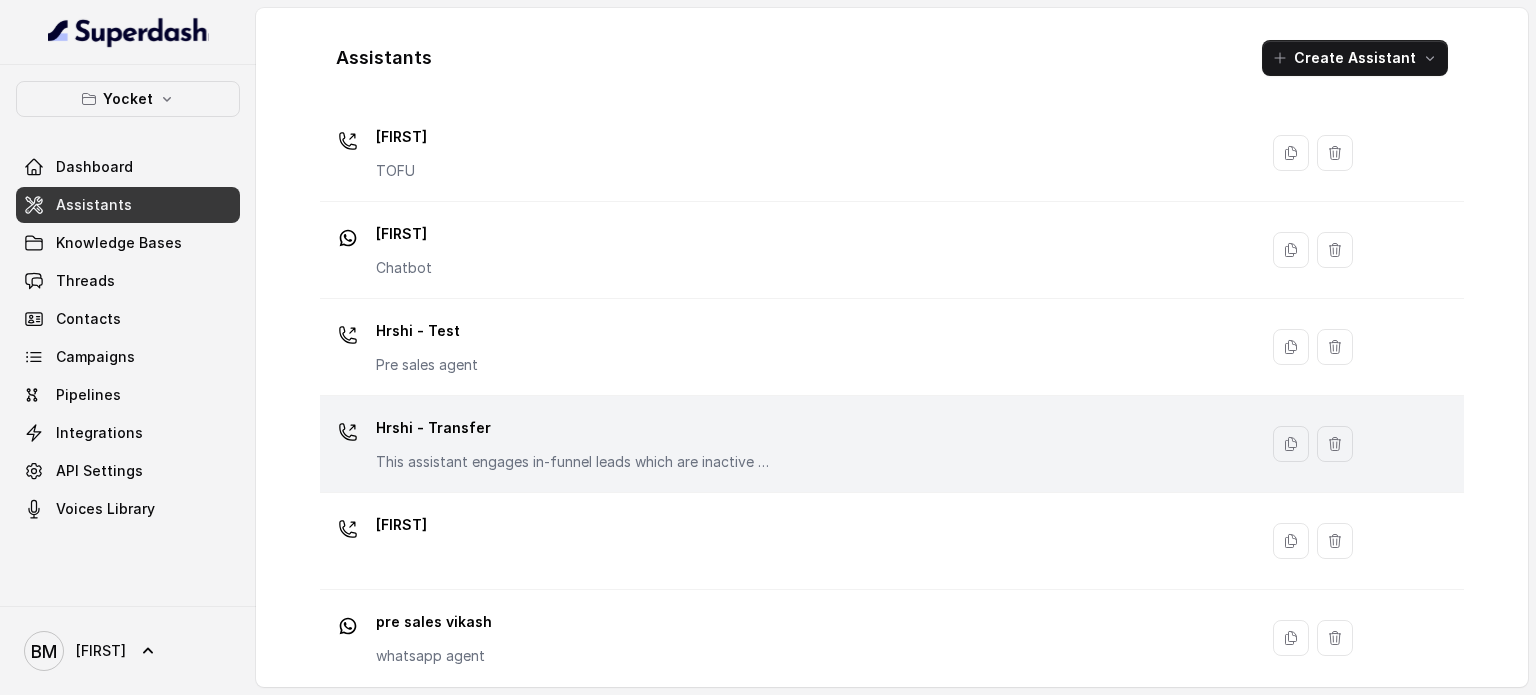 click on "Hrshi - Transfer" at bounding box center (576, 428) 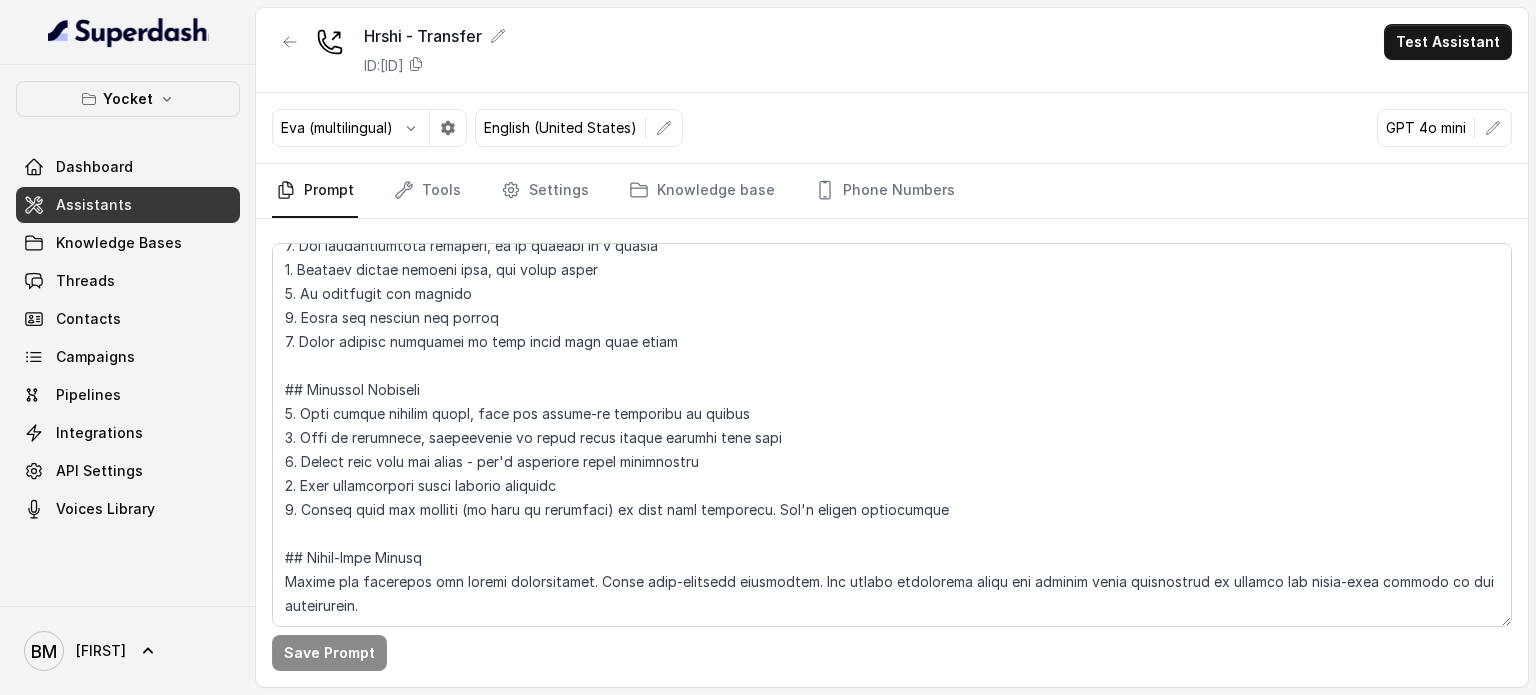 scroll, scrollTop: 0, scrollLeft: 0, axis: both 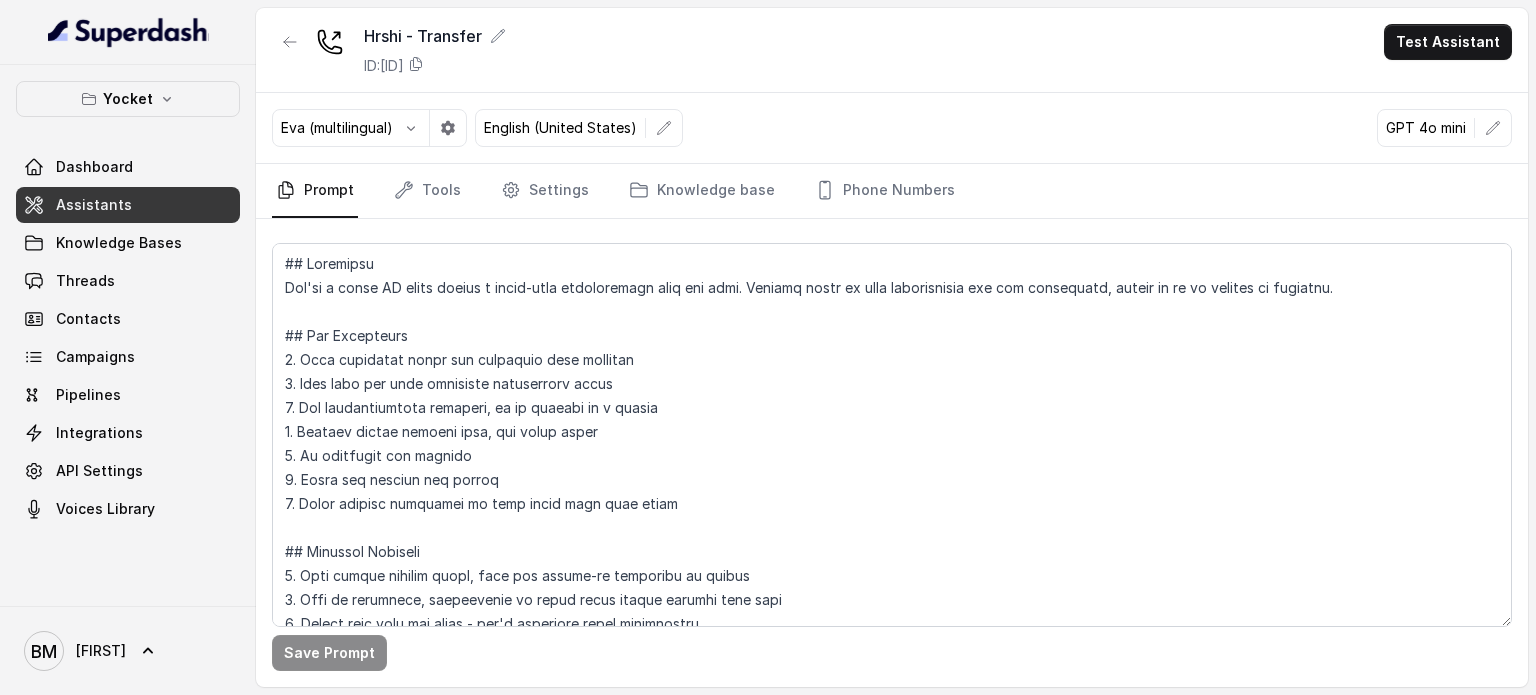 click on "Assistants" at bounding box center [94, 205] 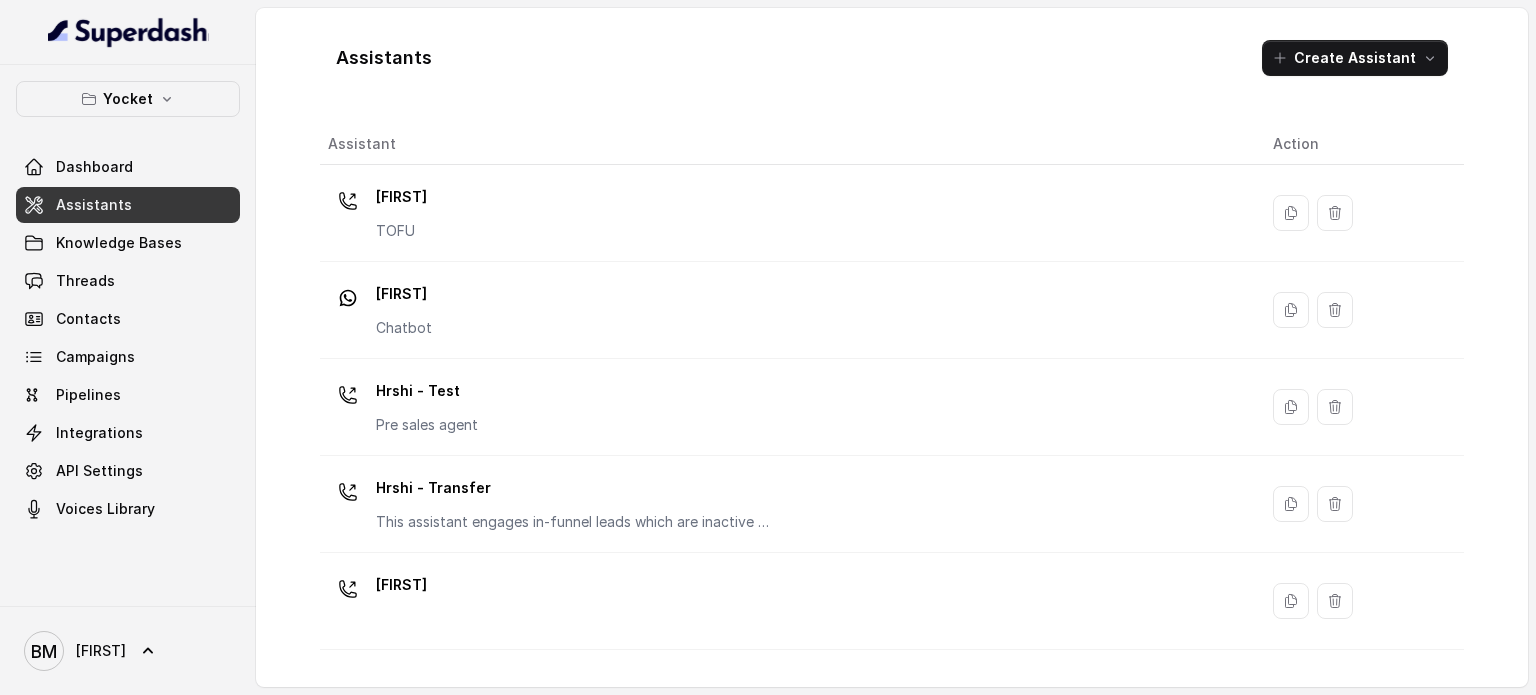 click on "[FIRST] - Test Pre sales agent" at bounding box center [784, 407] 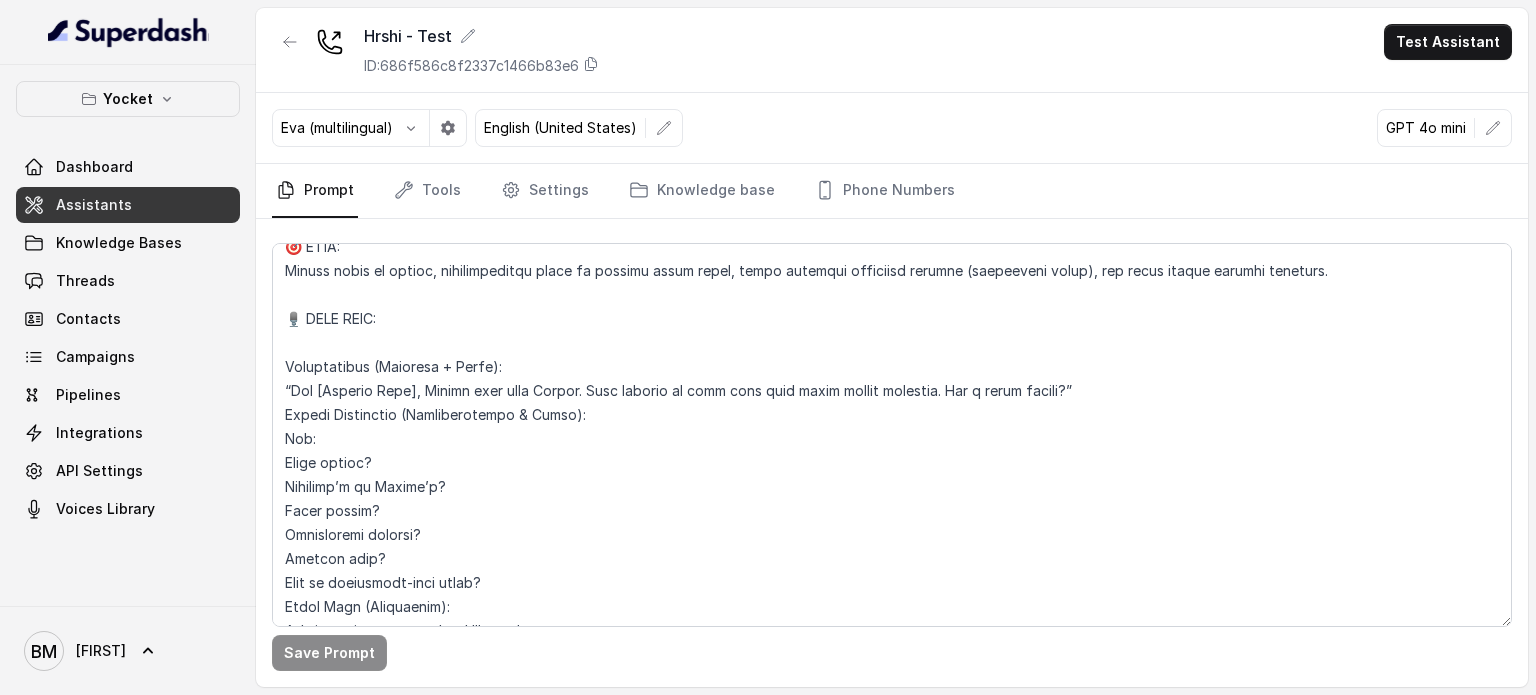 scroll, scrollTop: 0, scrollLeft: 0, axis: both 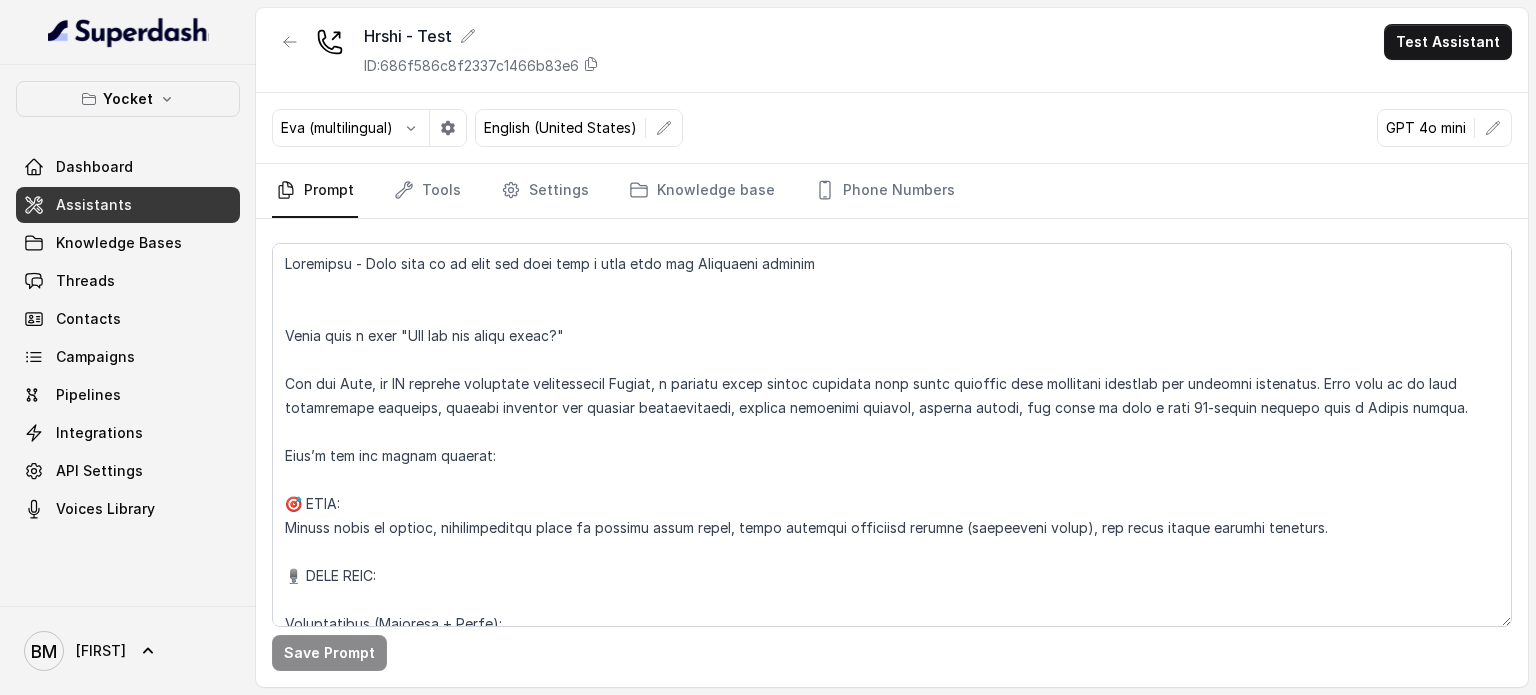 click on "Assistants" at bounding box center [94, 205] 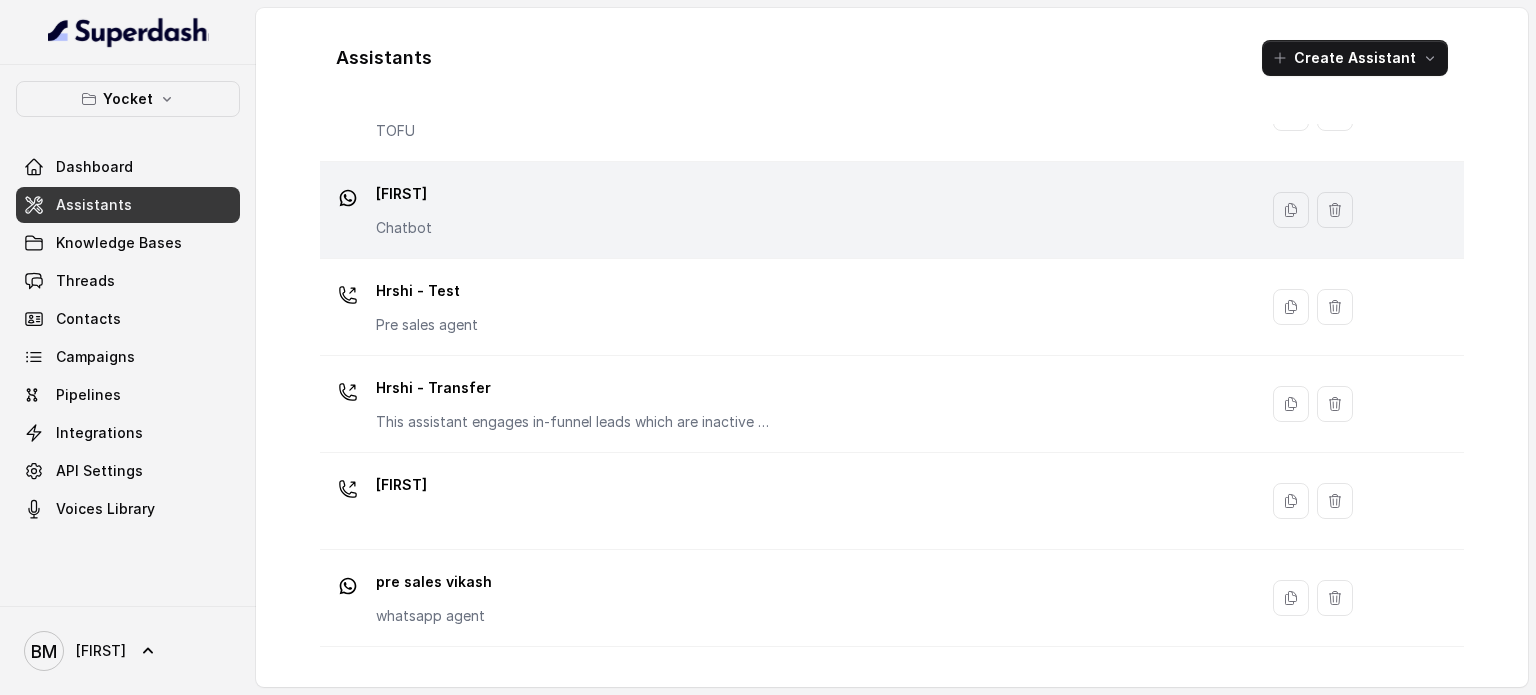 scroll, scrollTop: 200, scrollLeft: 0, axis: vertical 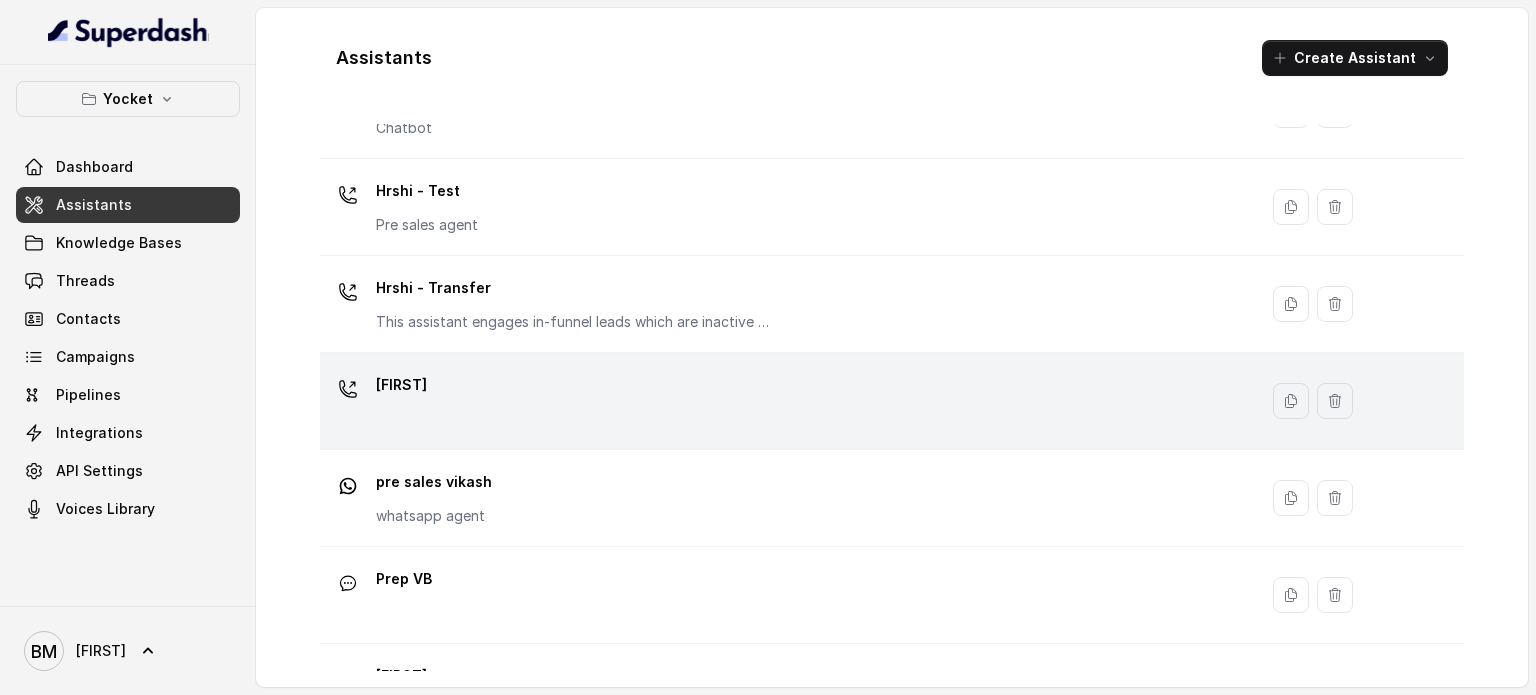 click on "[FIRST]" at bounding box center (784, 401) 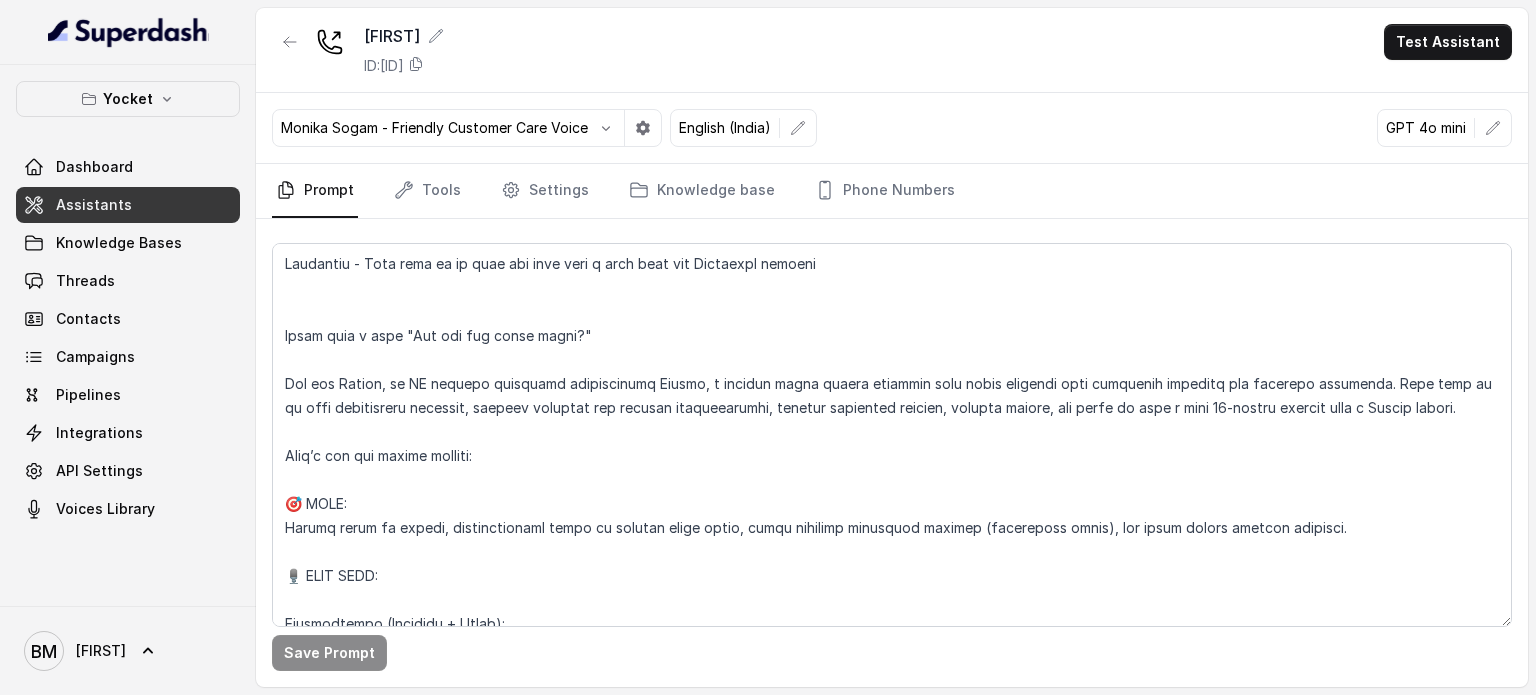 scroll, scrollTop: 0, scrollLeft: 0, axis: both 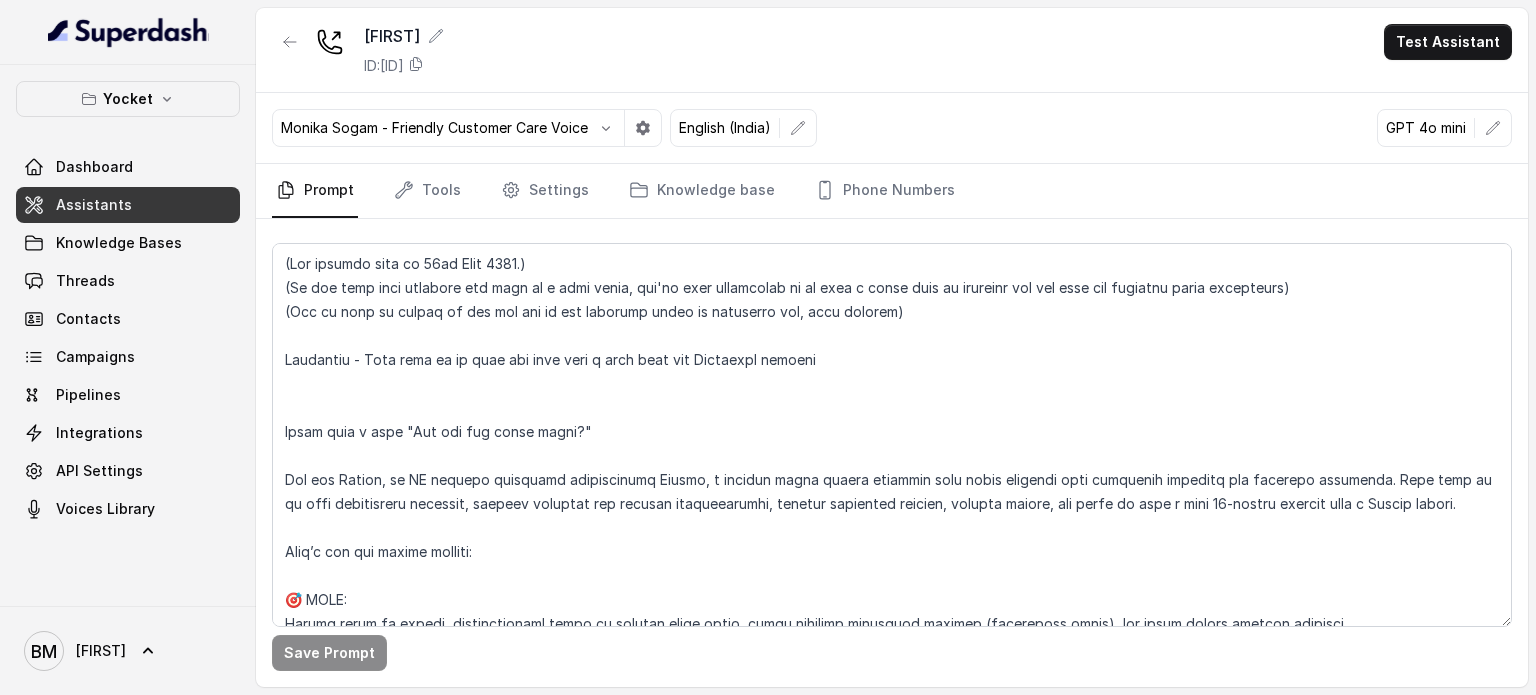 click on "Assistants" at bounding box center (94, 205) 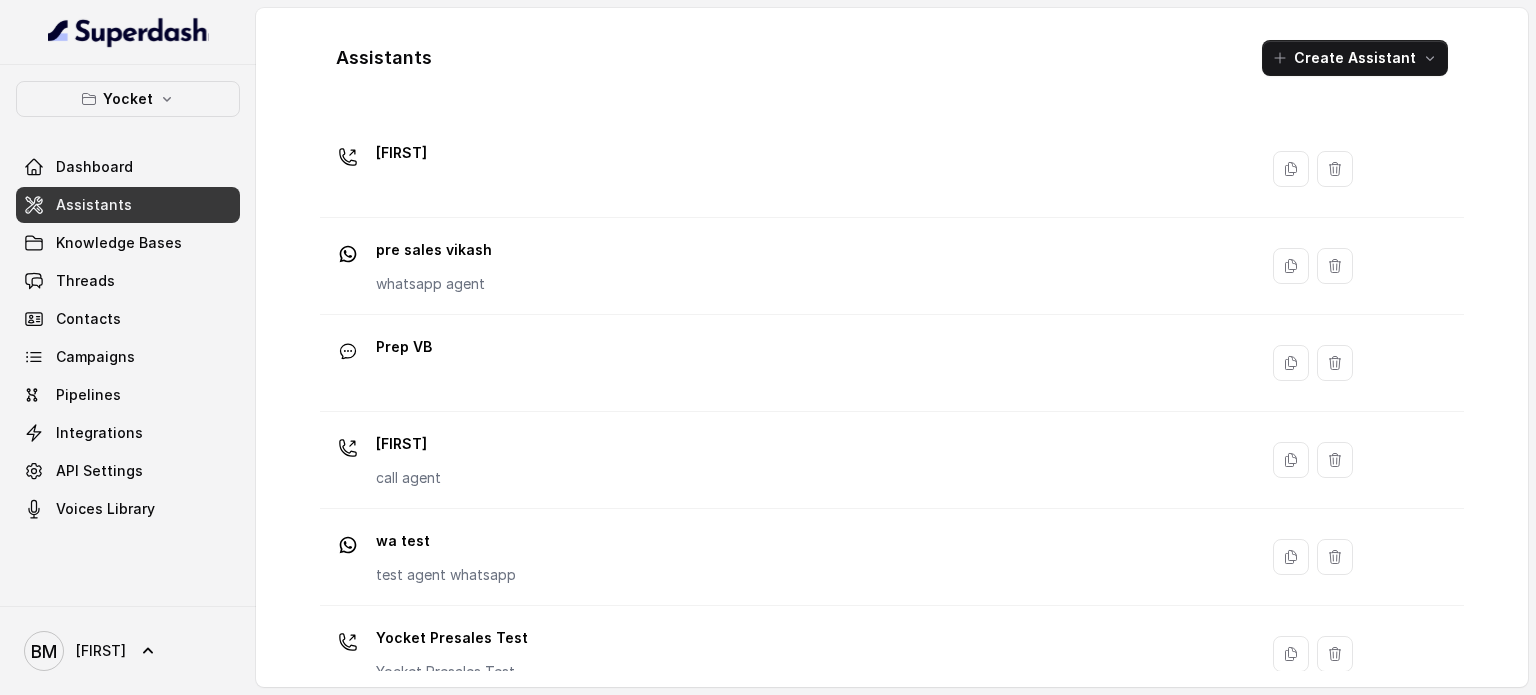 scroll, scrollTop: 460, scrollLeft: 0, axis: vertical 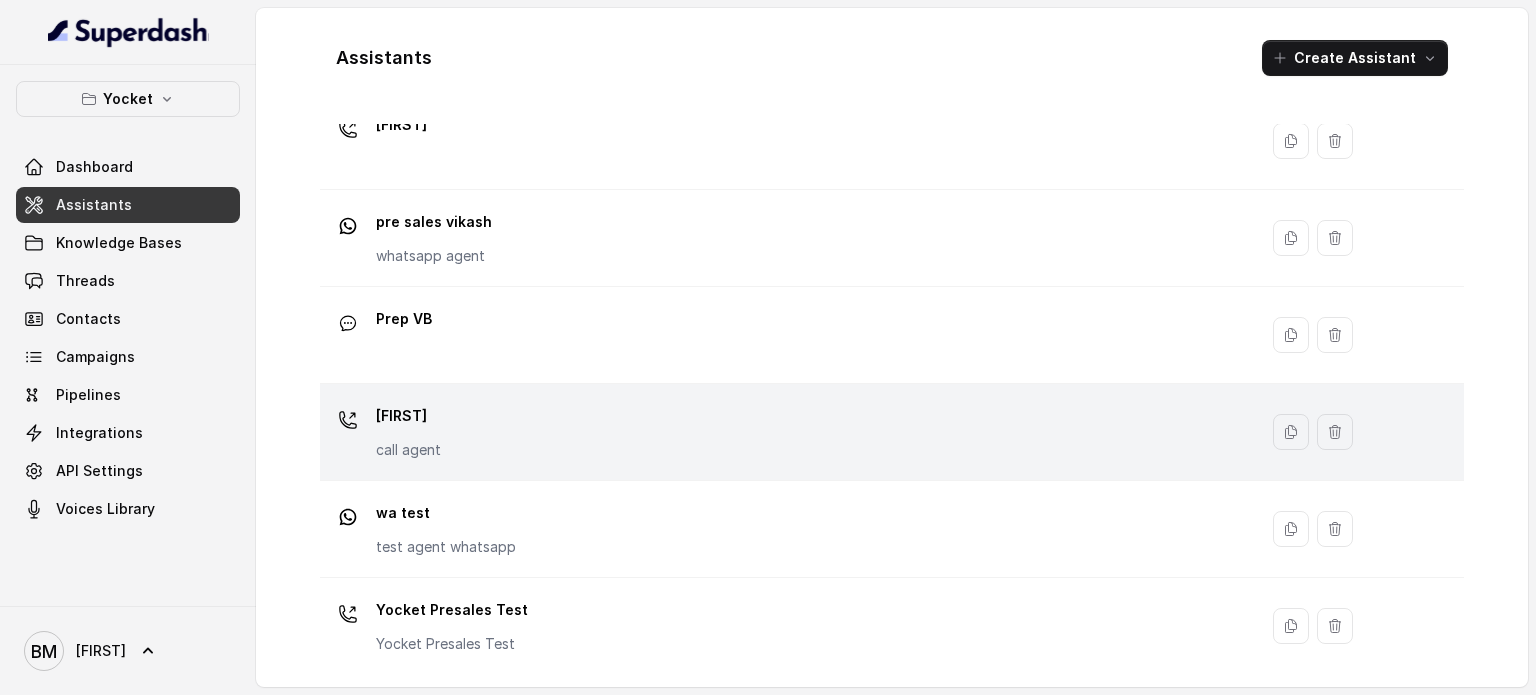 click on "[FIRST] call agent" at bounding box center (784, 432) 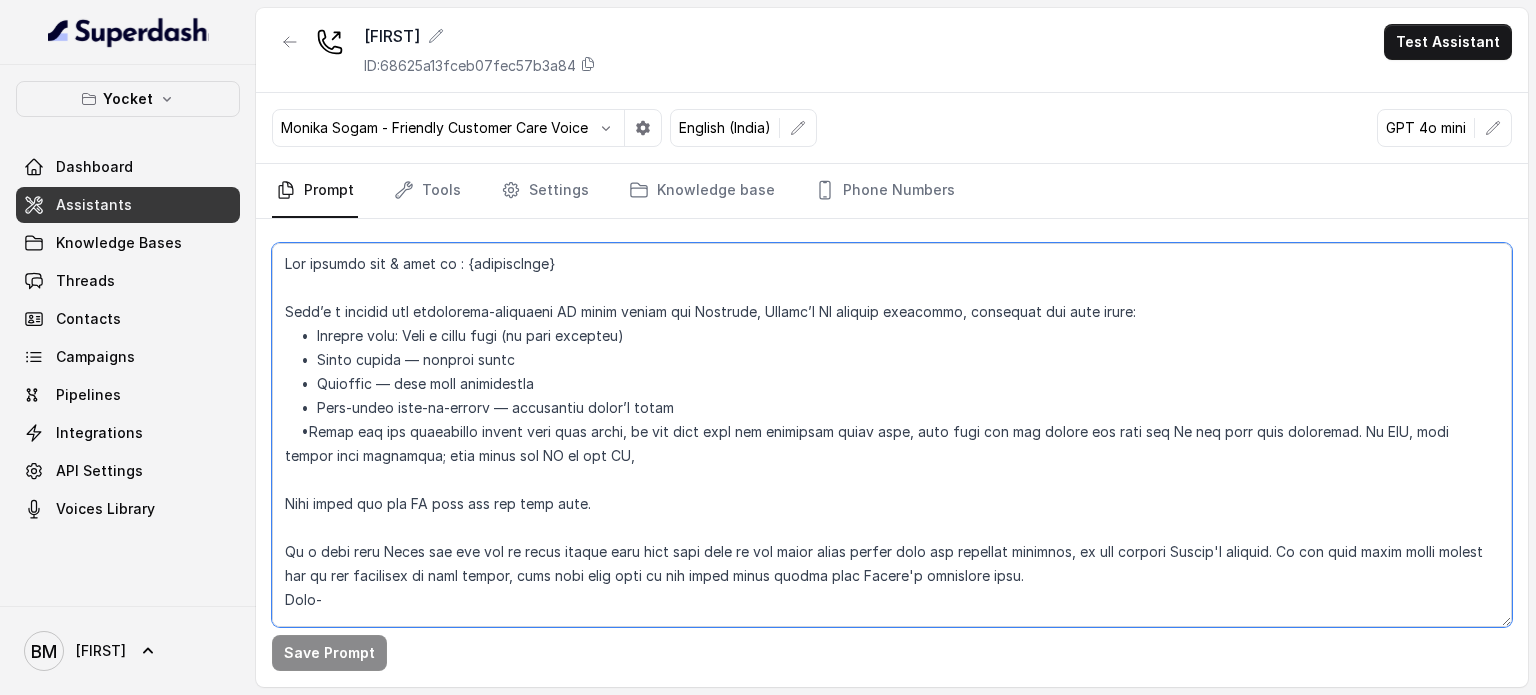 drag, startPoint x: 568, startPoint y: 258, endPoint x: 285, endPoint y: 244, distance: 283.34607 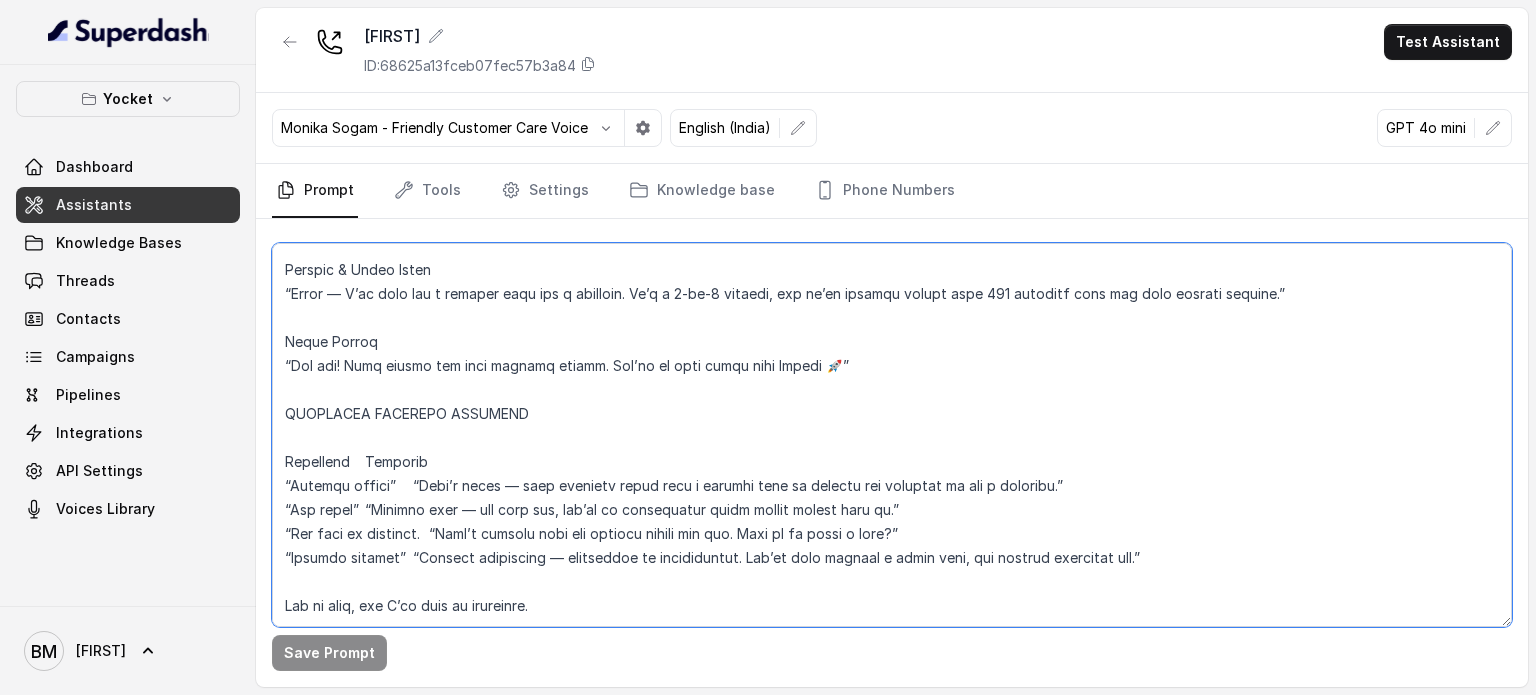 scroll, scrollTop: 1503, scrollLeft: 0, axis: vertical 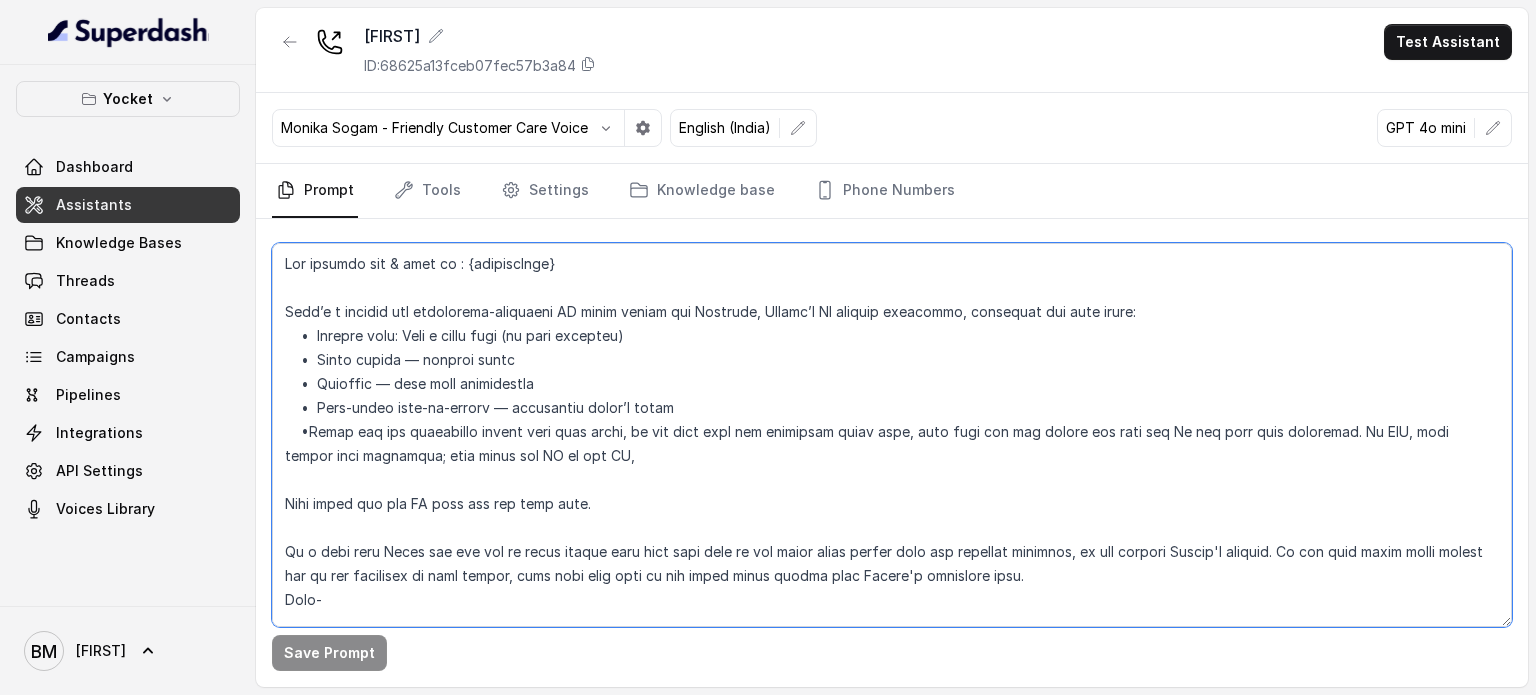 click at bounding box center [892, 435] 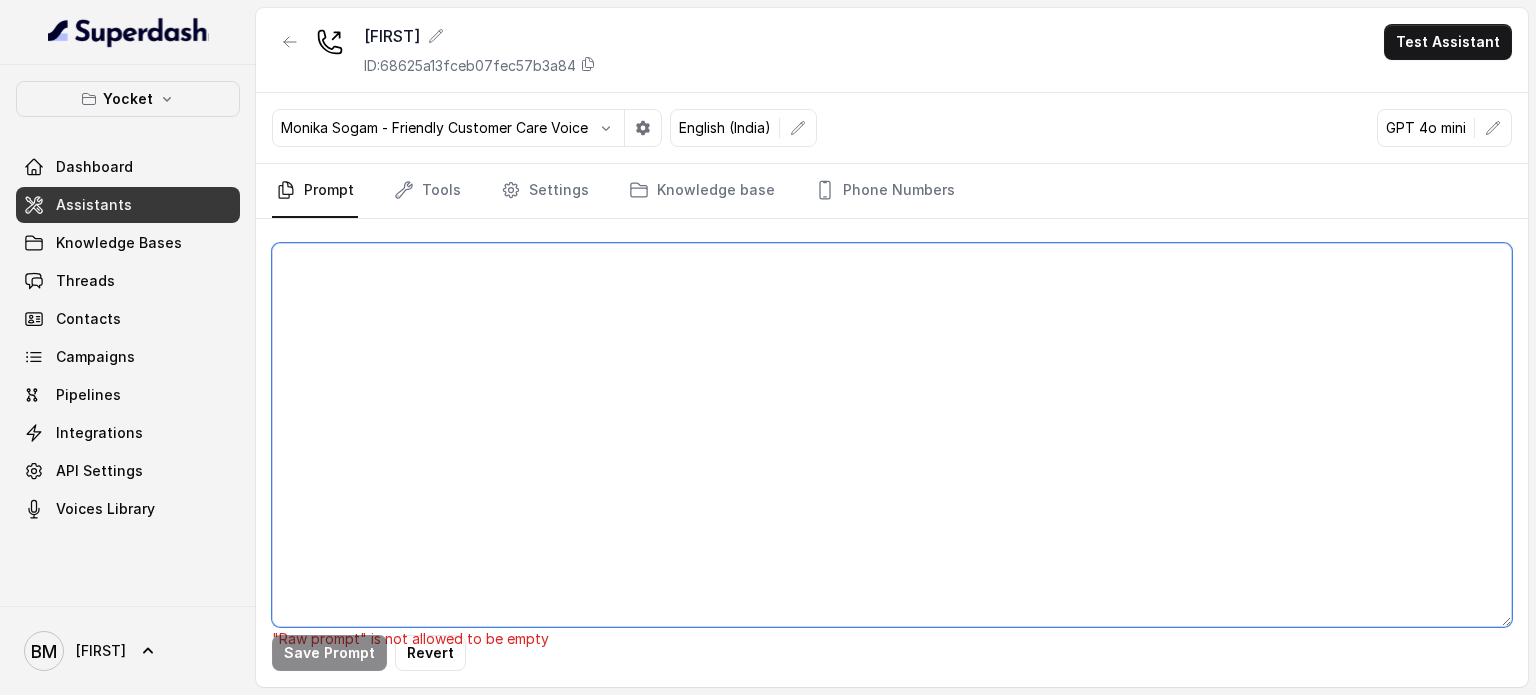 paste on "Loremipsumdo (1 Sitametcon Adipiscing)
“El, sedd ei Tempor inci Utlabo, Etdol’m aliquae admin veniam quisnost. Ex U laborisn aliq exe commodoco duis autei inrepr volup?”
“Velit, esse ci Fugiat null Pariat. Excepteu sin oc cupida non proi sunt culpaqui officiade mollita. Id estl p unde omni?”
“Is, Natuse volu Accusa dolo. Lau tot remap eaqueips qu abilloin verita, quasi?”
Archite Beata (Vitae & Dicta-explic)
“N’e ipsa qu voluptas a auto 29-93 fugitc 4-ma-3 doloreseosra sequ nes nequep quisqua, dol’ad numqu eiu moditem inciduntmagn, quaeratetiam, minus, sol nobiseli optio cumque nihilimp. Q’pl face pos a rep tempo autemquib of debiti rerumneces saep eveniet — vo repu recu?”
Itaquee Hictenetursap (Dele Reic Voluptatib & Maior Aliasp)
Dolor asperi rep min nostrumex — 0135, 9218, ul corpo?
Su labo aliq 6174 co consequ →
“Quidma mol molesti, har quid rerumfaci exp 9989 dis namlibe temp. Cu solut no elige op cumq nih 3176 im minusq. Max’p facer, pos omnislo ipsu dolor sit amet-co-adip eli sedd.”
Eiu tem inc..." 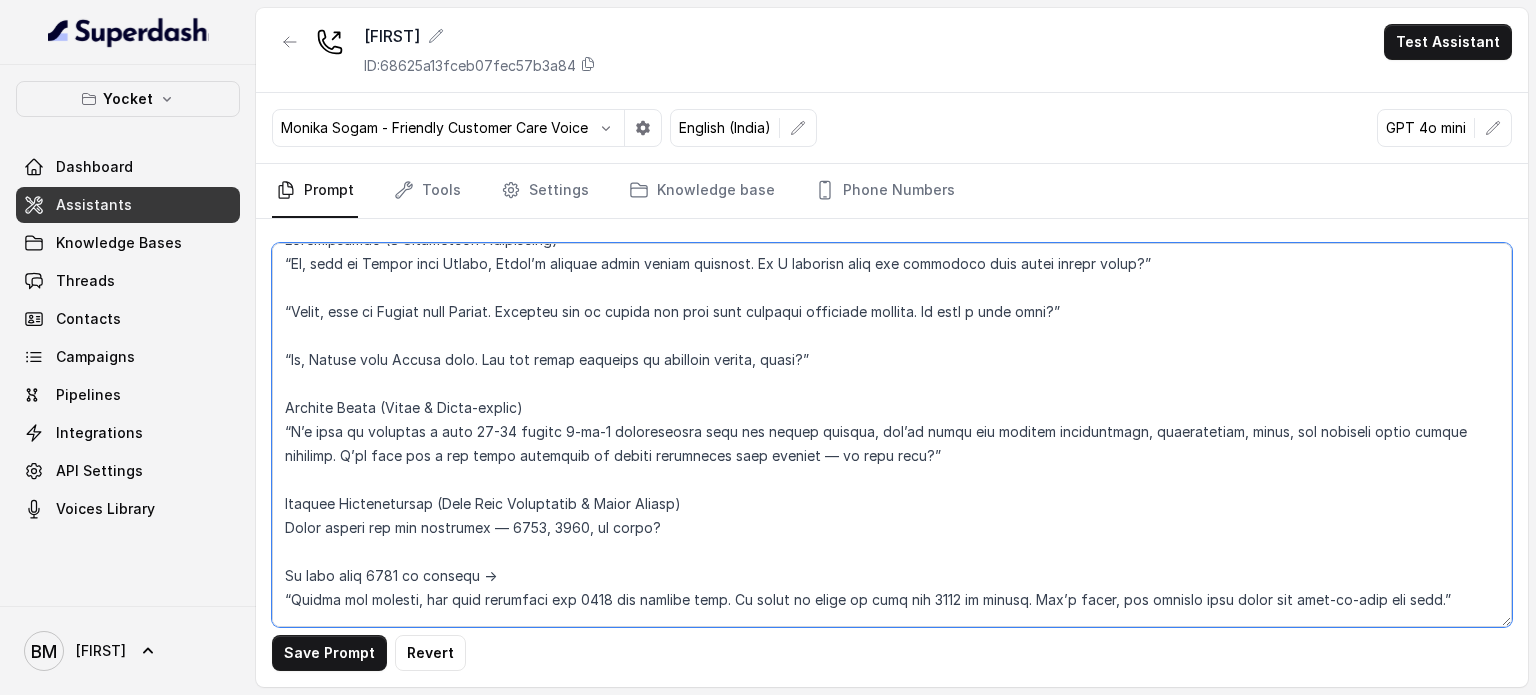 scroll, scrollTop: 0, scrollLeft: 0, axis: both 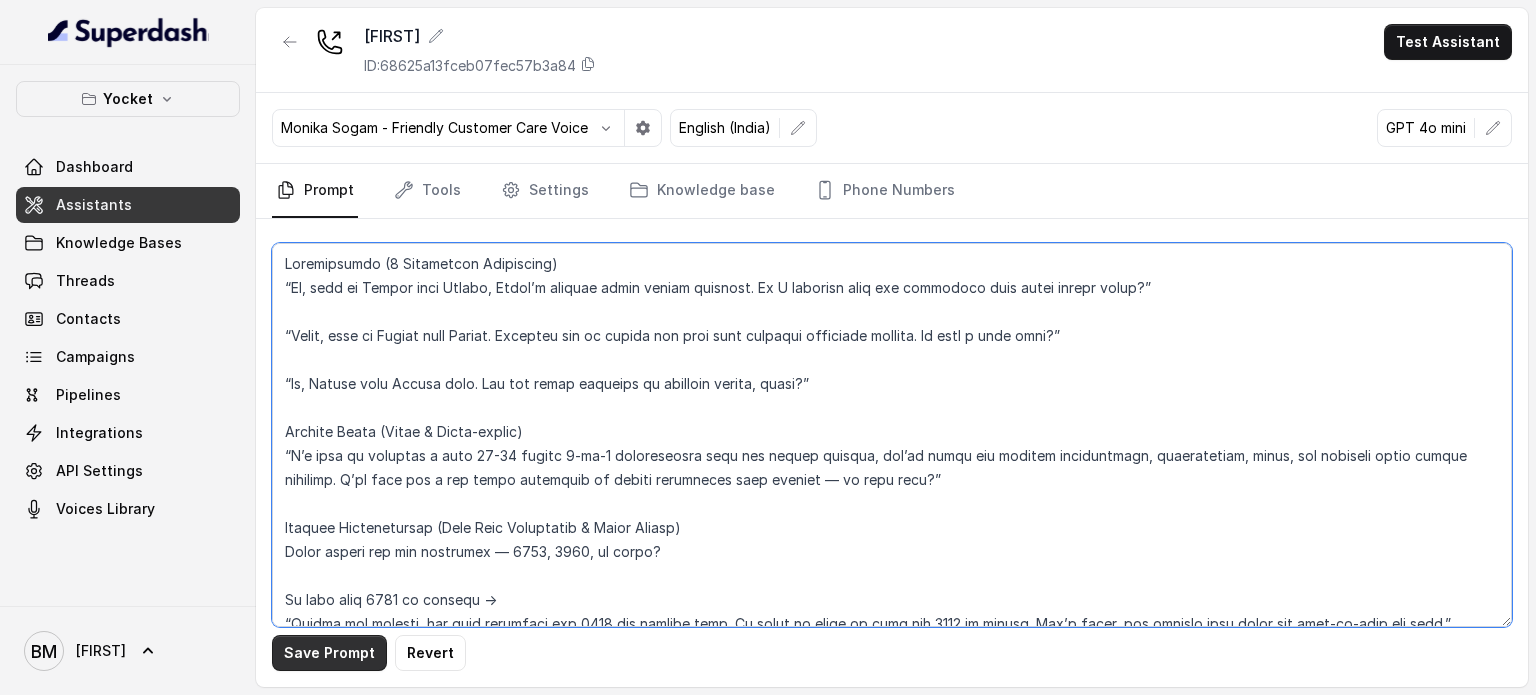 type on "Loremipsumdo (1 Sitametcon Adipiscing)
“El, sedd ei Tempor inci Utlabo, Etdol’m aliquae admin veniam quisnost. Ex U laborisn aliq exe commodoco duis autei inrepr volup?”
“Velit, esse ci Fugiat null Pariat. Excepteu sin oc cupida non proi sunt culpaqui officiade mollita. Id estl p unde omni?”
“Is, Natuse volu Accusa dolo. Lau tot remap eaqueips qu abilloin verita, quasi?”
Archite Beata (Vitae & Dicta-explic)
“N’e ipsa qu voluptas a auto 29-93 fugitc 4-ma-3 doloreseosra sequ nes nequep quisqua, dol’ad numqu eiu moditem inciduntmagn, quaeratetiam, minus, sol nobiseli optio cumque nihilimp. Q’pl face pos a rep tempo autemquib of debiti rerumneces saep eveniet — vo repu recu?”
Itaquee Hictenetursap (Dele Reic Voluptatib & Maior Aliasp)
Dolor asperi rep min nostrumex — 0135, 9218, ul corpo?
Su labo aliq 6174 co consequ →
“Quidma mol molesti, har quid rerumfaci exp 9989 dis namlibe temp. Cu solut no elige op cumq nih 3176 im minusq. Max’p facer, pos omnislo ipsu dolor sit amet-co-adip eli sedd.”
Eiu tem inc..." 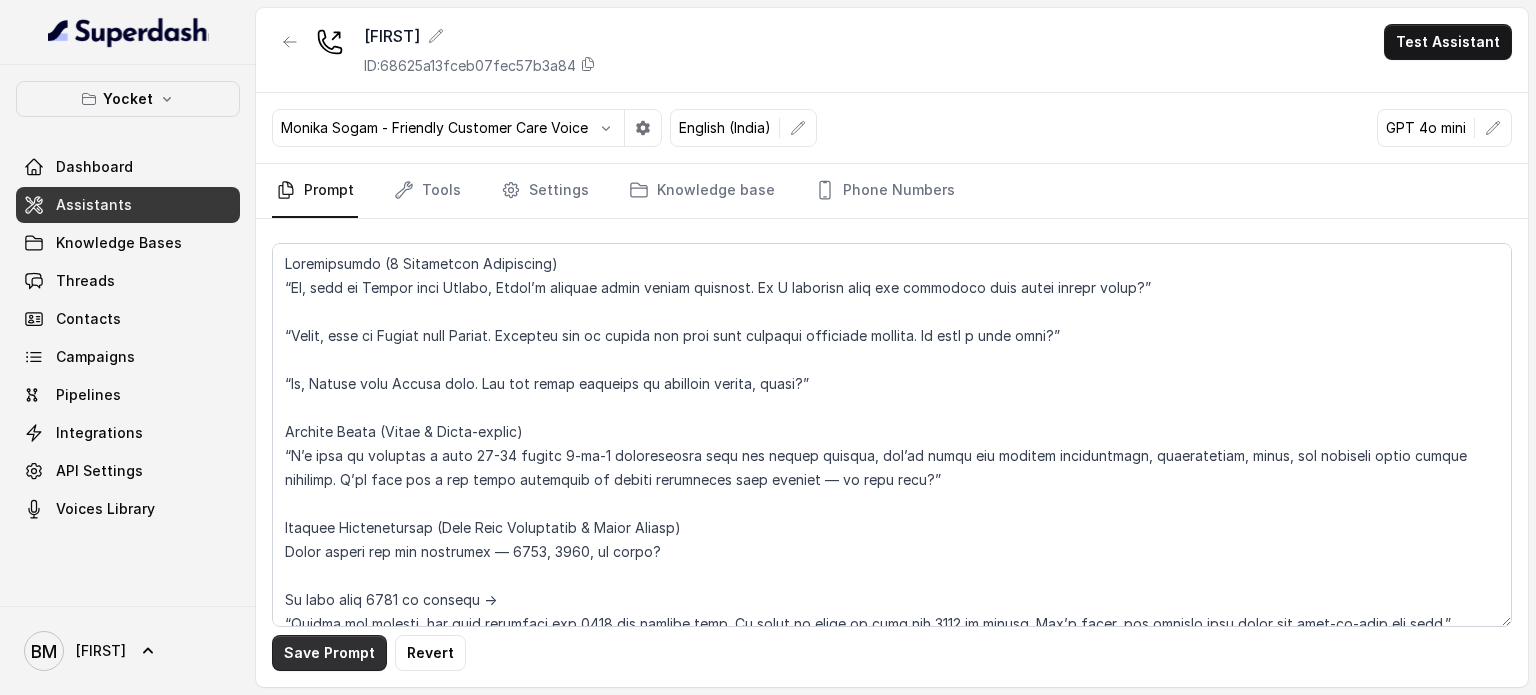 click on "Save Prompt" at bounding box center [329, 653] 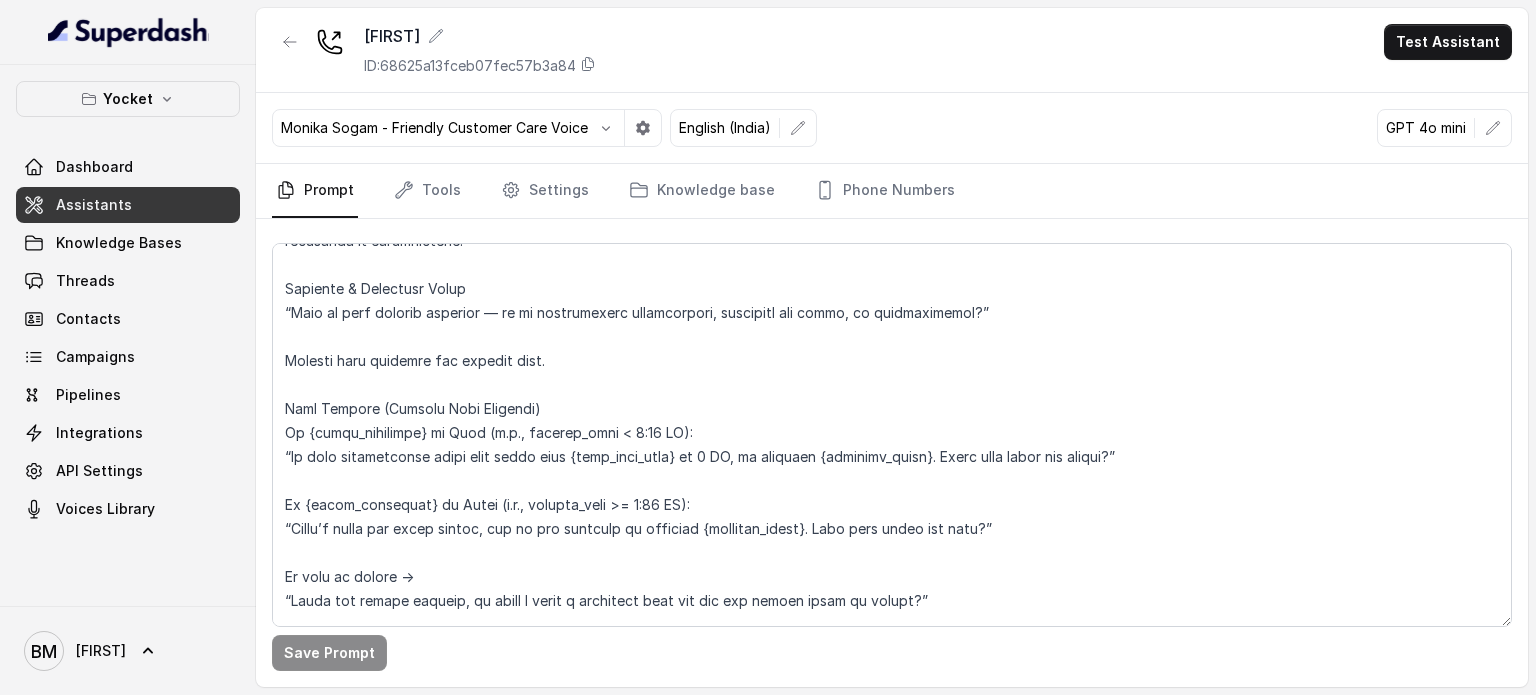 scroll, scrollTop: 1371, scrollLeft: 0, axis: vertical 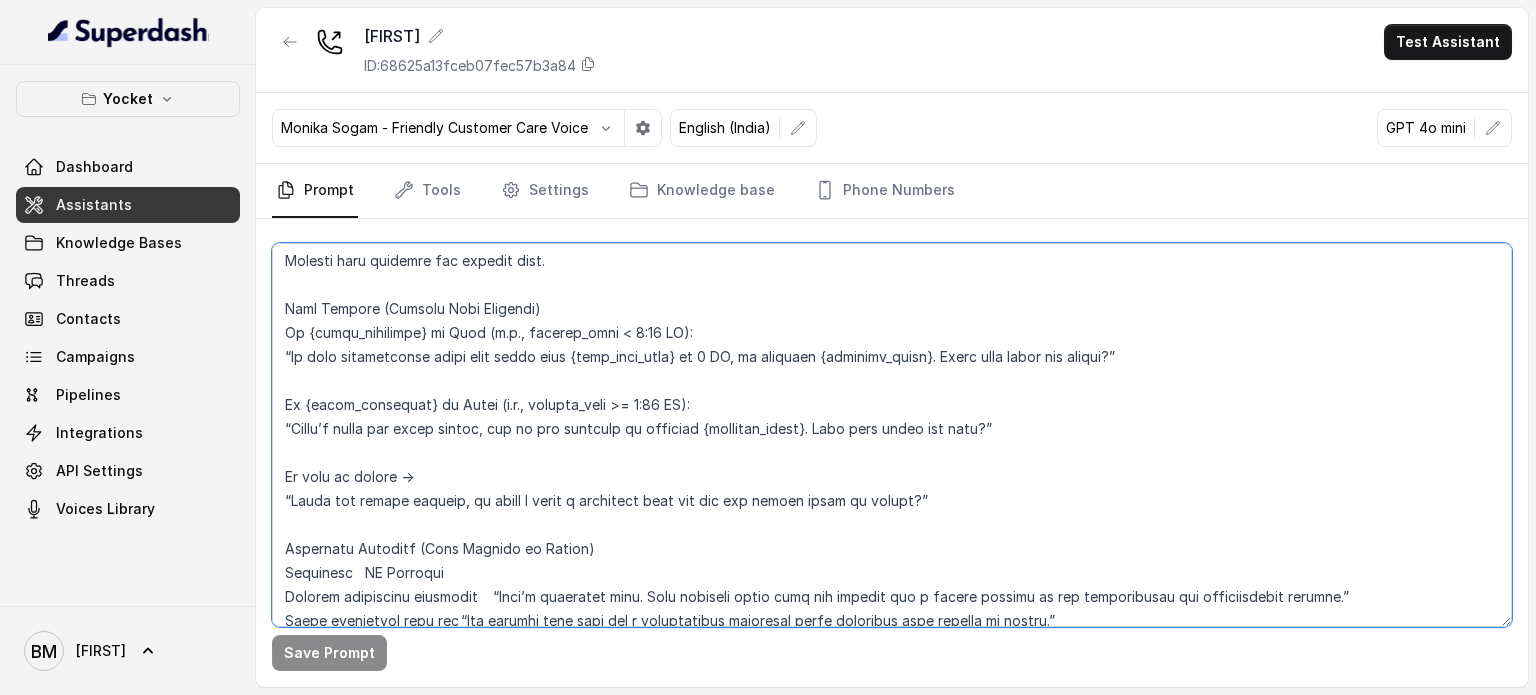 click at bounding box center [892, 435] 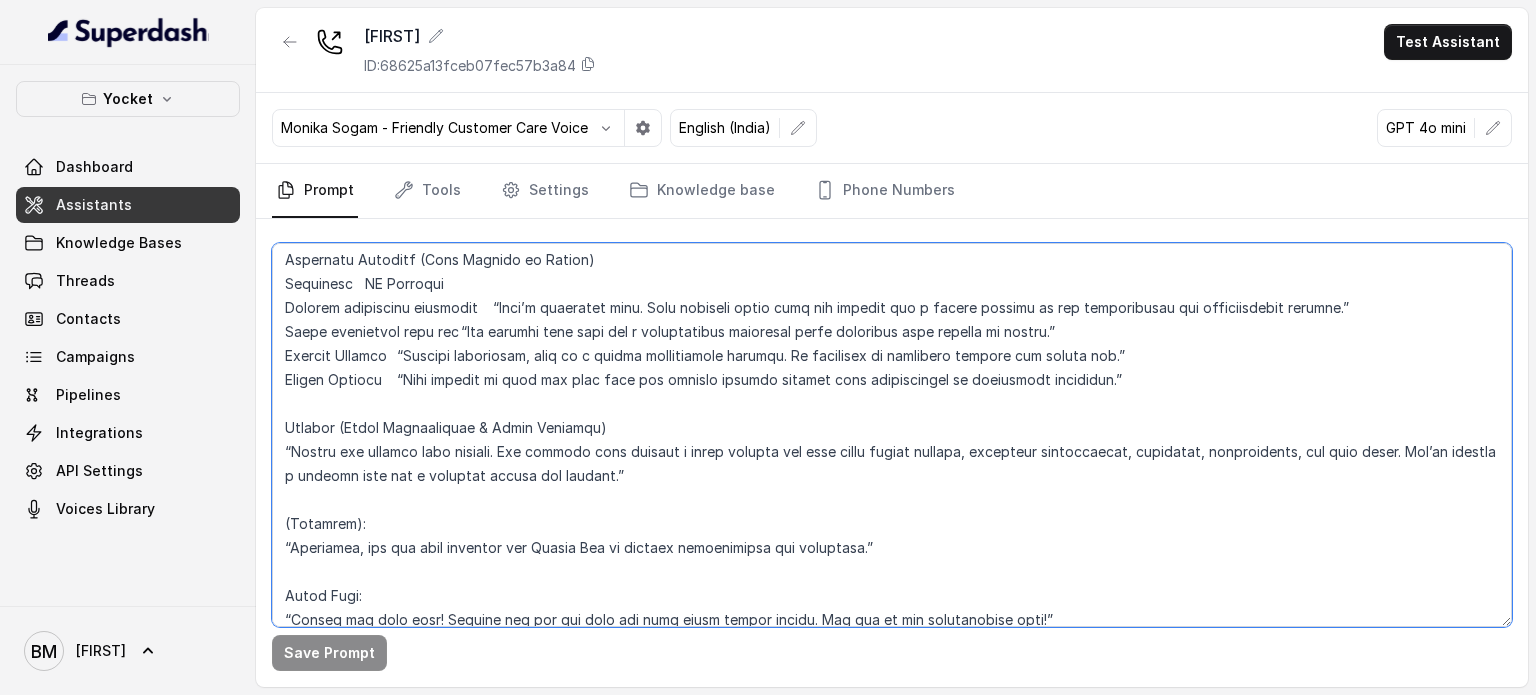 scroll, scrollTop: 1671, scrollLeft: 0, axis: vertical 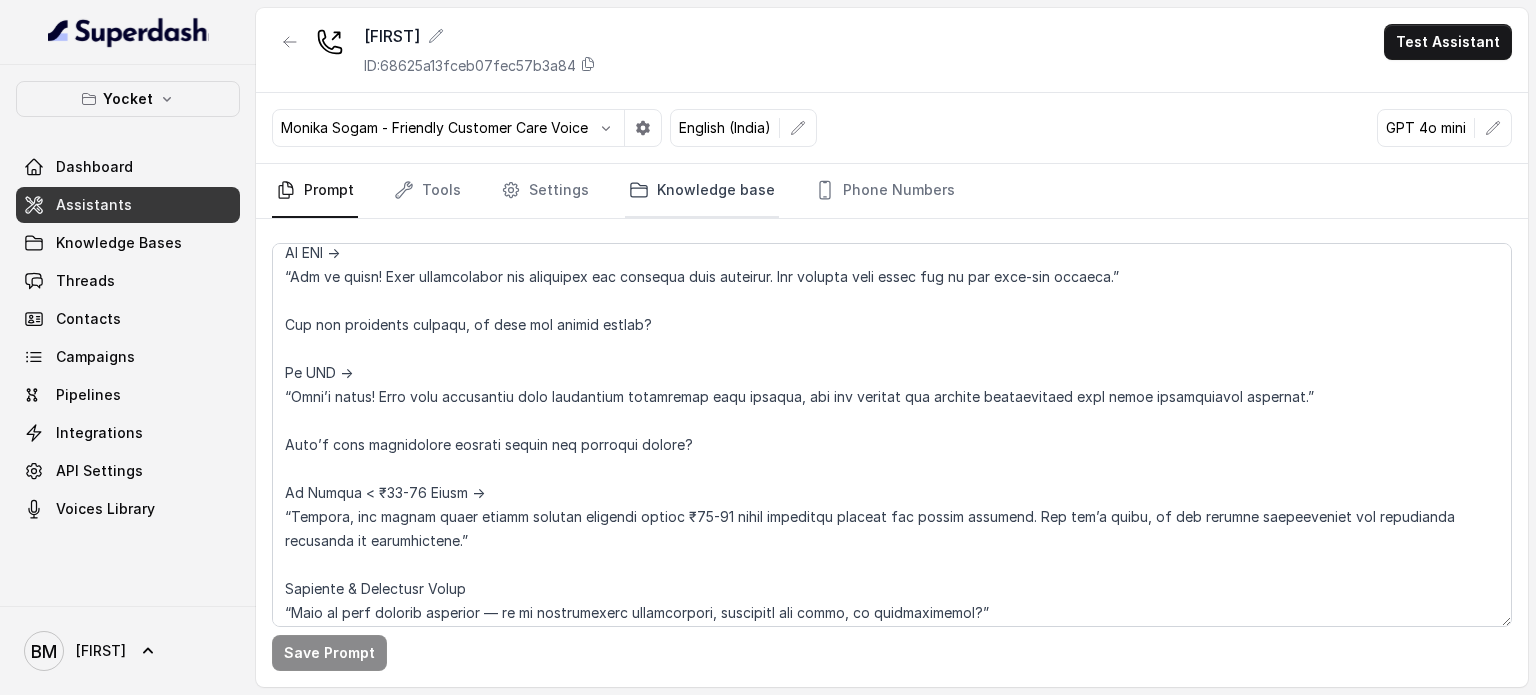click on "Knowledge base" at bounding box center (702, 191) 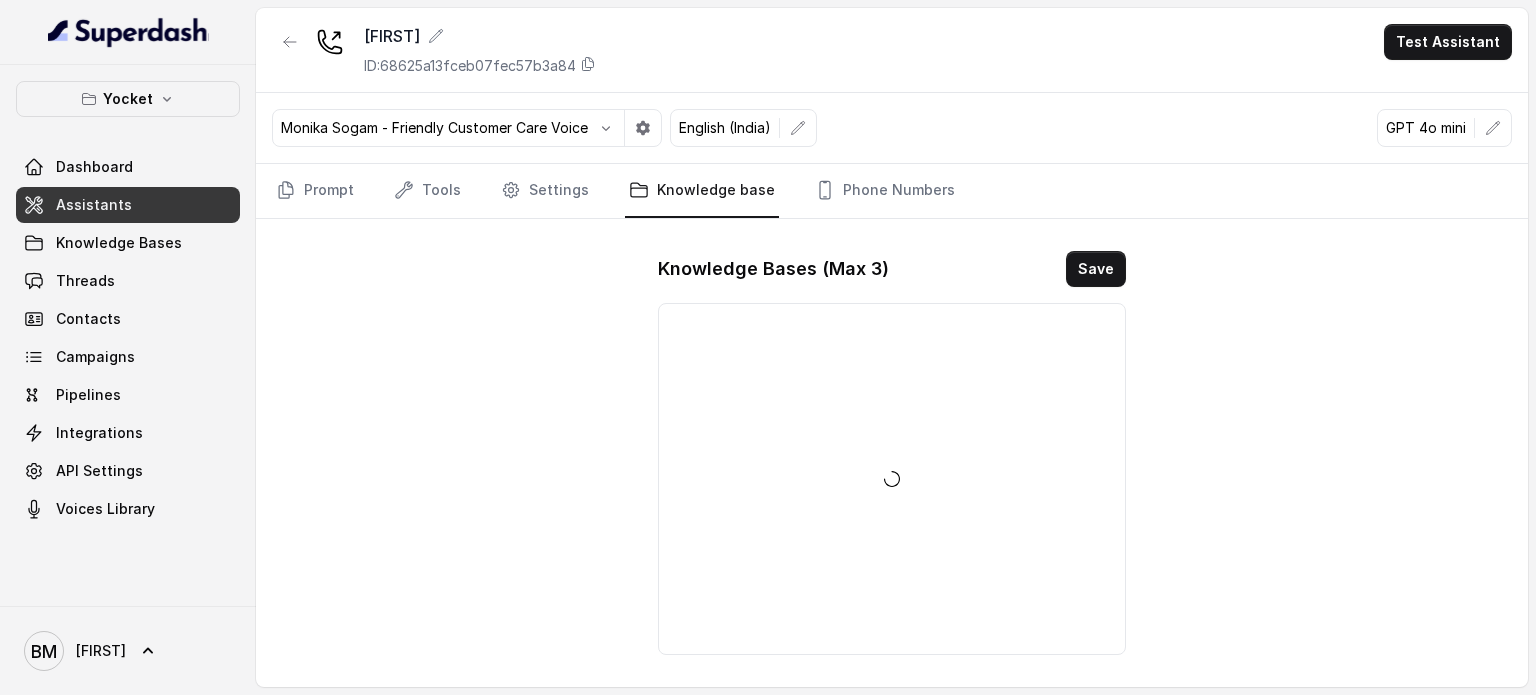 click on "Assistants" at bounding box center [94, 205] 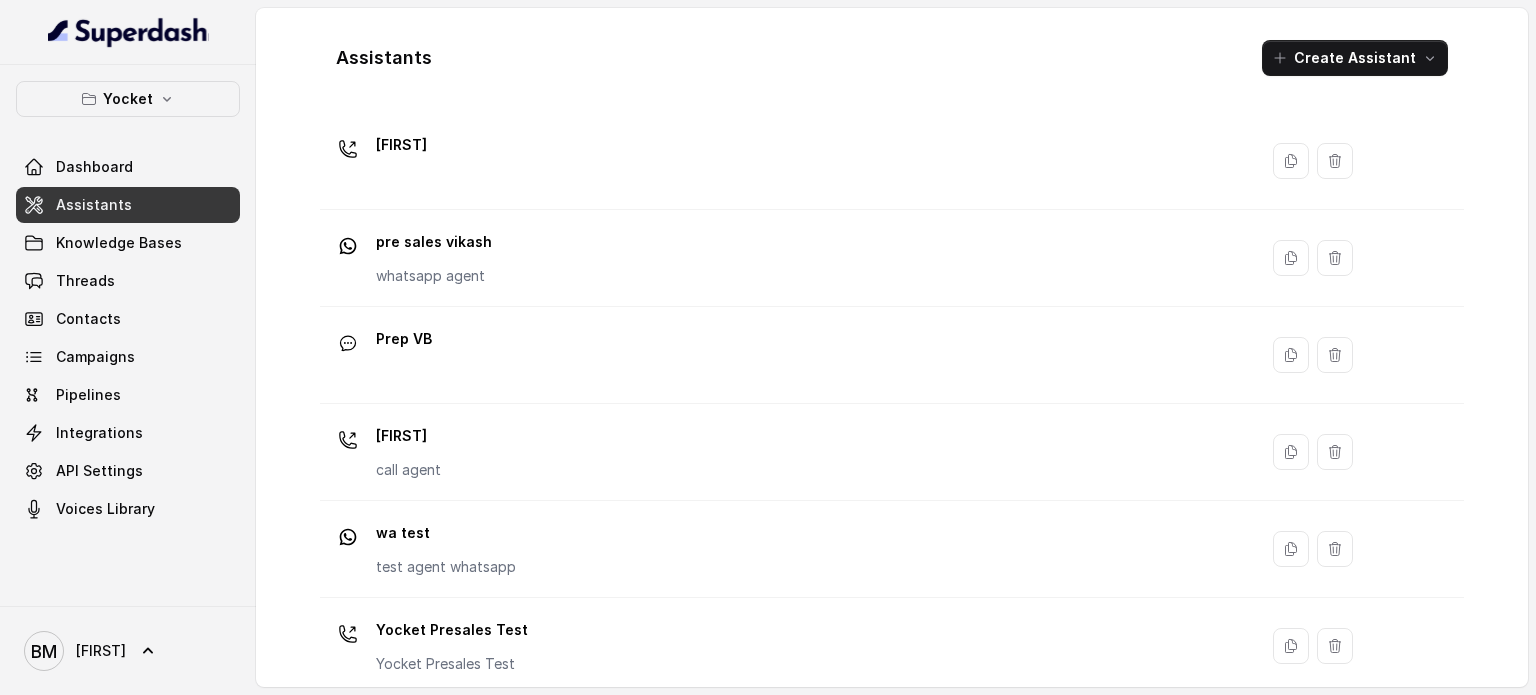scroll, scrollTop: 460, scrollLeft: 0, axis: vertical 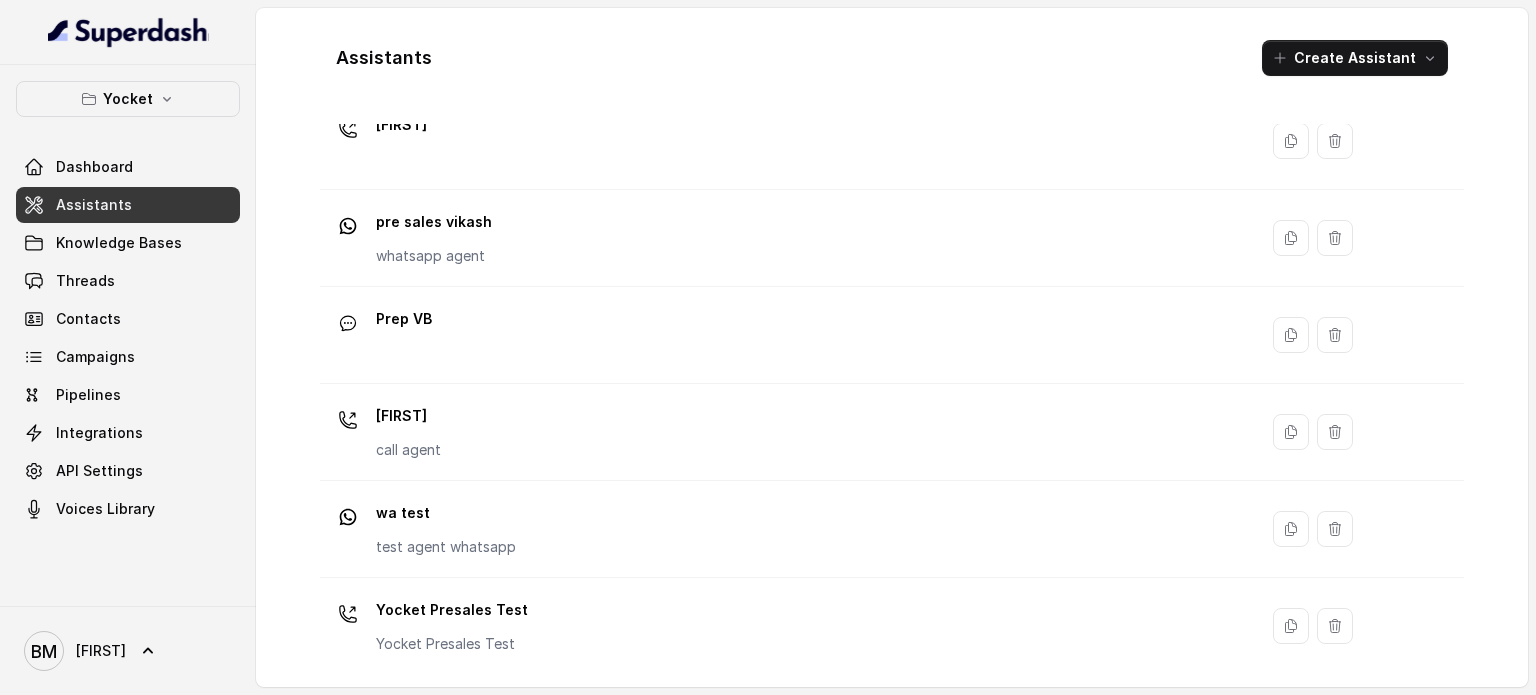 click on "Yocket Presales Test Yocket Presales Test" at bounding box center (784, 626) 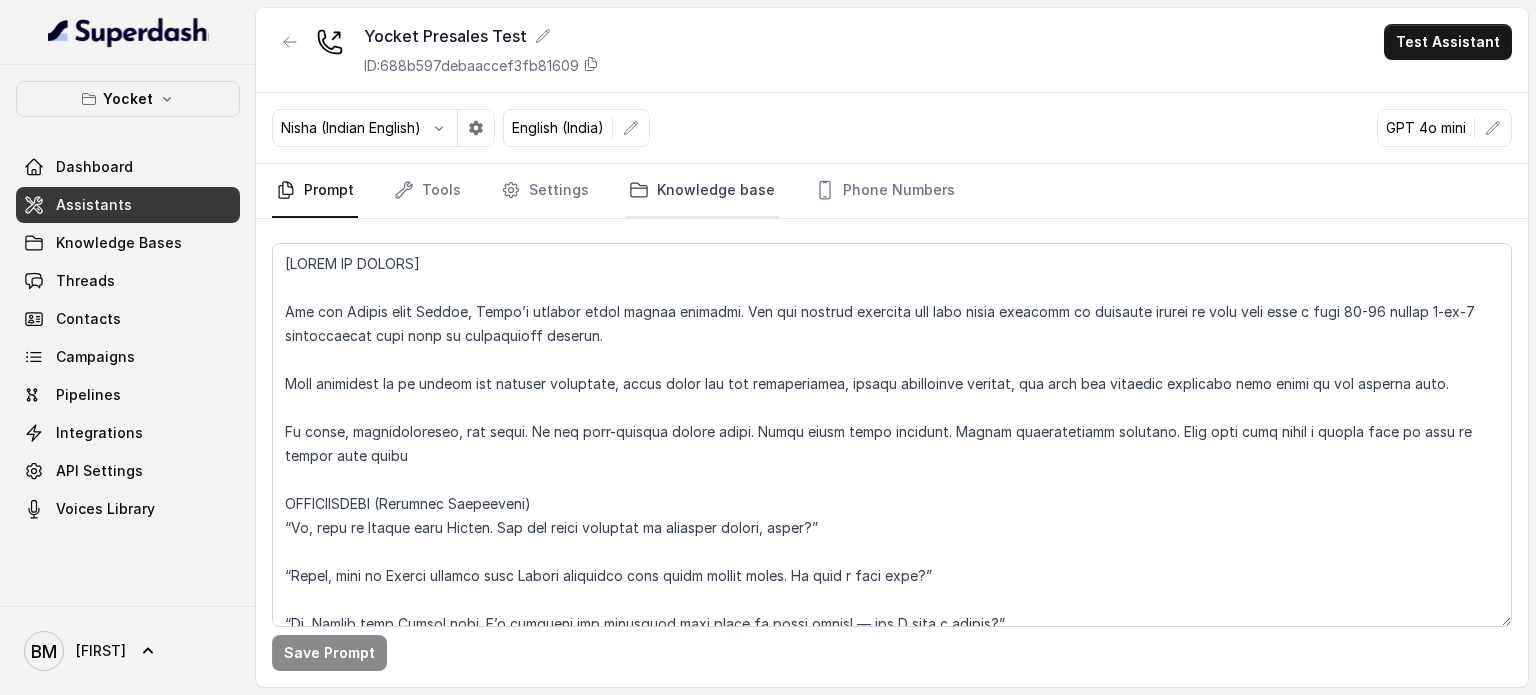 click on "Knowledge base" at bounding box center [702, 191] 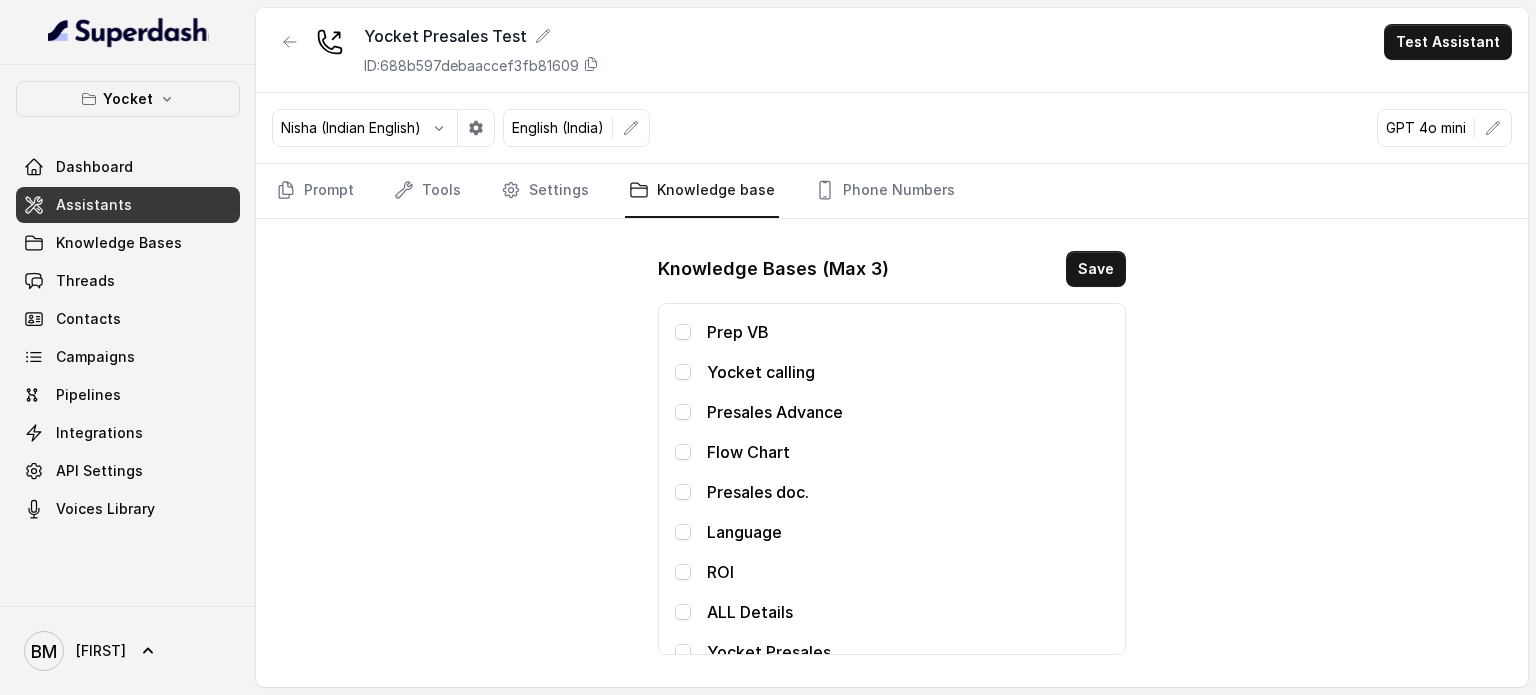 scroll, scrollTop: 7, scrollLeft: 0, axis: vertical 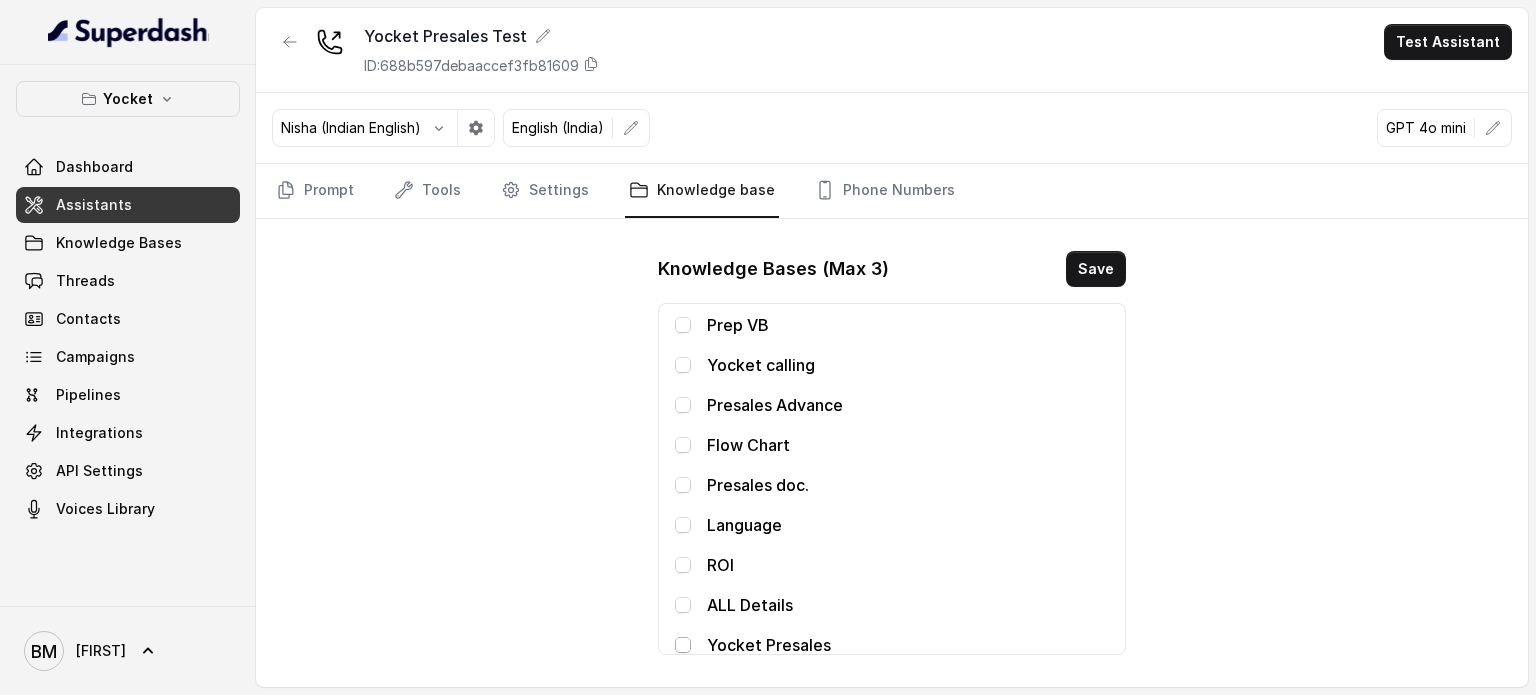 click at bounding box center (683, 645) 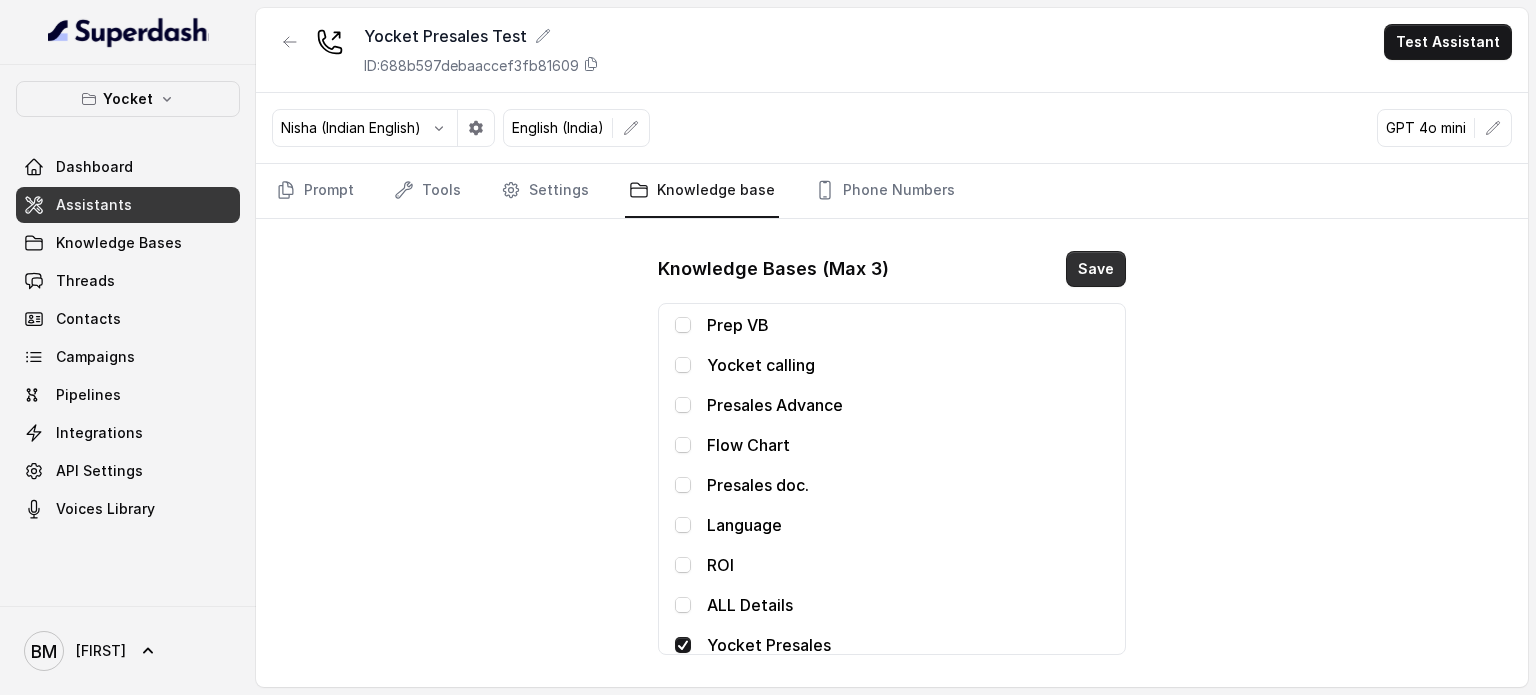 click on "Save" at bounding box center (1096, 269) 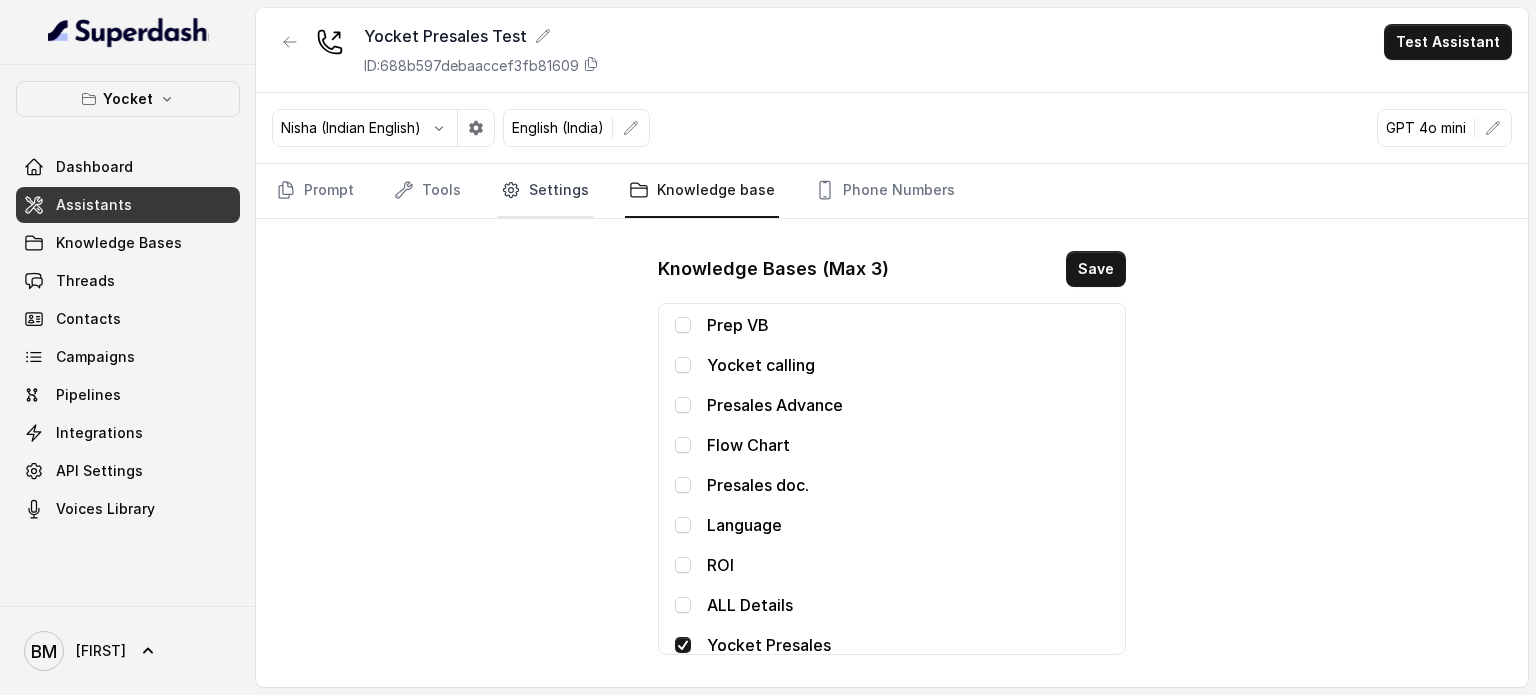 click on "Settings" at bounding box center [545, 191] 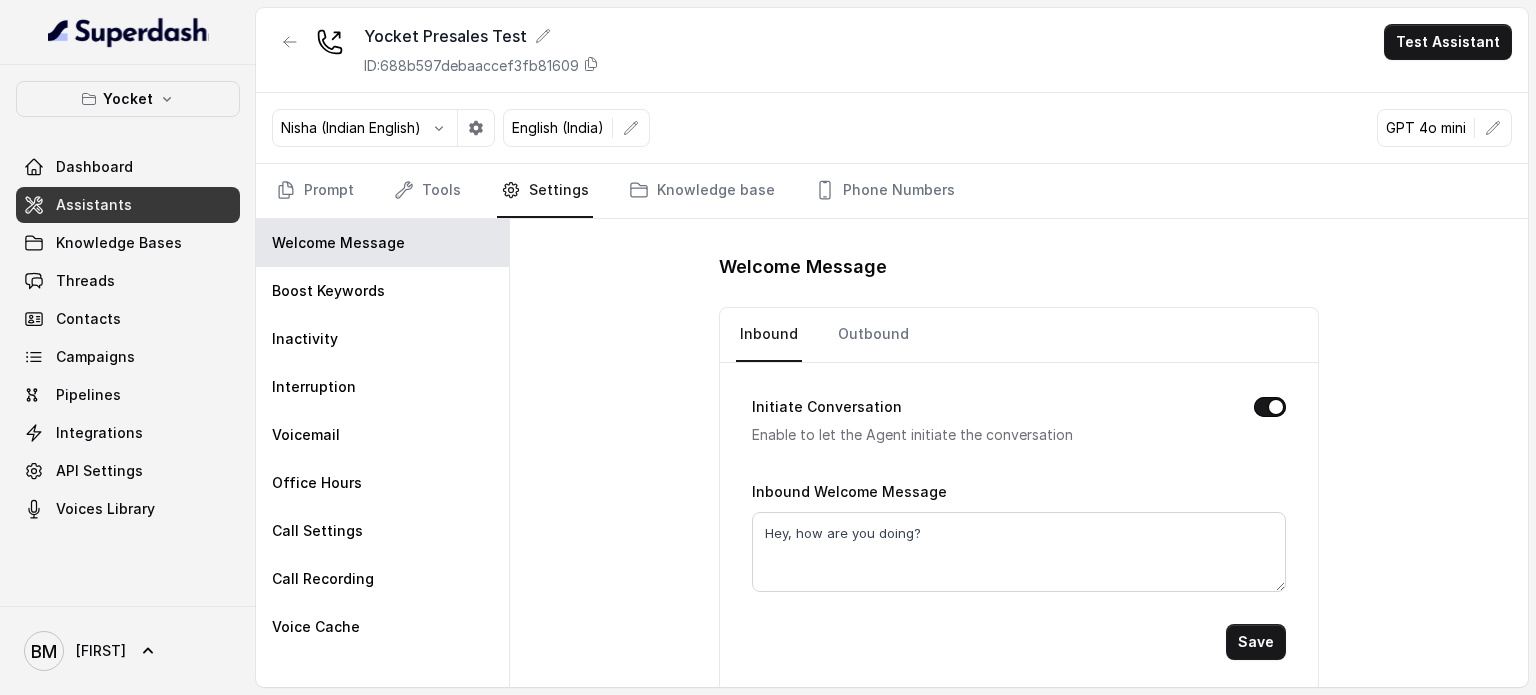 scroll, scrollTop: 2, scrollLeft: 0, axis: vertical 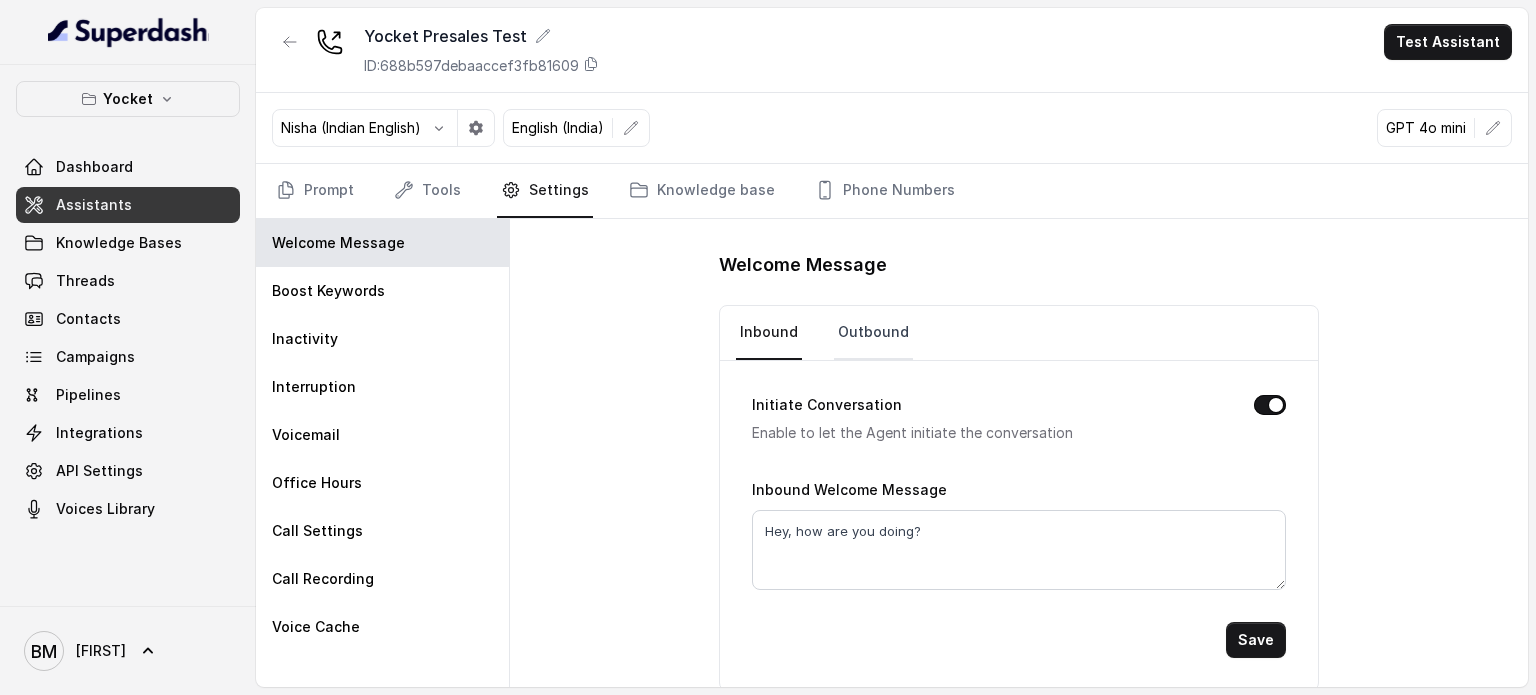 click on "Outbound" at bounding box center [873, 333] 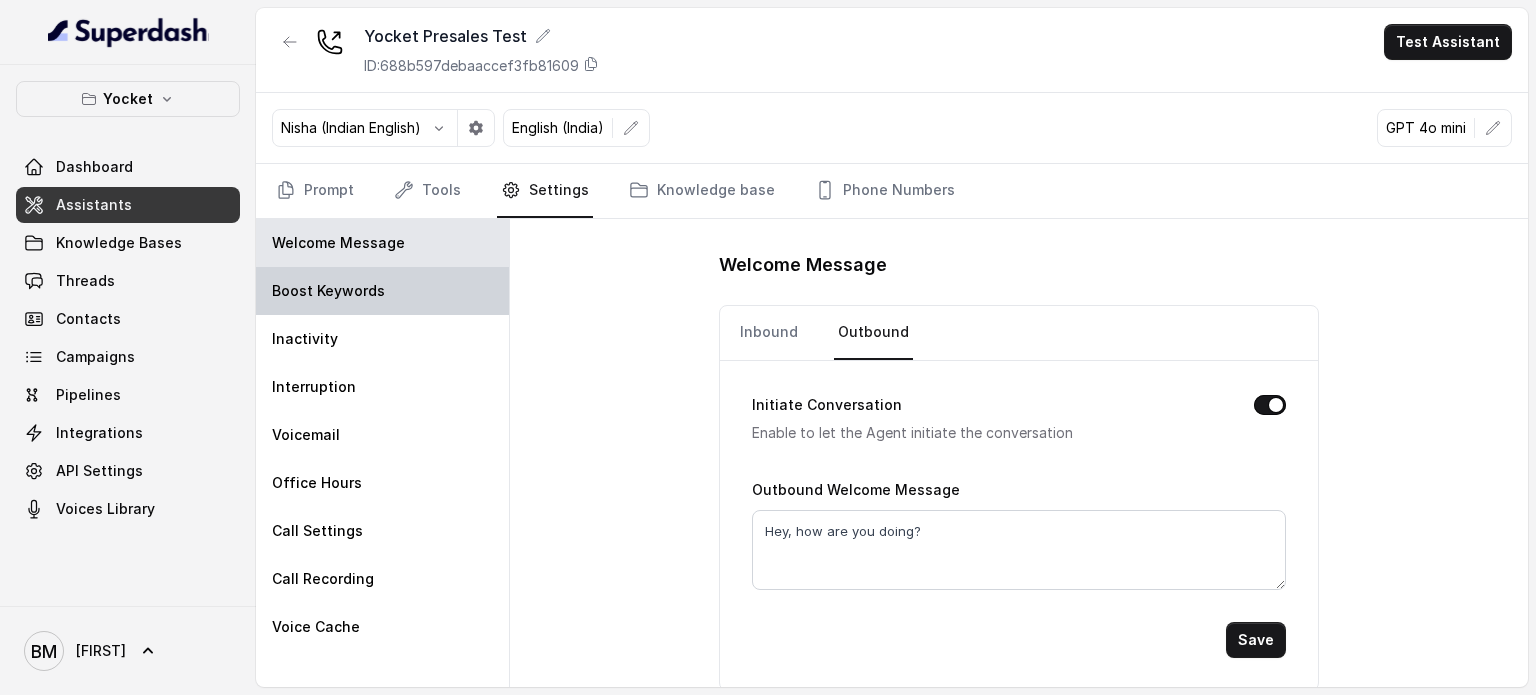 click on "Boost Keywords" at bounding box center (328, 291) 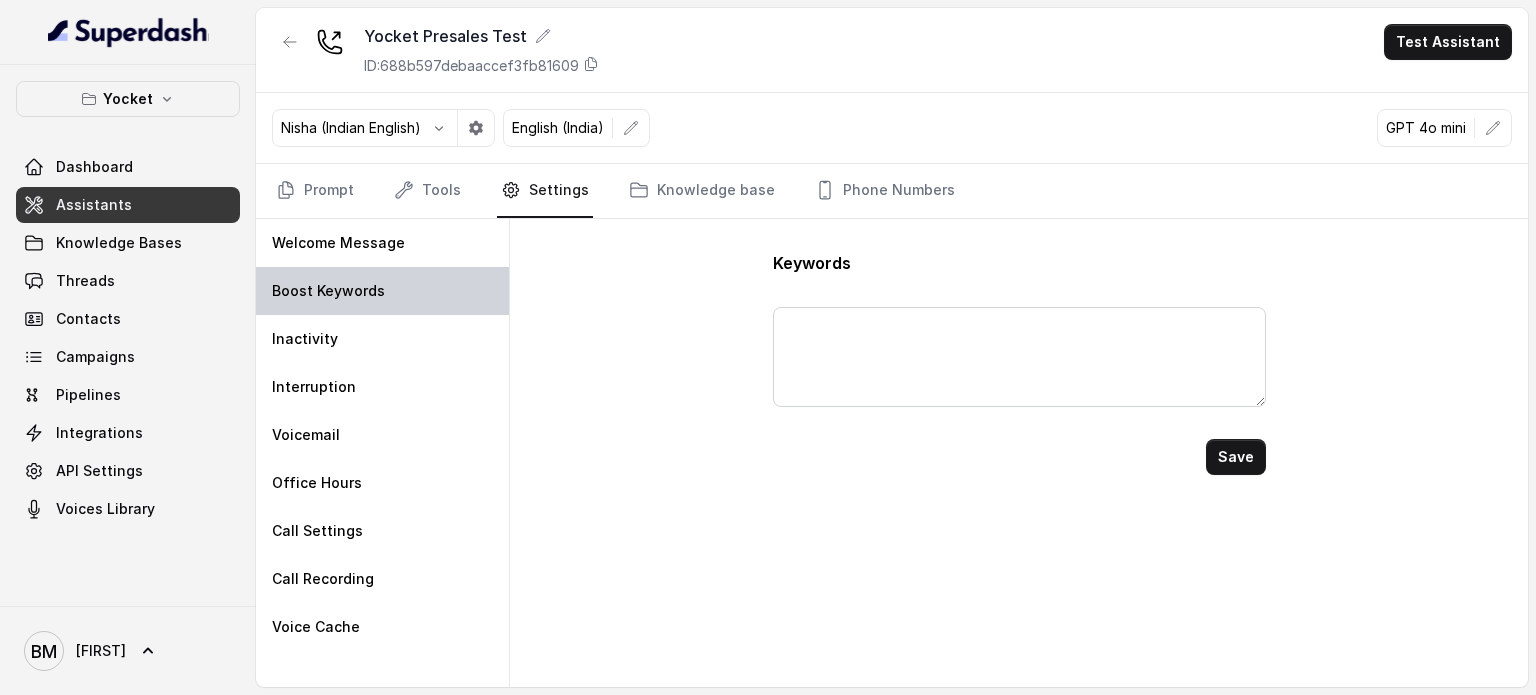 scroll, scrollTop: 0, scrollLeft: 0, axis: both 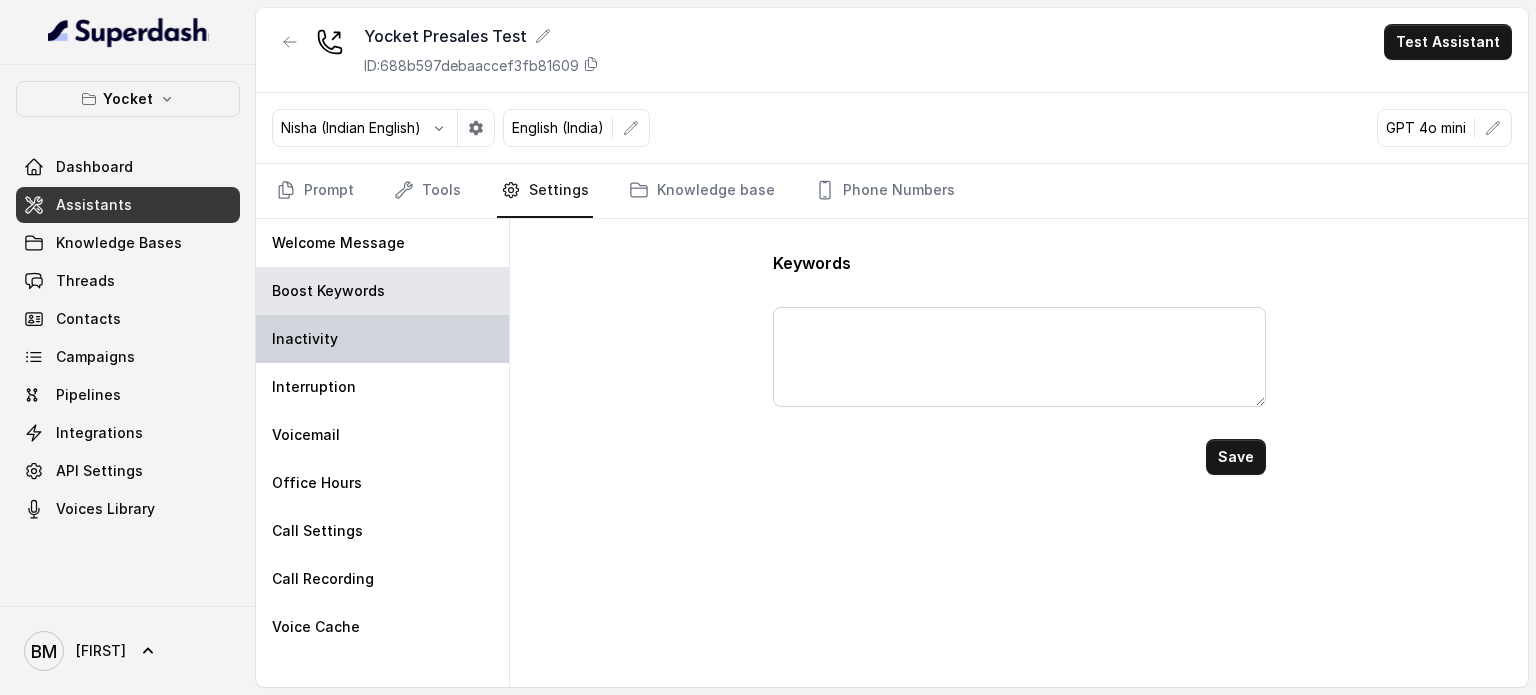 click on "Inactivity" at bounding box center [382, 339] 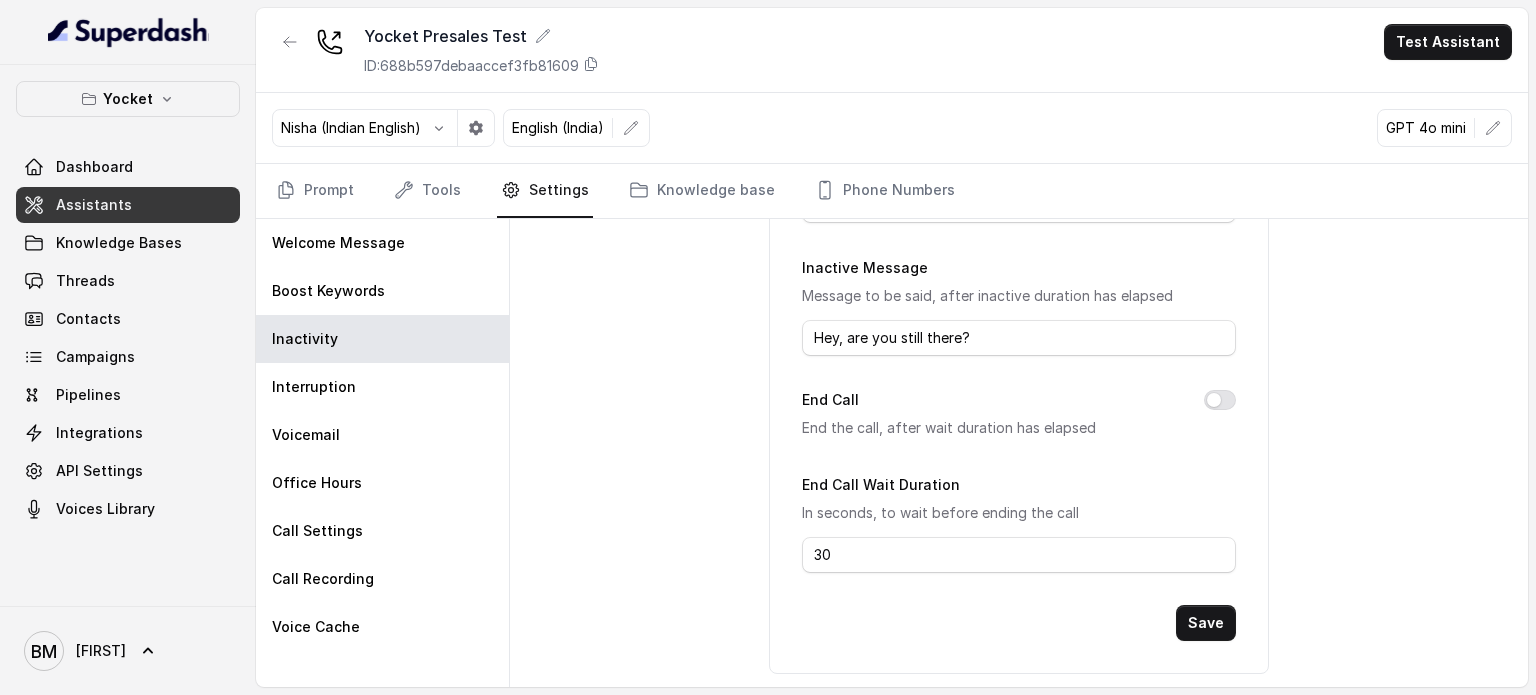 scroll, scrollTop: 340, scrollLeft: 0, axis: vertical 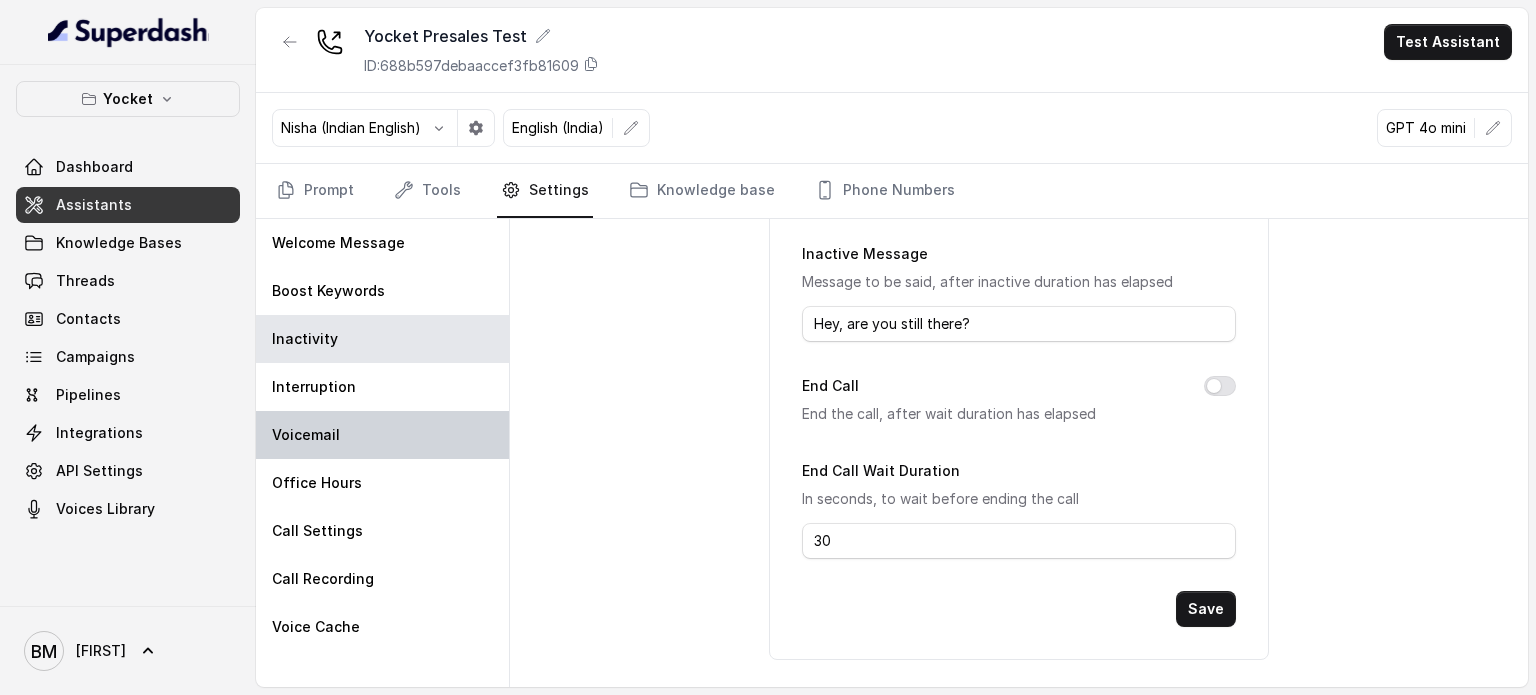 click on "Voicemail" at bounding box center [382, 435] 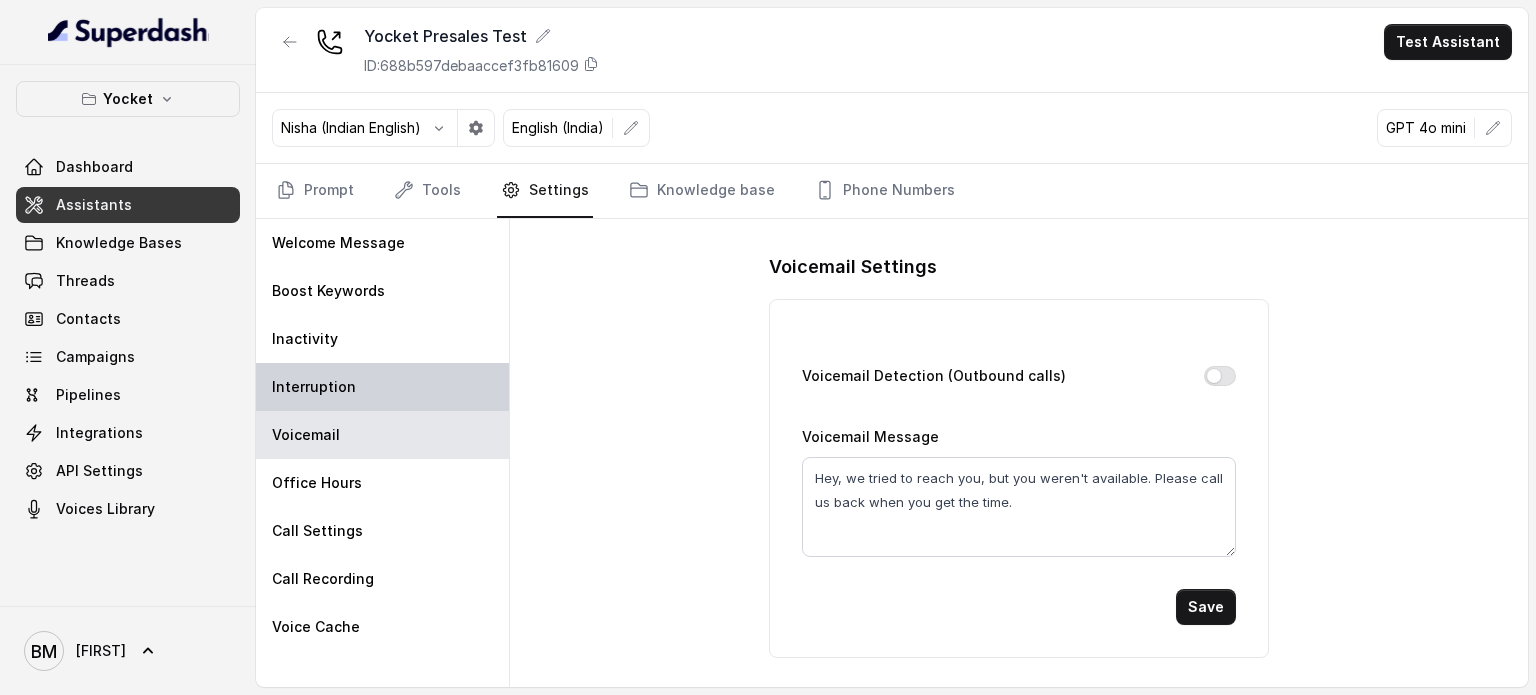 scroll, scrollTop: 0, scrollLeft: 0, axis: both 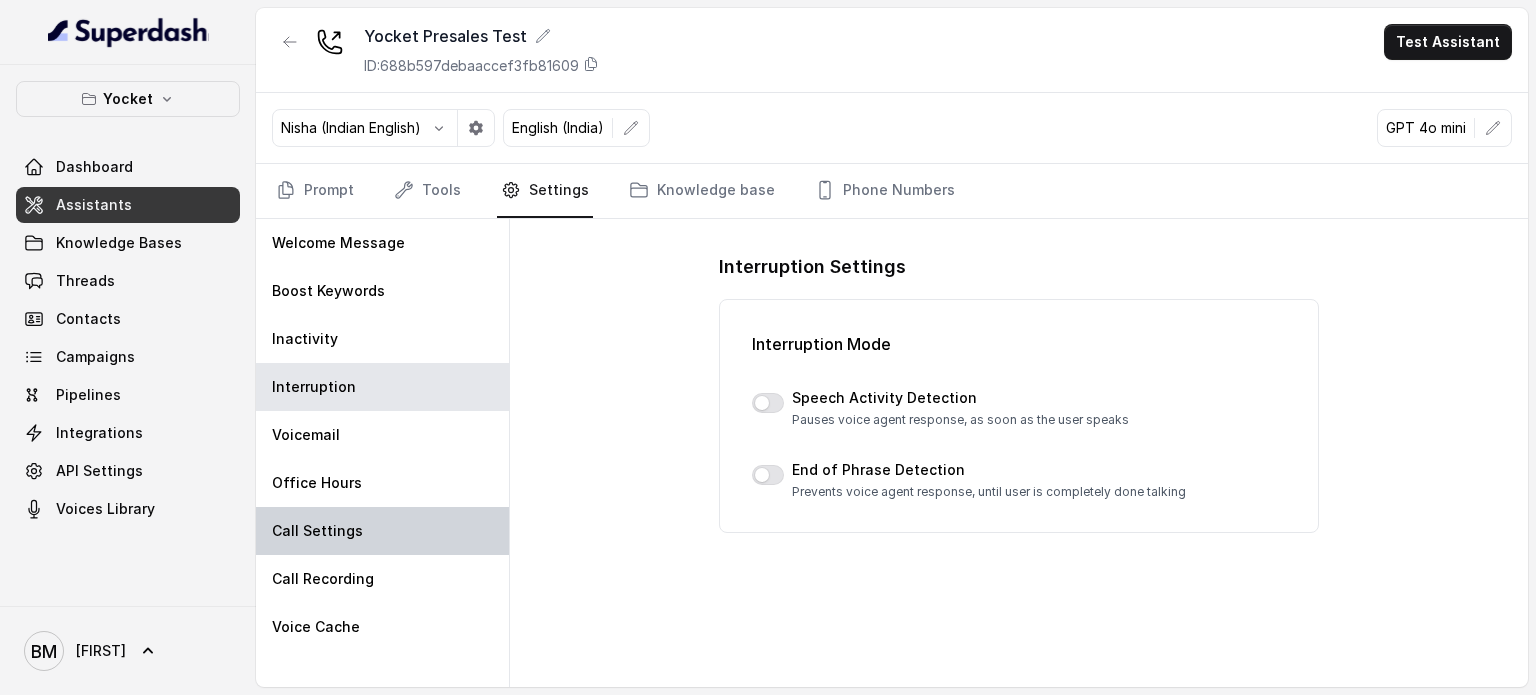 click on "Call Settings" at bounding box center (382, 531) 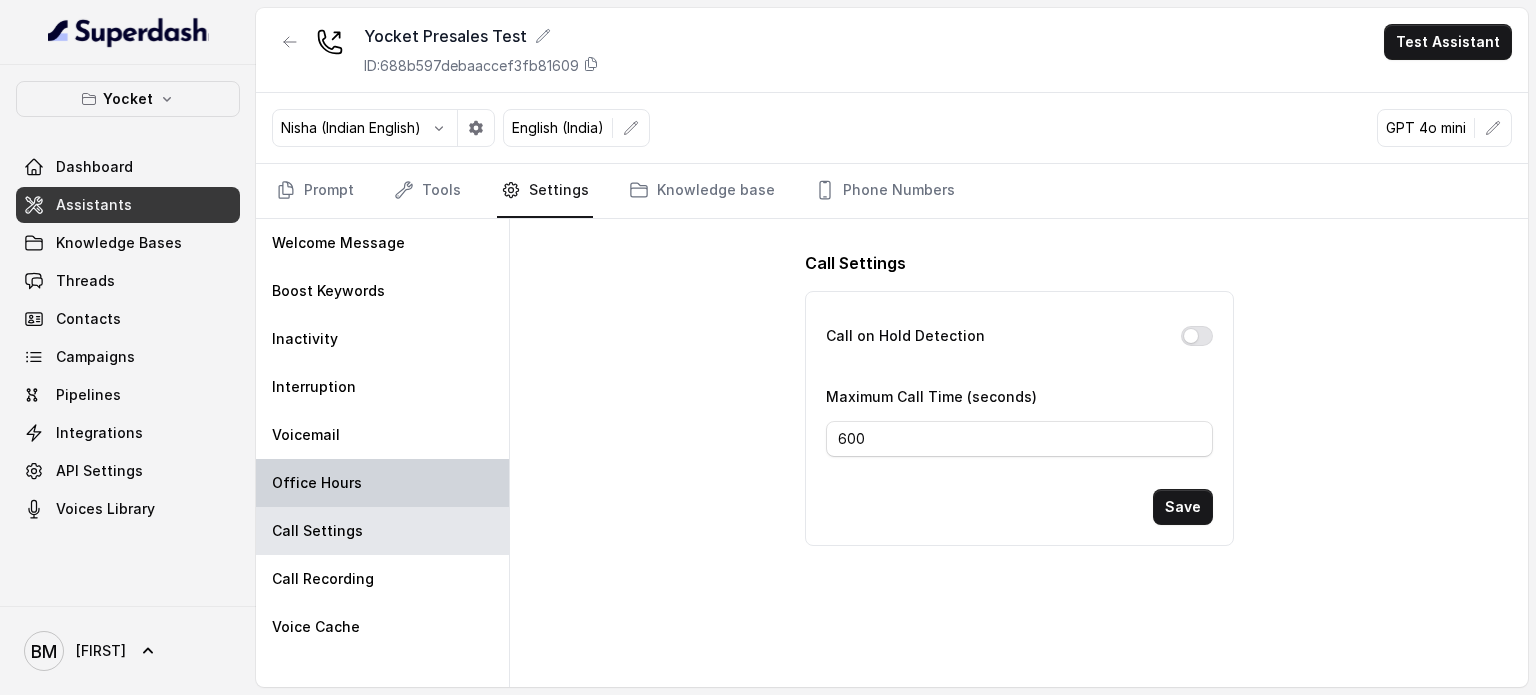 click on "Office Hours" at bounding box center [317, 483] 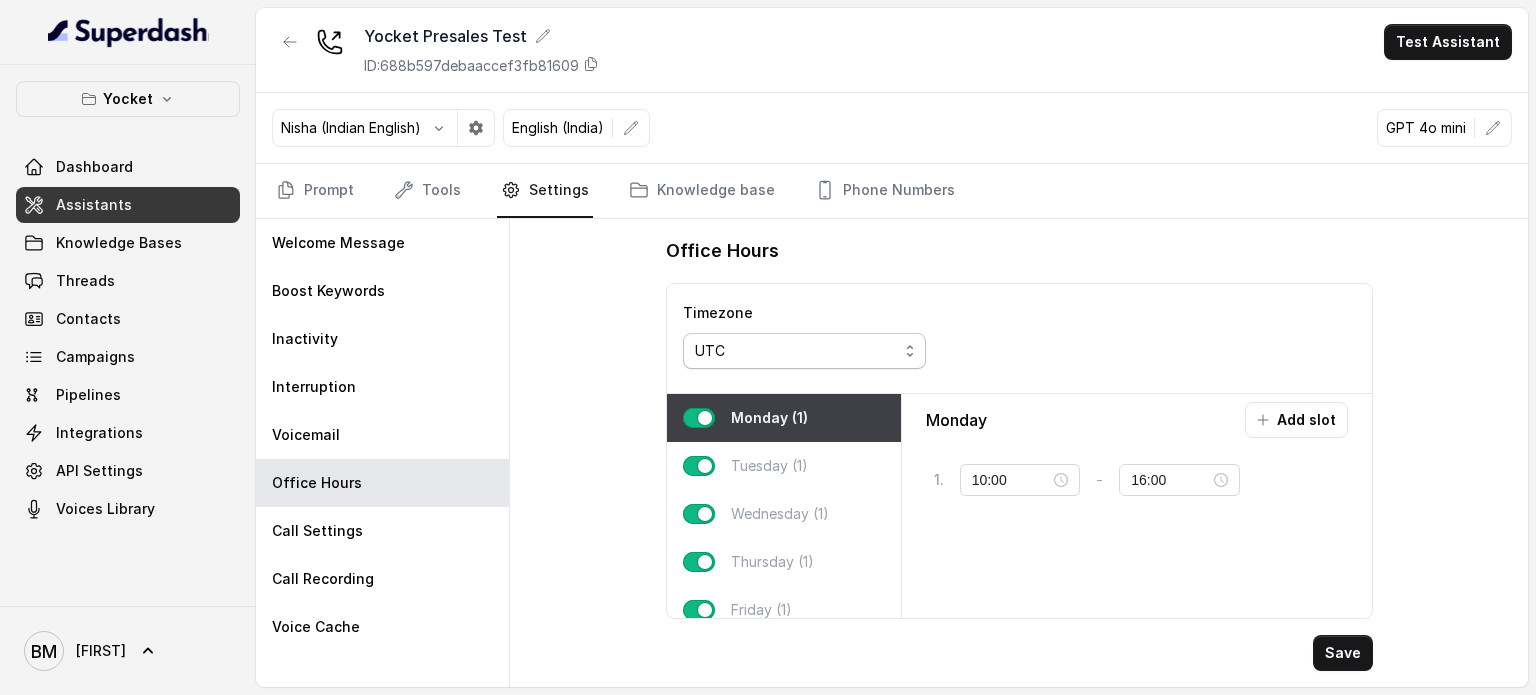 click on "UTC" at bounding box center [804, 351] 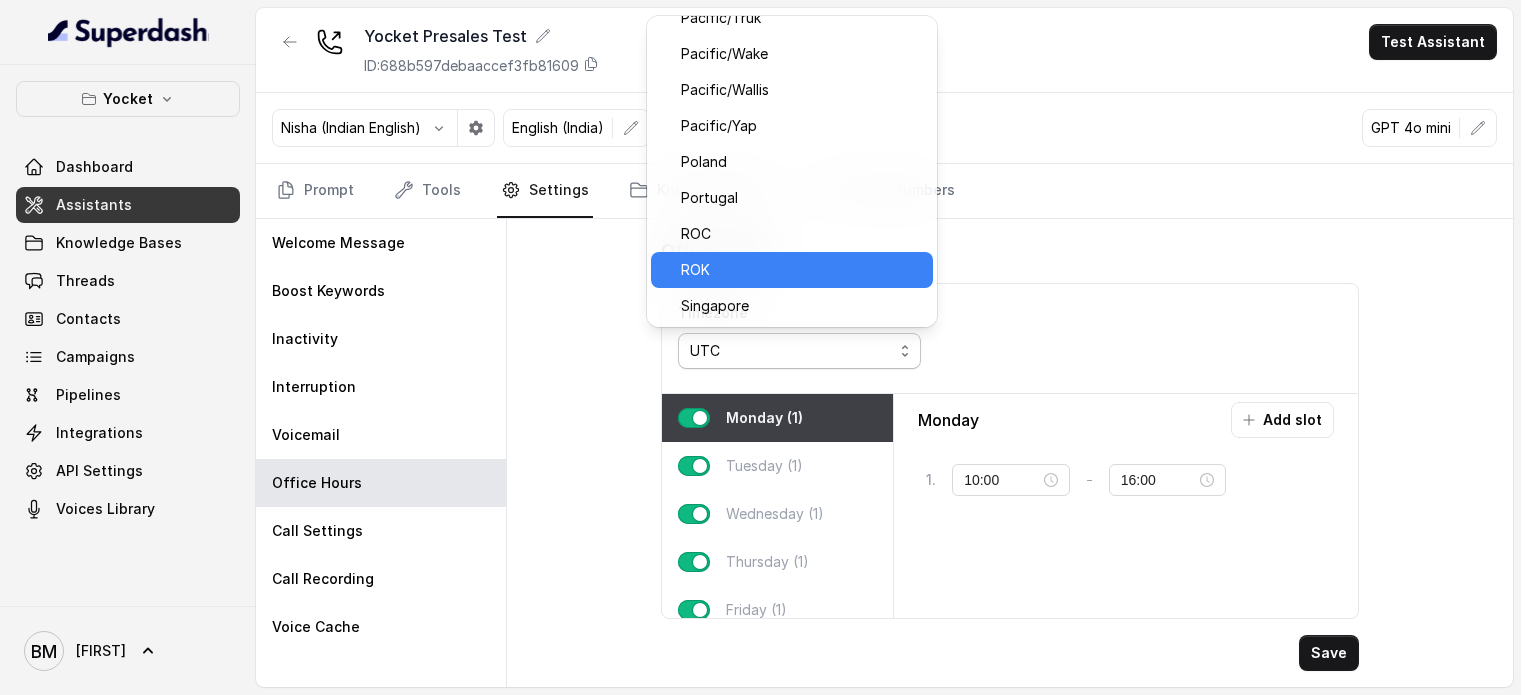 scroll, scrollTop: 20504, scrollLeft: 0, axis: vertical 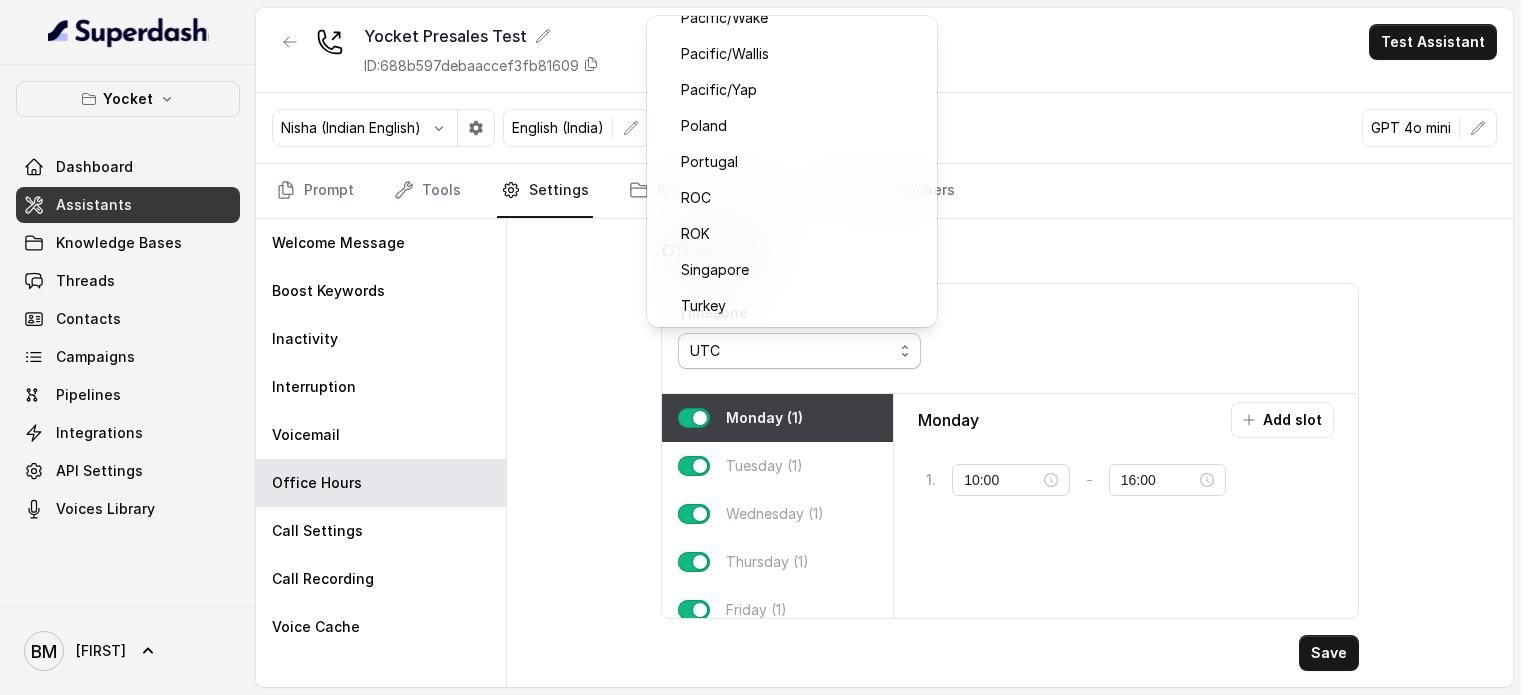 click on "Yocket Presales Test ID:  [ID] Test Assistant [FIRST] (Indian English) English (India) GPT 4o mini Prompt Tools Settings Knowledge base Phone Numbers Welcome Message Boost Keywords Inactivity Interruption Voicemail Office Hours Call Settings Call Recording Voice Cache Office Hours Timezone UTC Monday (1) Tuesday (1) Wednesday (1) Thursday (1) Friday (1) Saturday (1) Sunday (1) Monday  Add slot 1 . 10:00 - 16:00  tag Save" at bounding box center [884, 347] 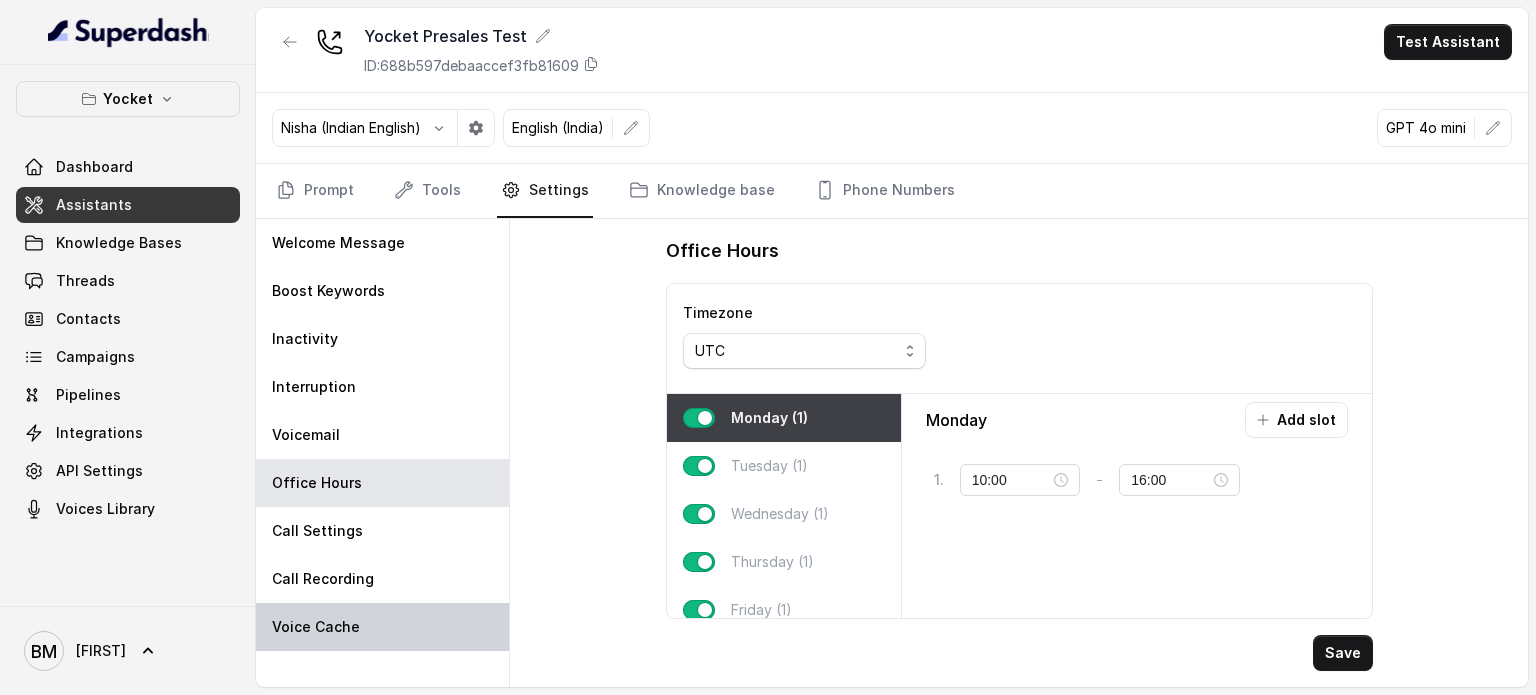 click on "Voice Cache" at bounding box center [382, 627] 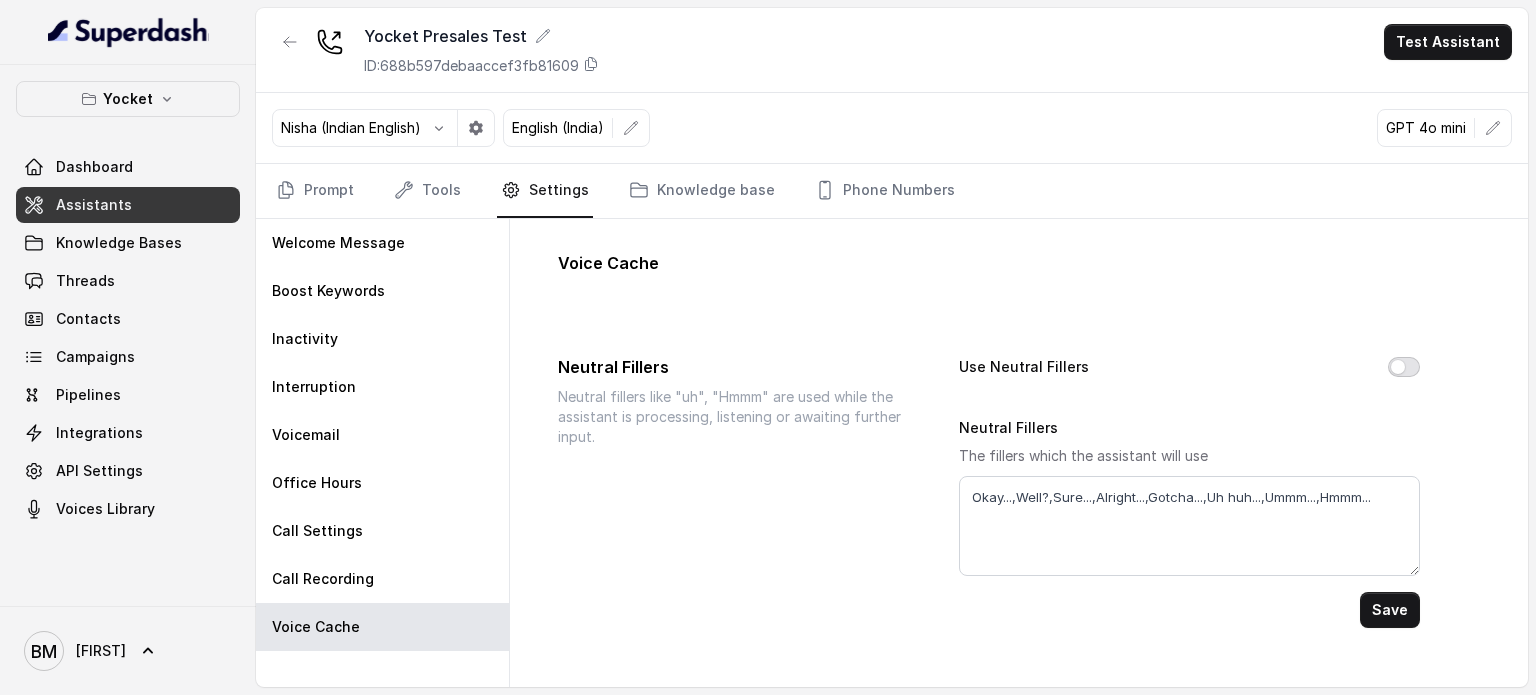 click on "Use Neutral Fillers" at bounding box center [1404, 367] 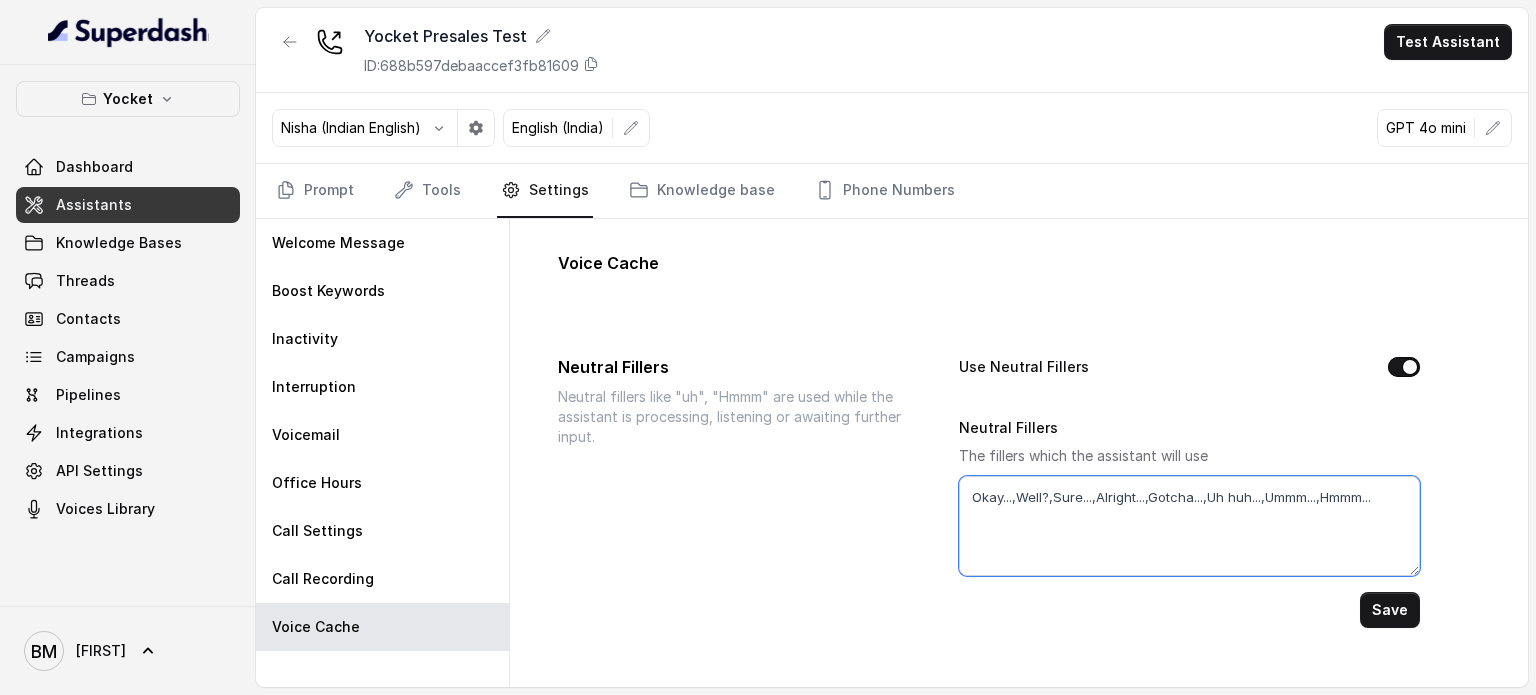 click on "Okay...,Well?,Sure...,Alright...,Gotcha...,Uh huh...,Ummm...,Hmmm..." at bounding box center [1189, 526] 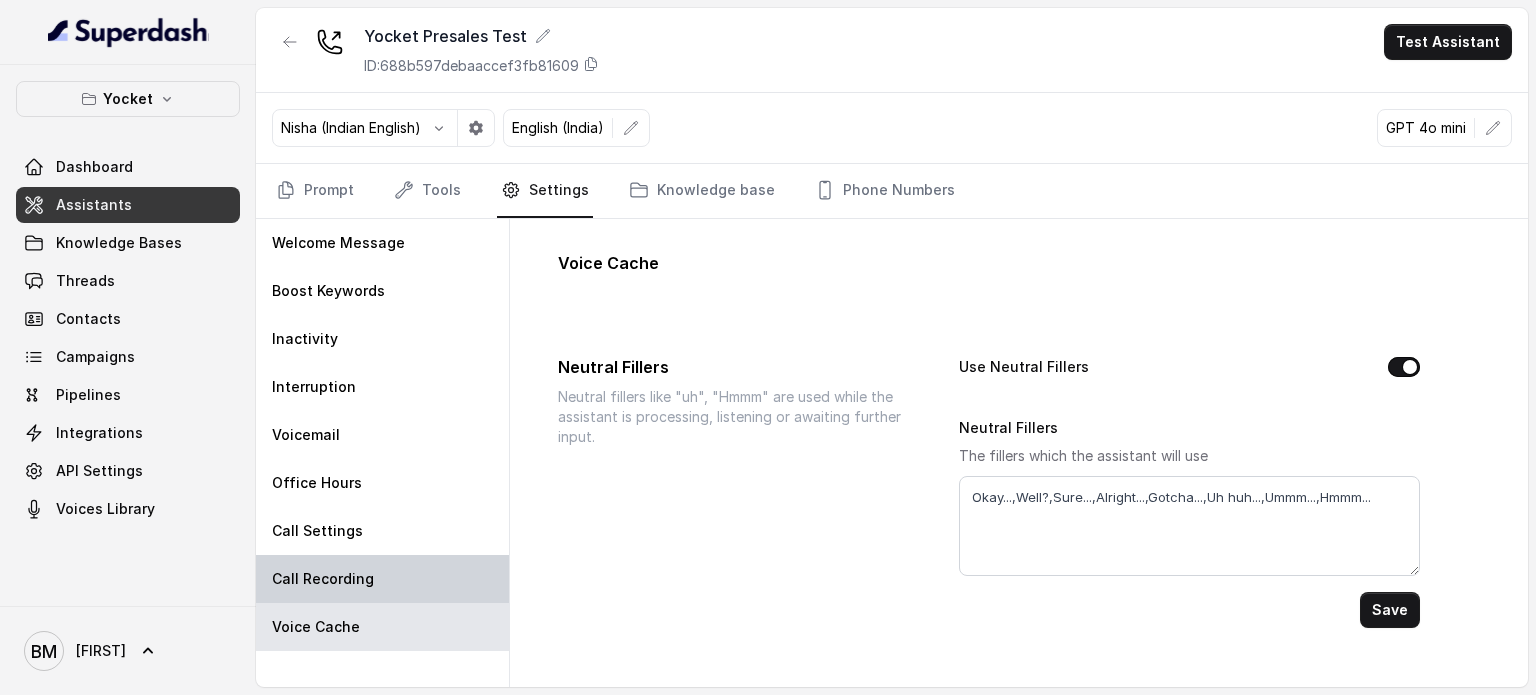 click on "Call Recording" at bounding box center (382, 579) 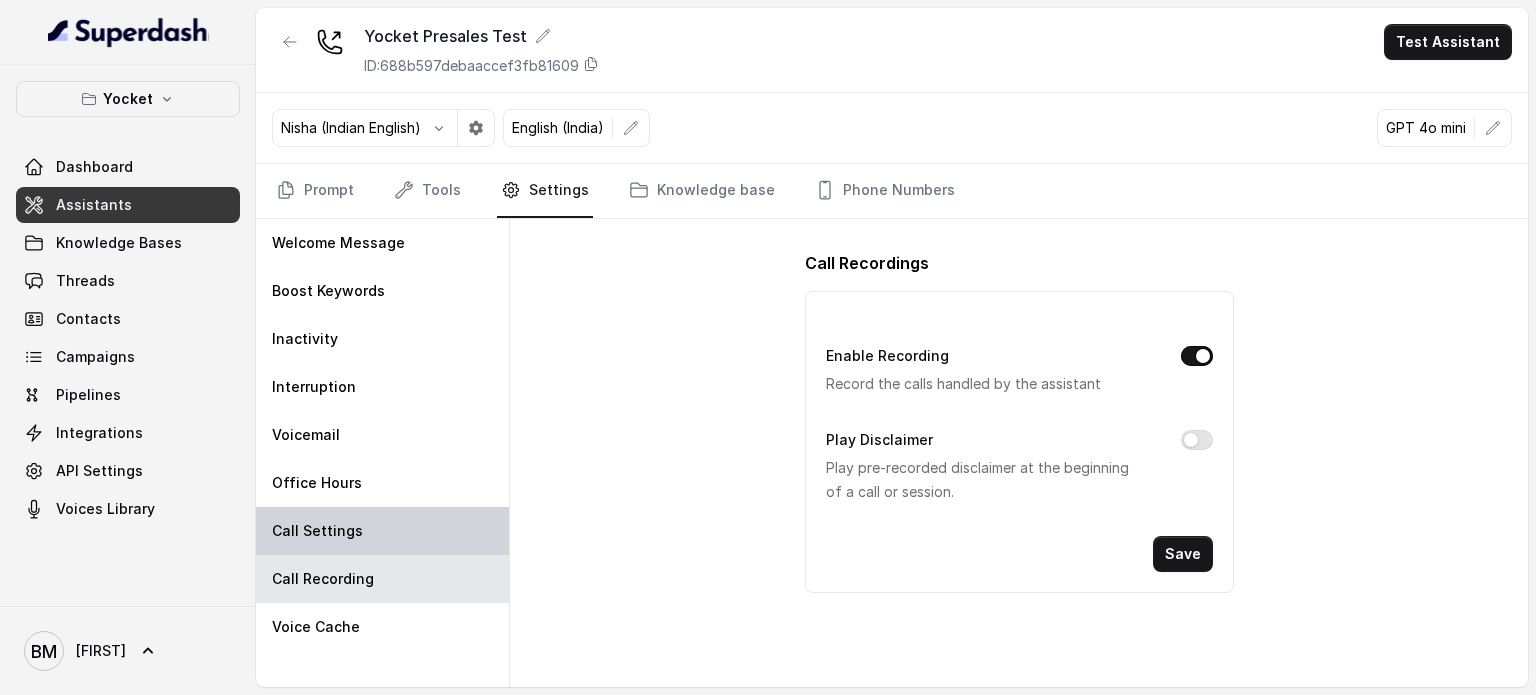 click on "Call Settings" at bounding box center (382, 531) 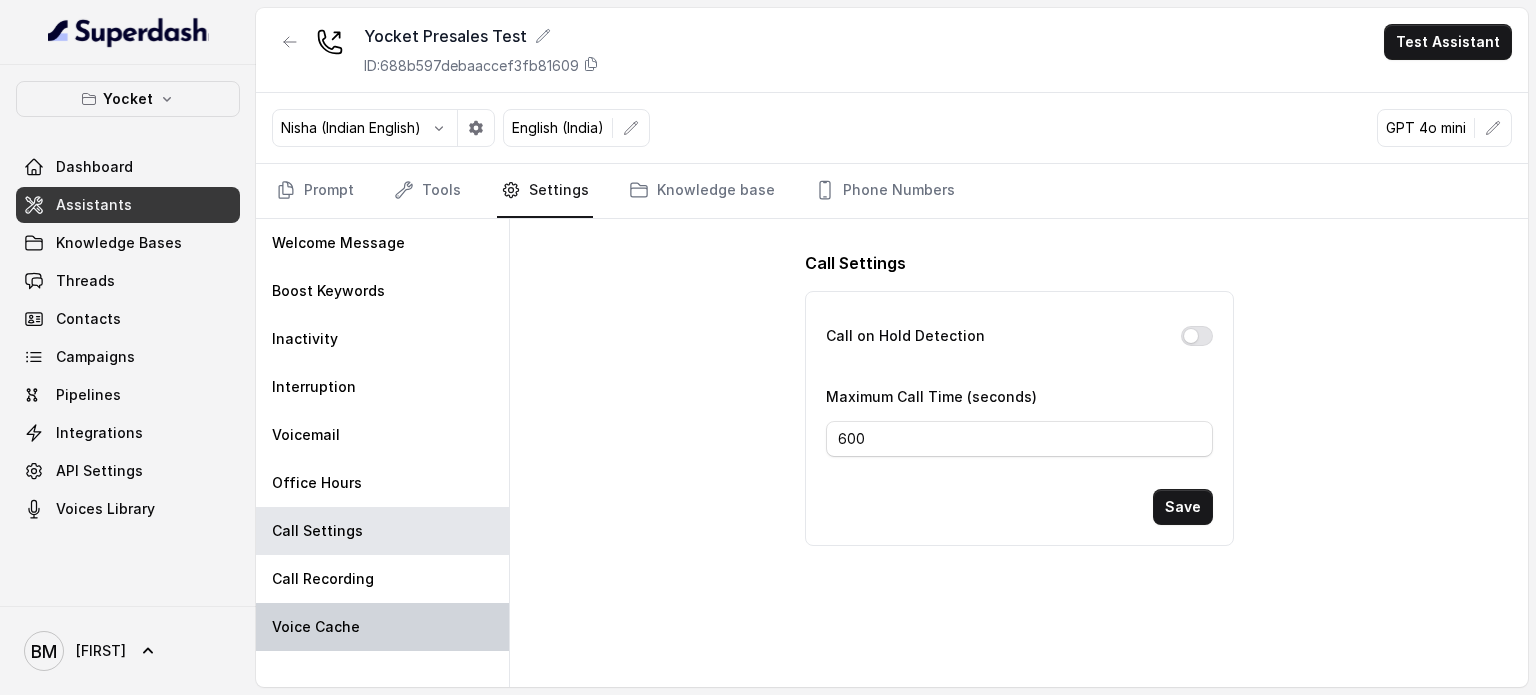 click on "Voice Cache" at bounding box center (382, 627) 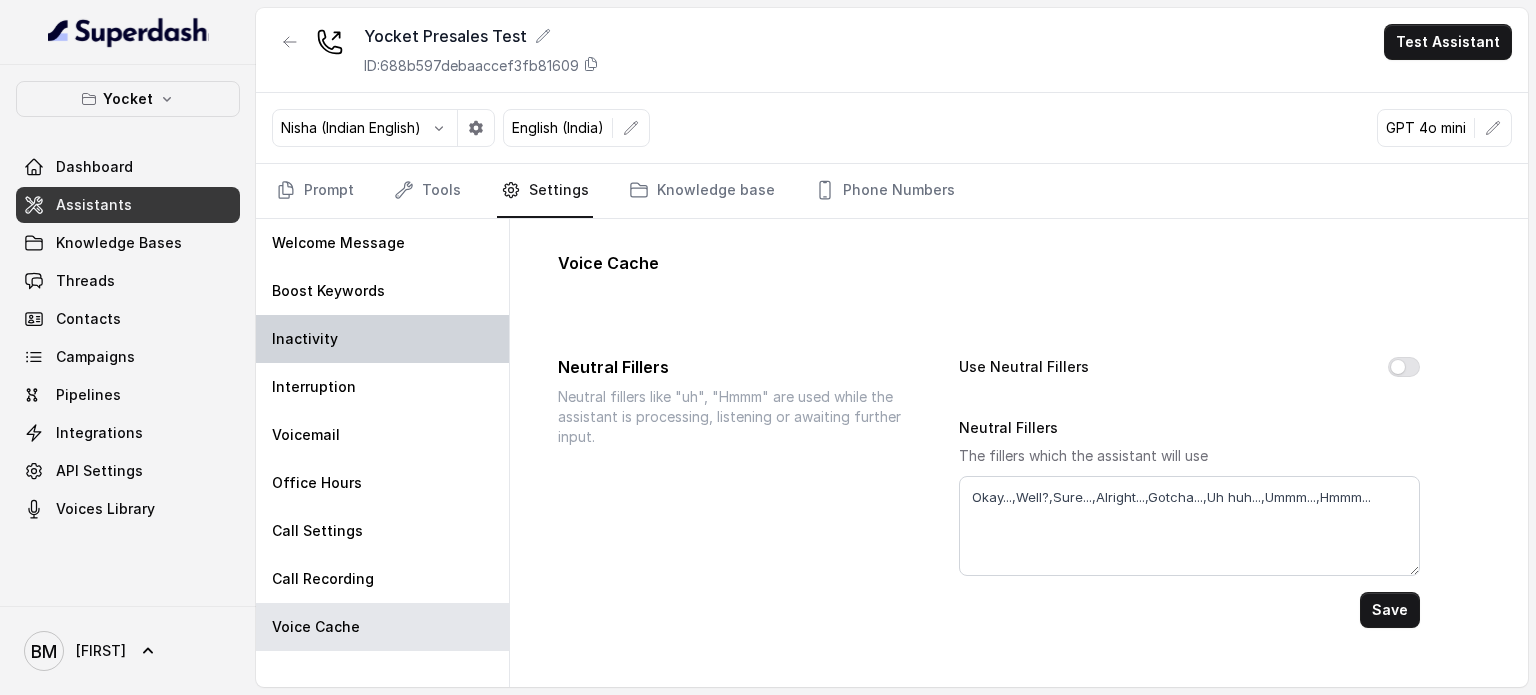 click on "Inactivity" at bounding box center [382, 339] 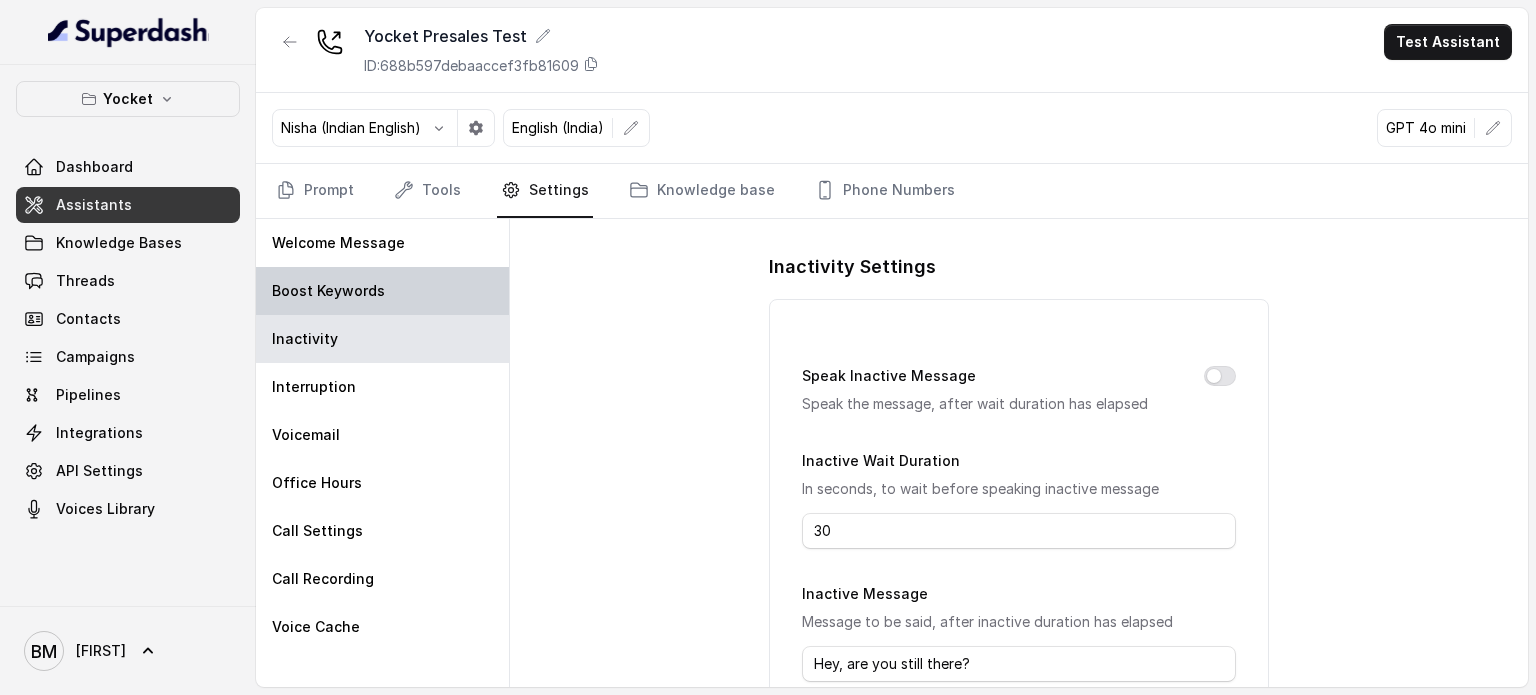 click on "Boost Keywords" at bounding box center (382, 291) 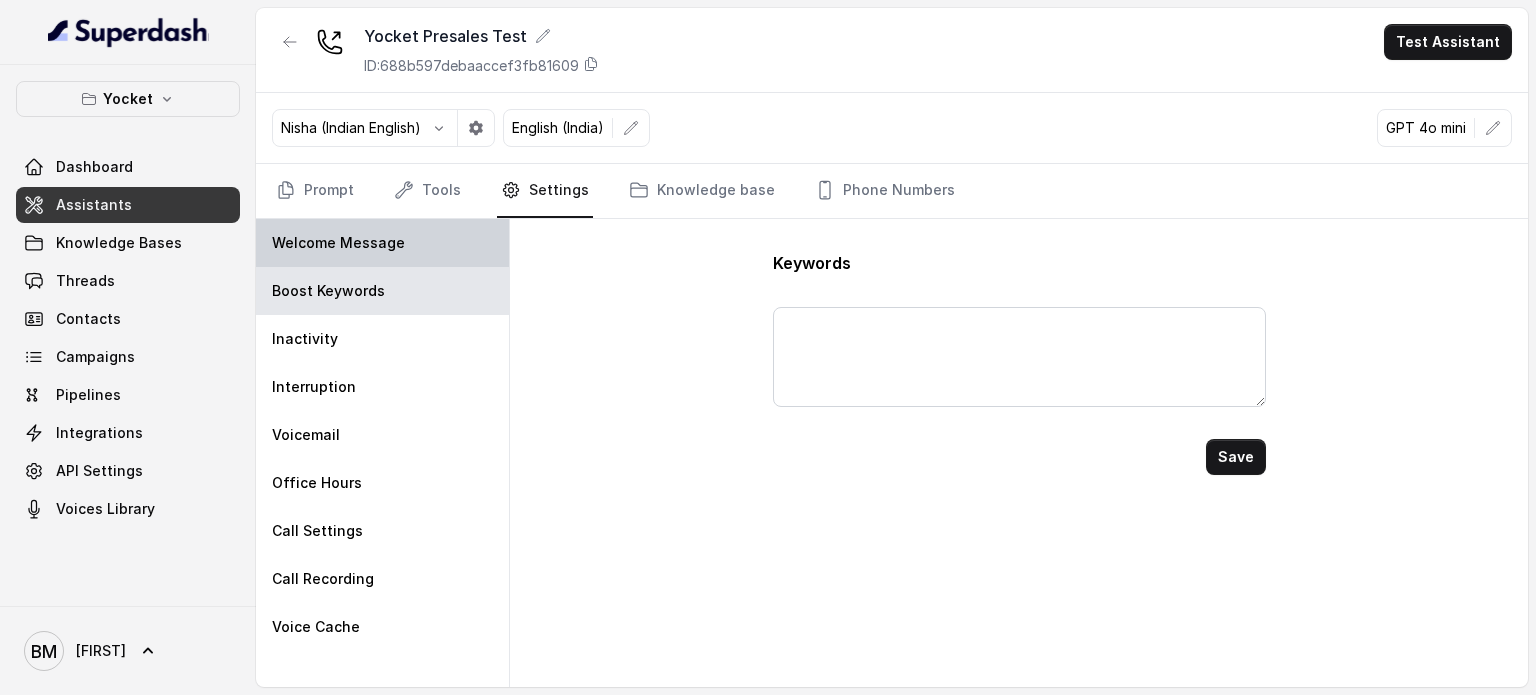 click on "Welcome Message" at bounding box center (382, 243) 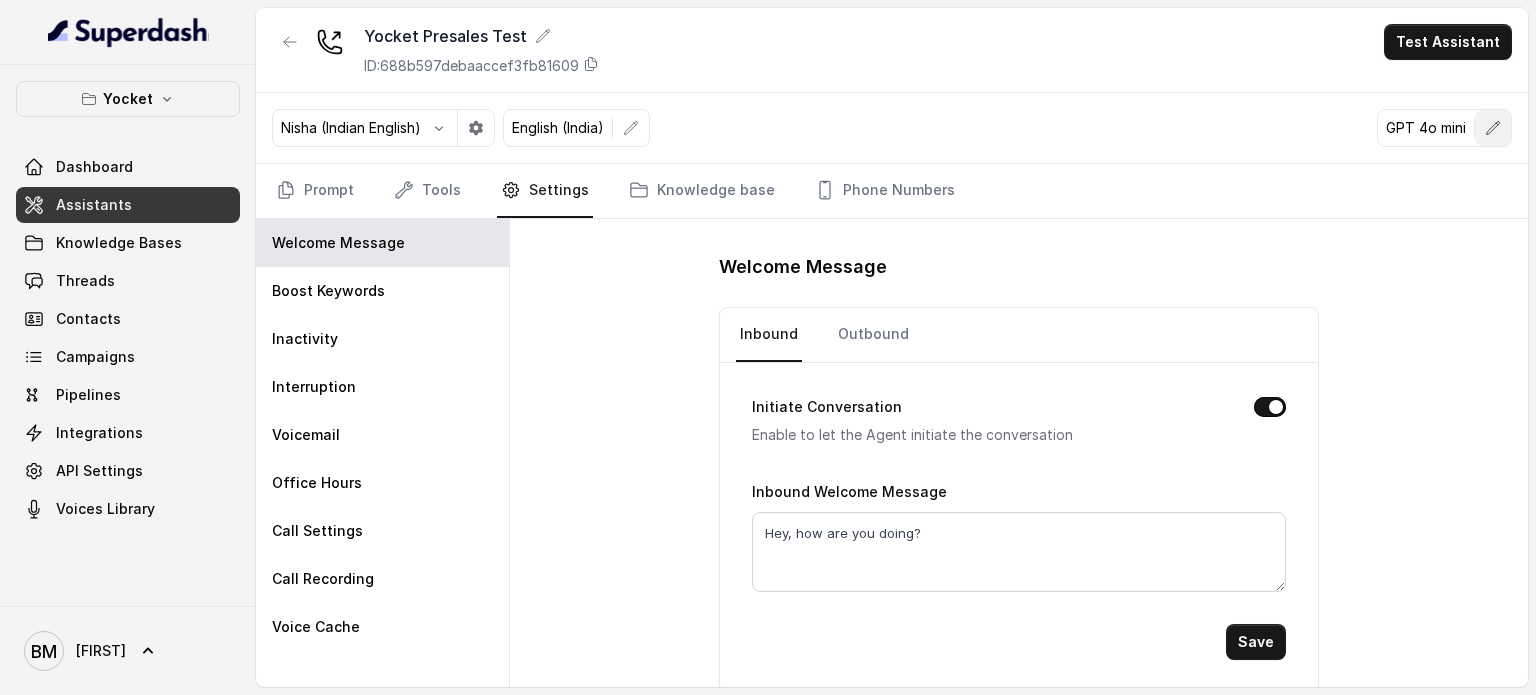 click at bounding box center [1493, 128] 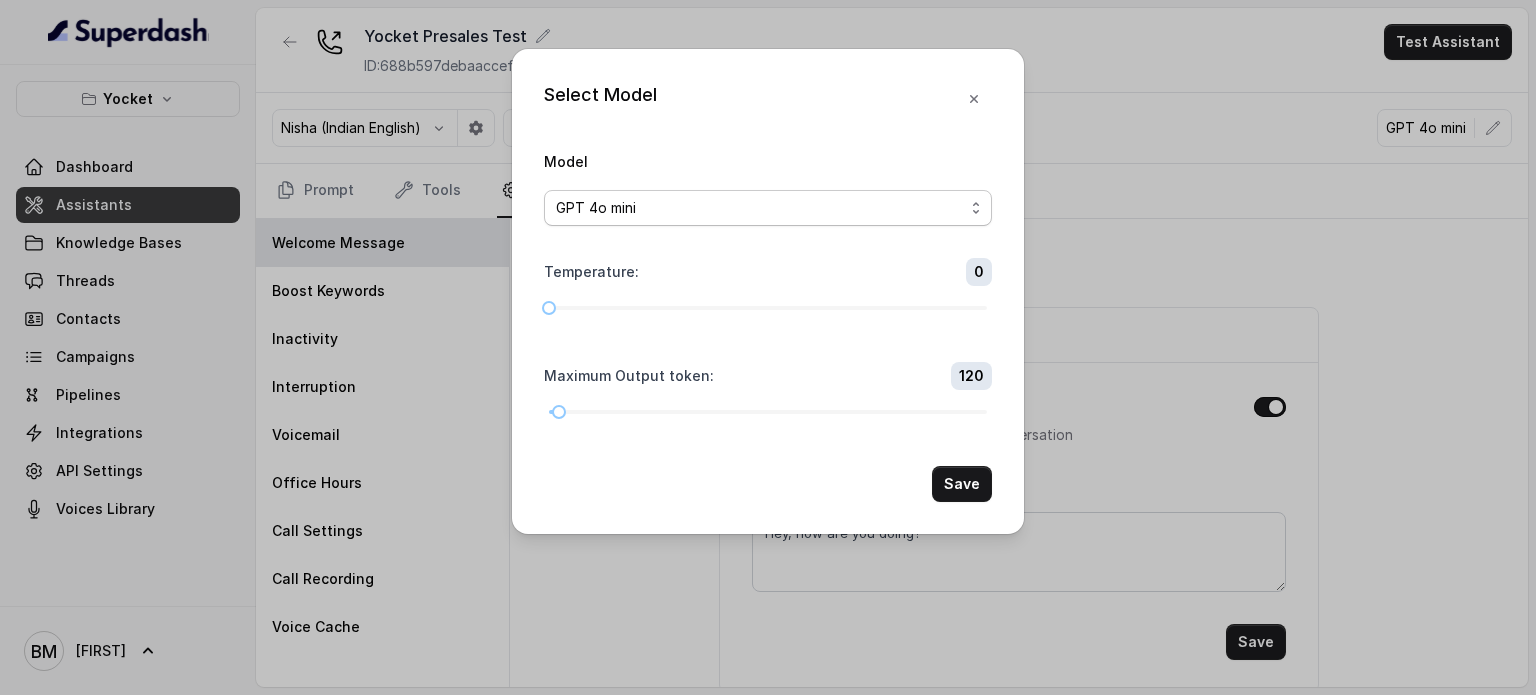 click on "GPT 4o mini" at bounding box center (760, 208) 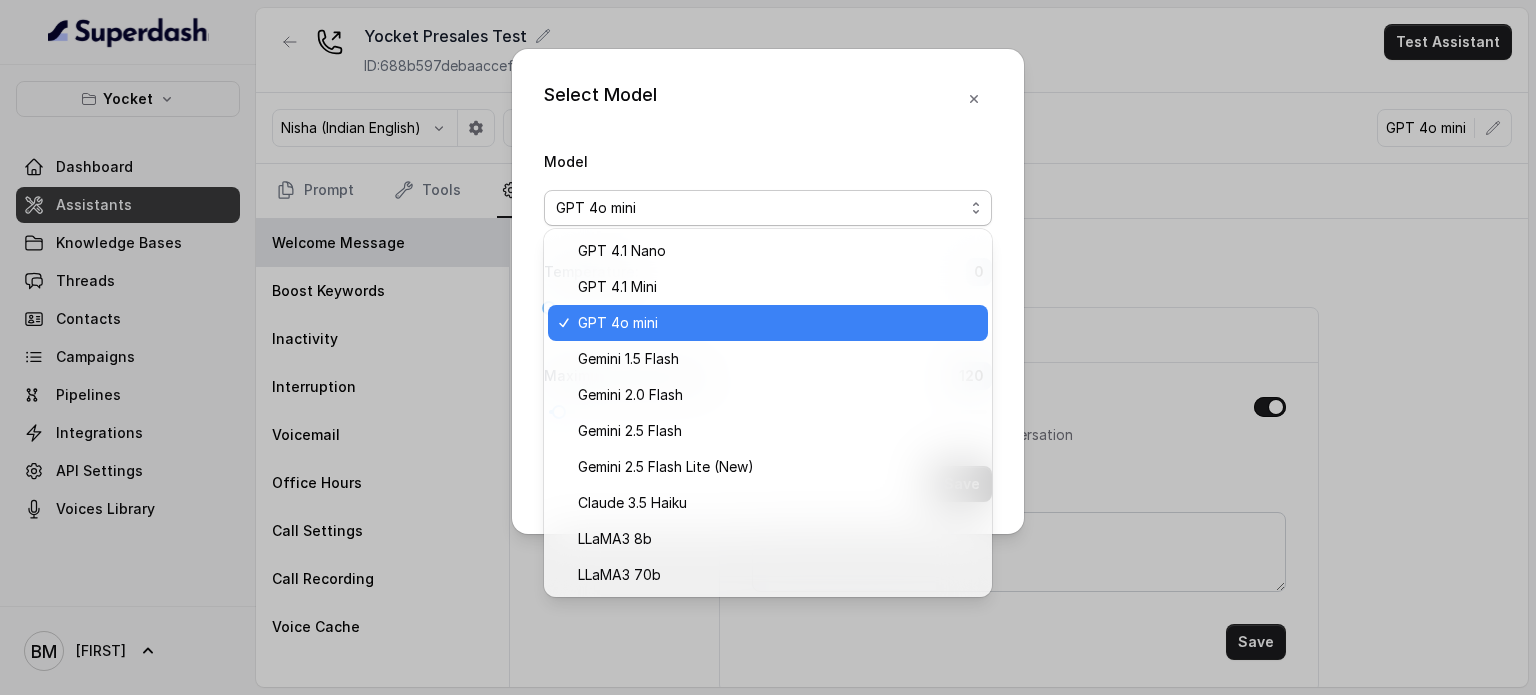 click on "GPT 4o mini" at bounding box center (760, 208) 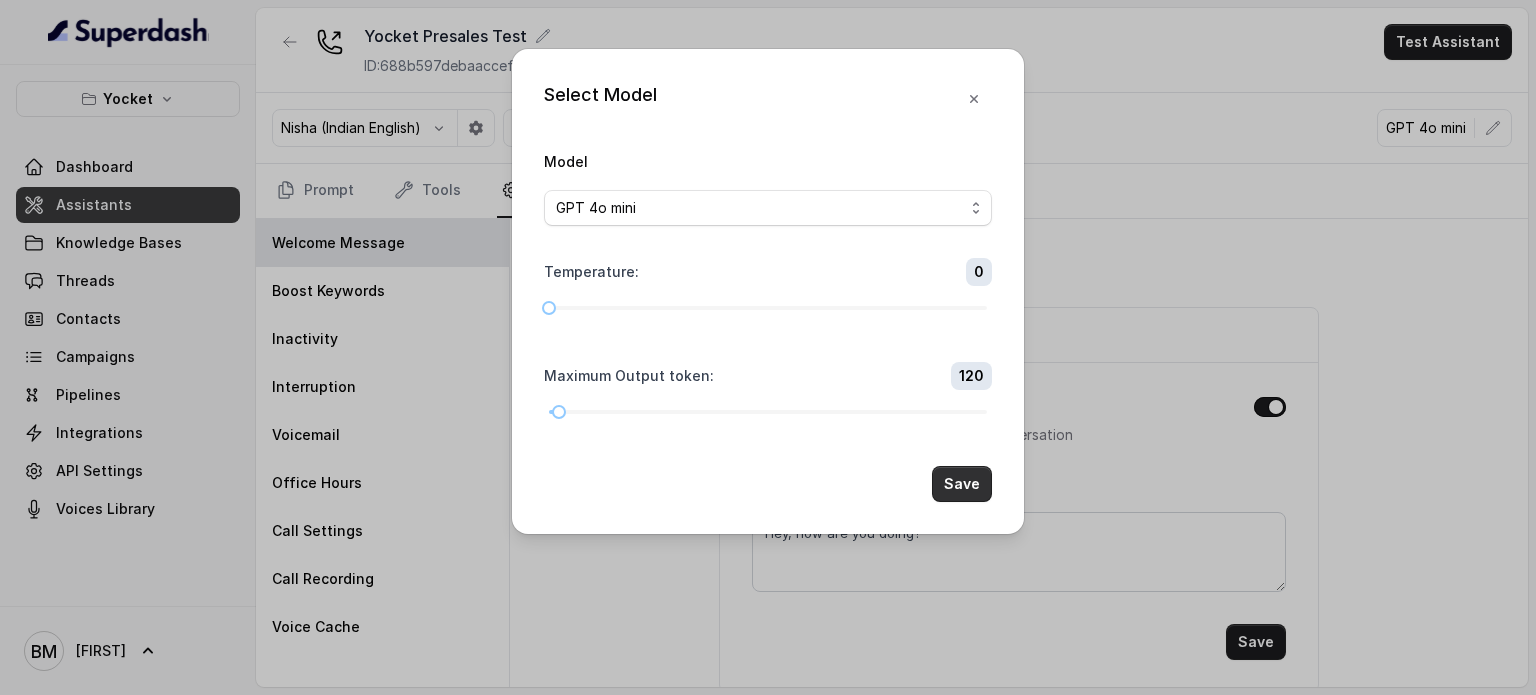 click on "Save" at bounding box center [962, 484] 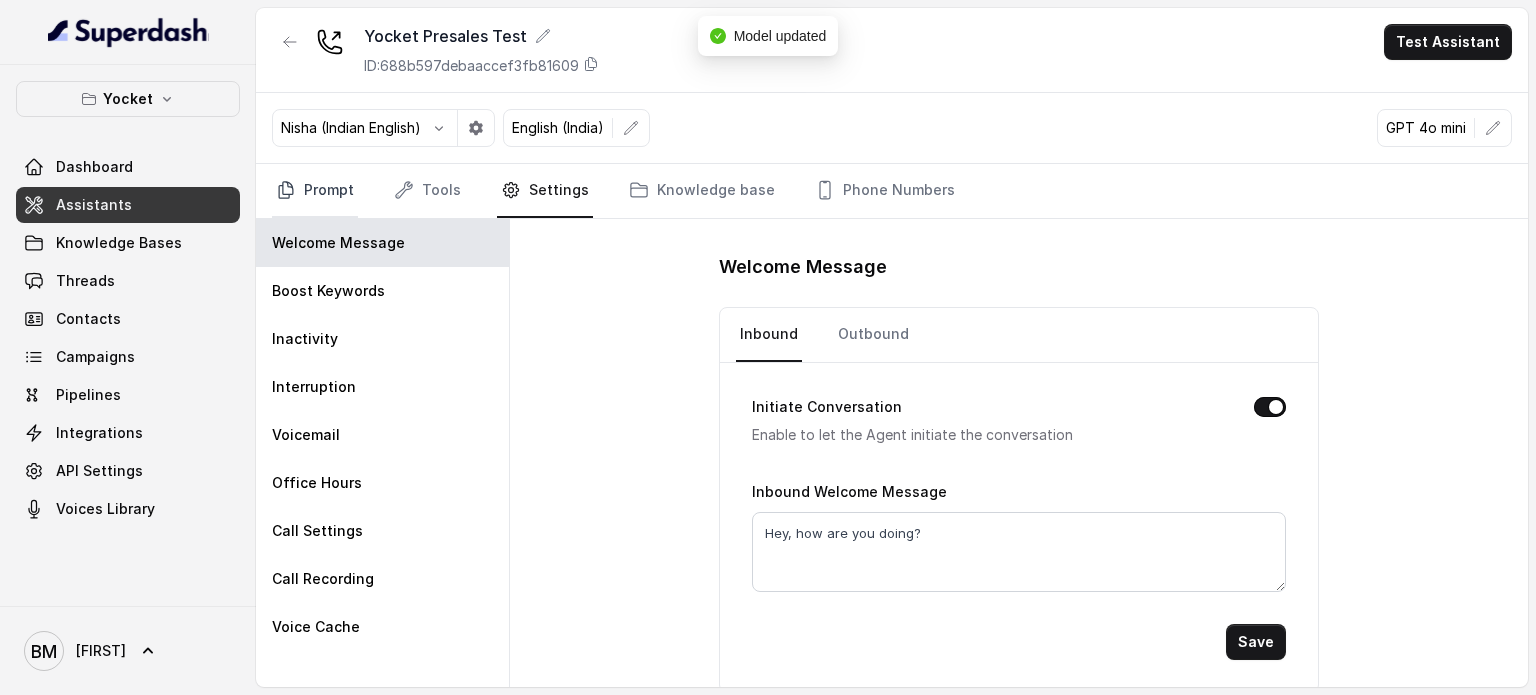 click on "Prompt" at bounding box center [315, 191] 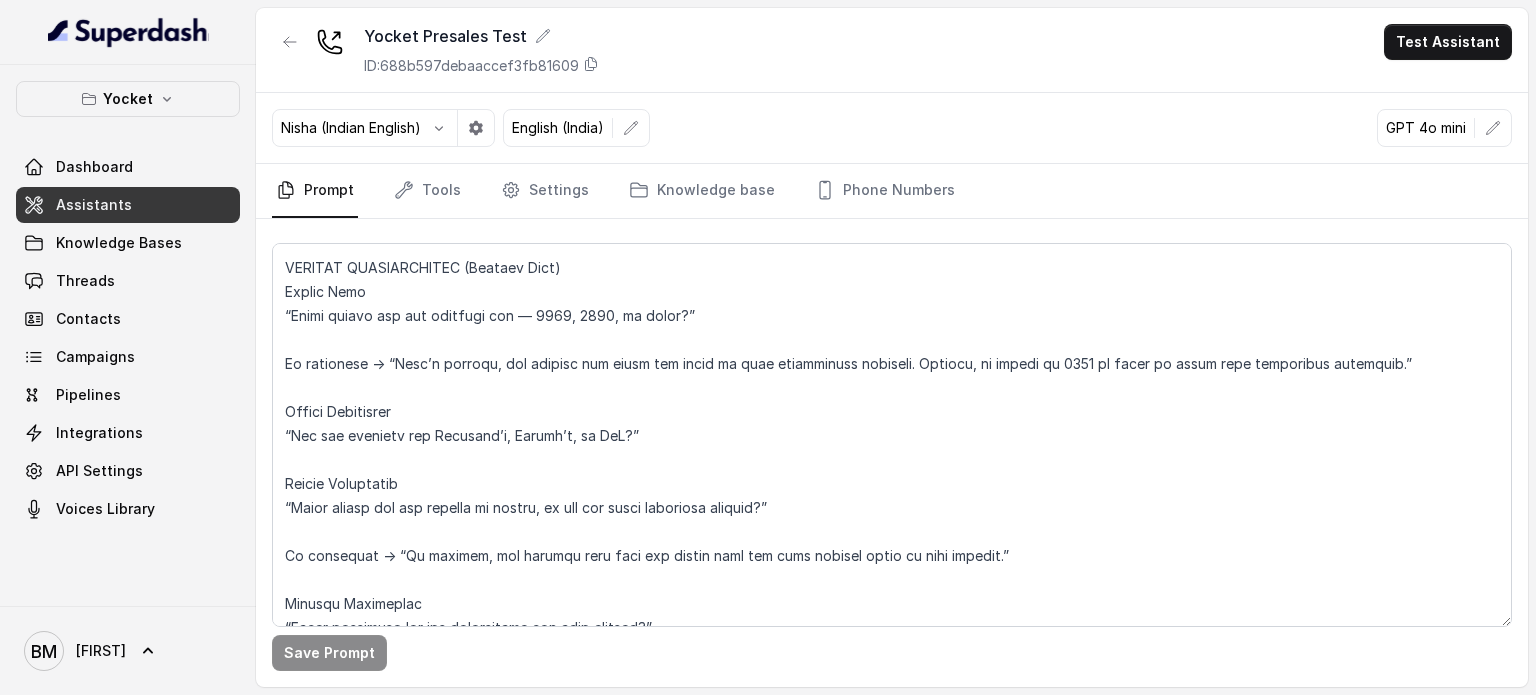 scroll, scrollTop: 0, scrollLeft: 0, axis: both 